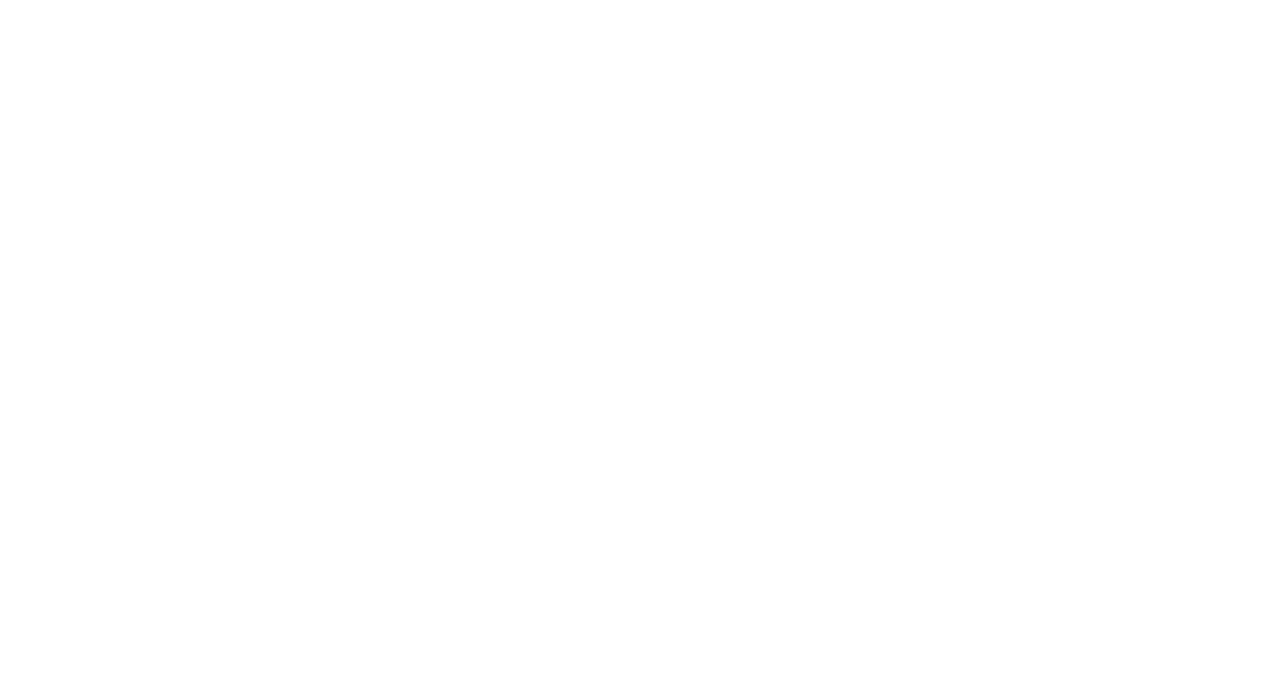 scroll, scrollTop: 0, scrollLeft: 0, axis: both 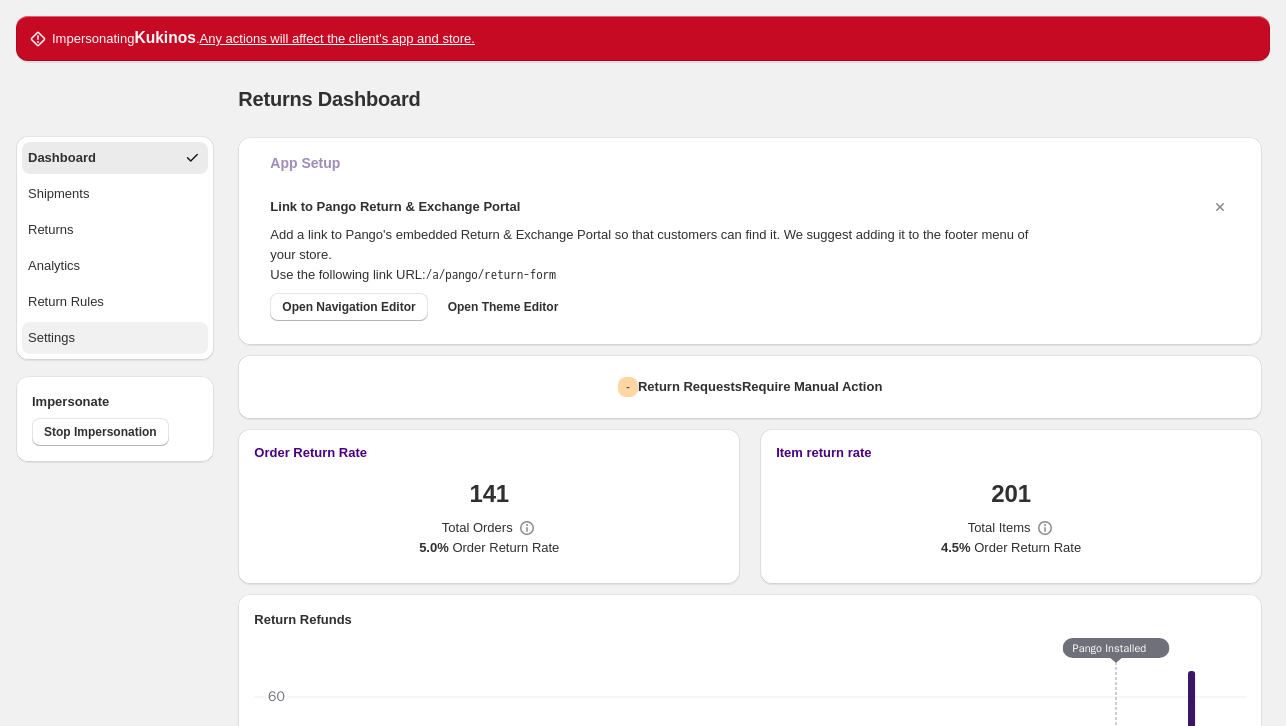 click on "Settings" at bounding box center (115, 338) 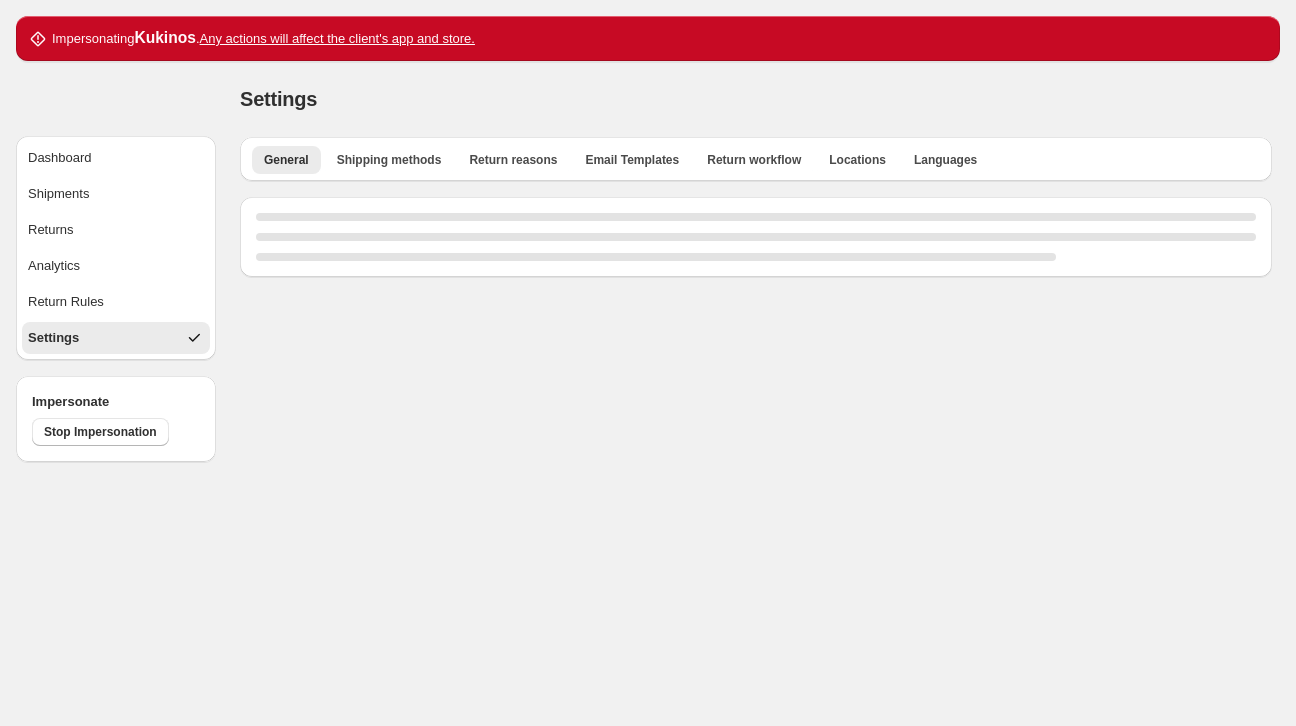 select on "**" 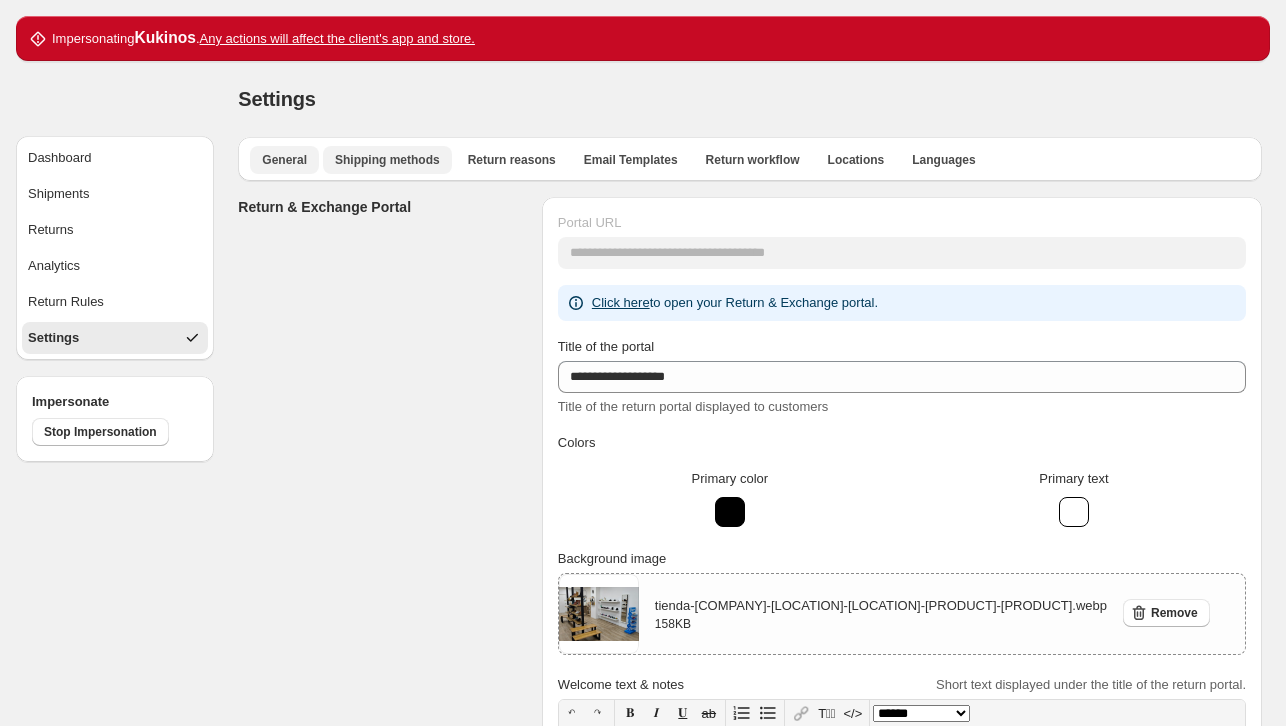 click on "Shipping methods" at bounding box center [387, 160] 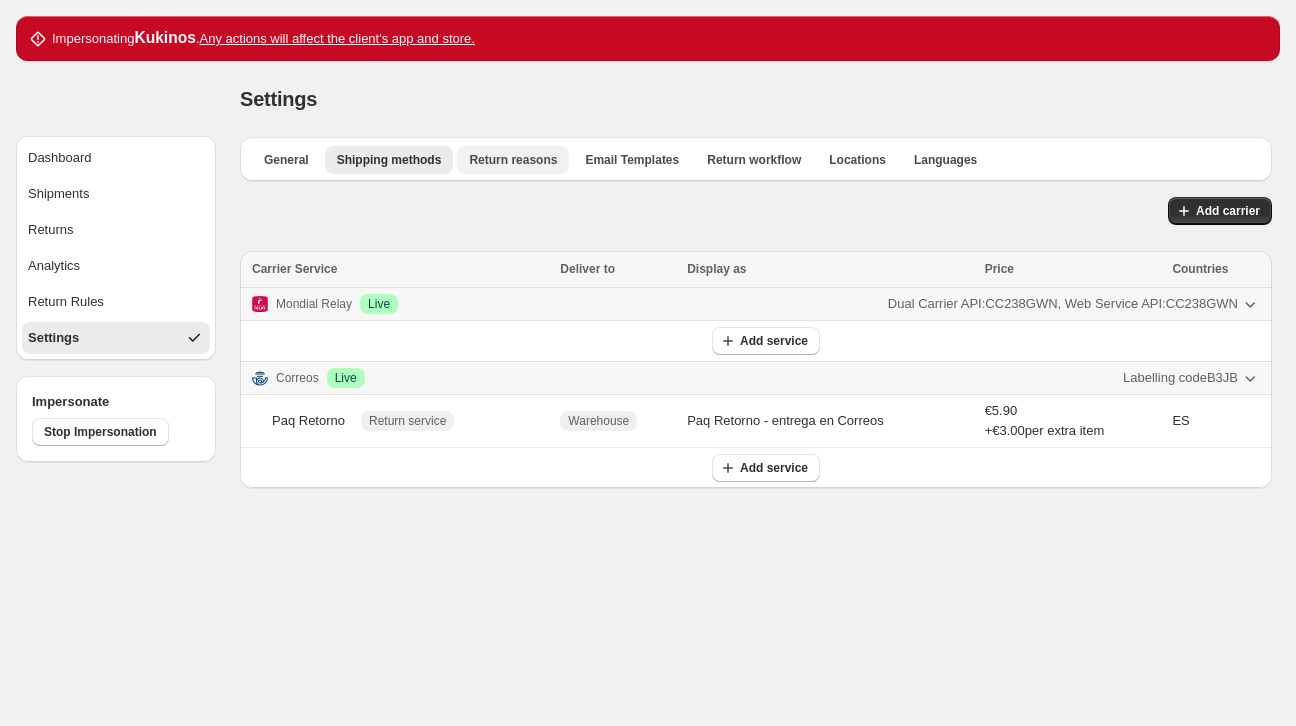 click on "Return reasons" at bounding box center [513, 160] 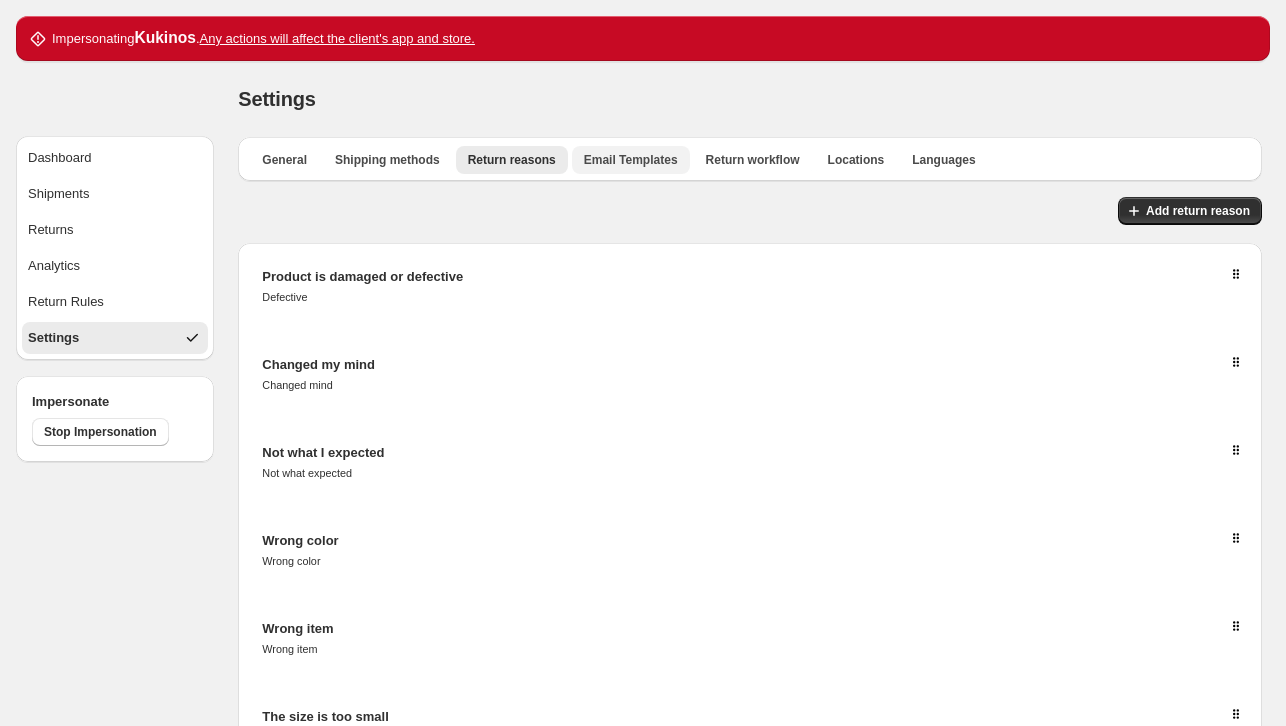 click on "Email Templates" at bounding box center (631, 160) 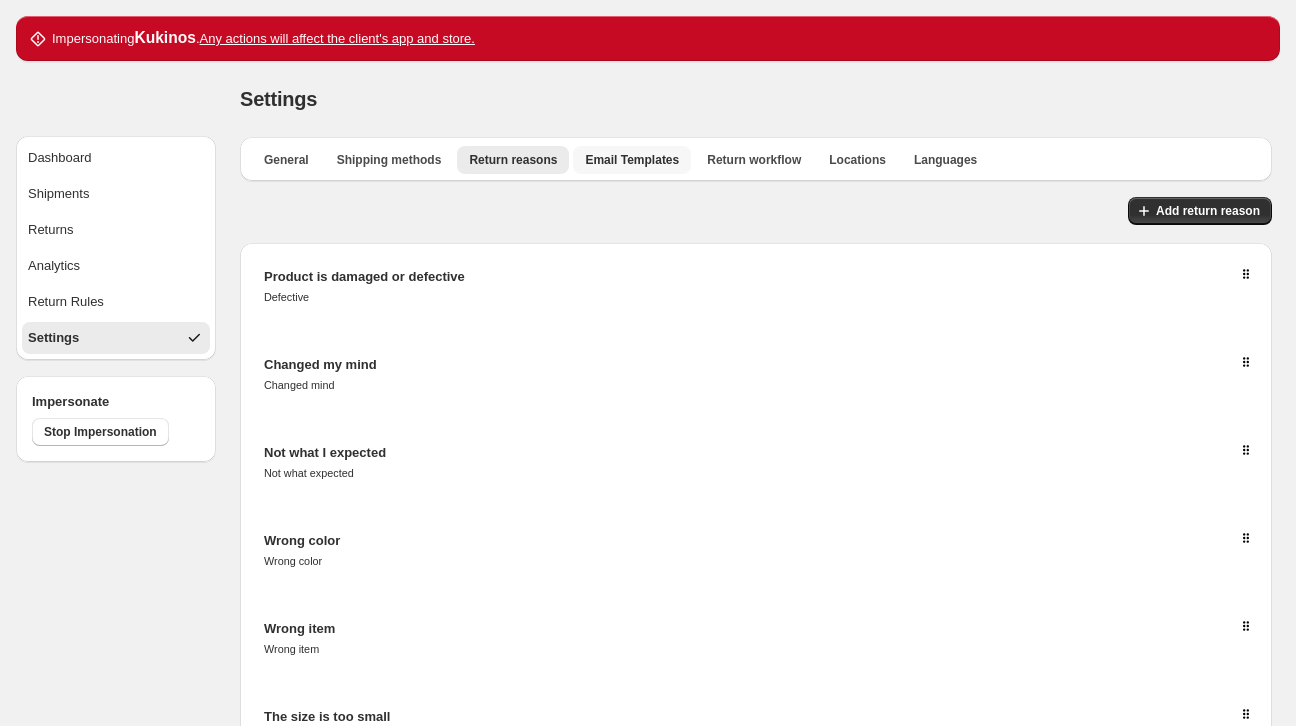 select on "********" 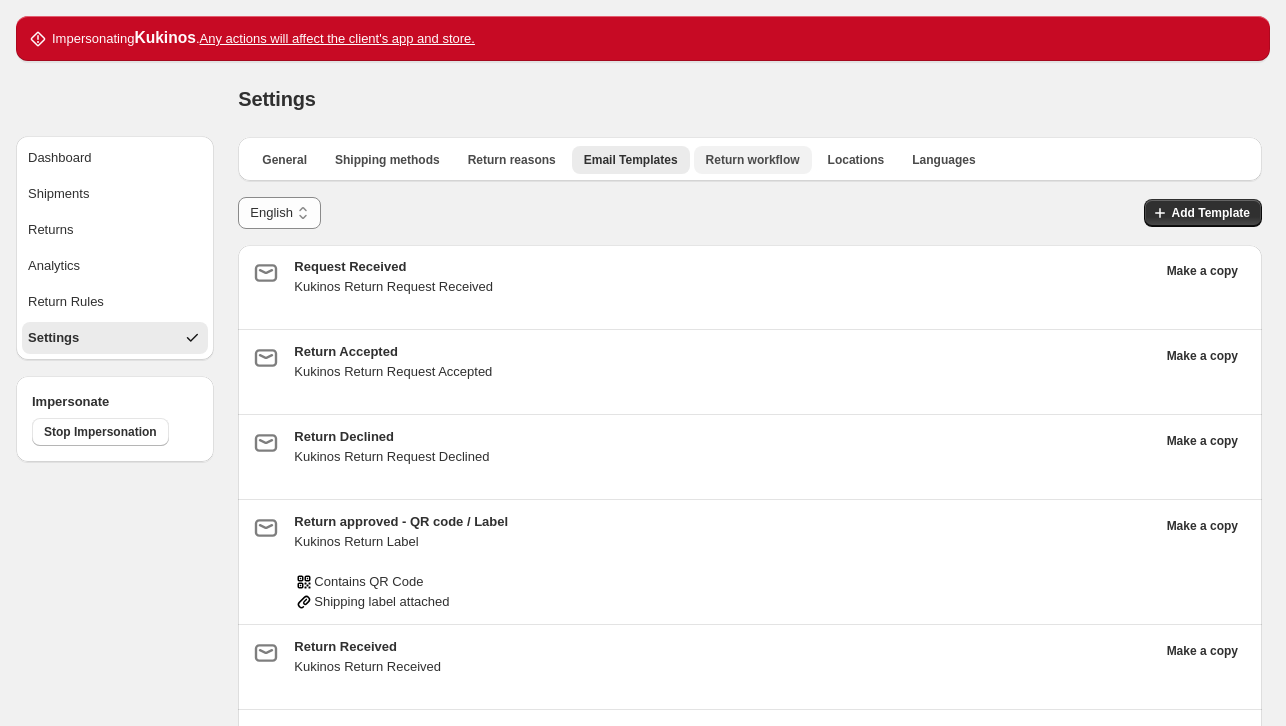 click on "Return workflow" at bounding box center (753, 160) 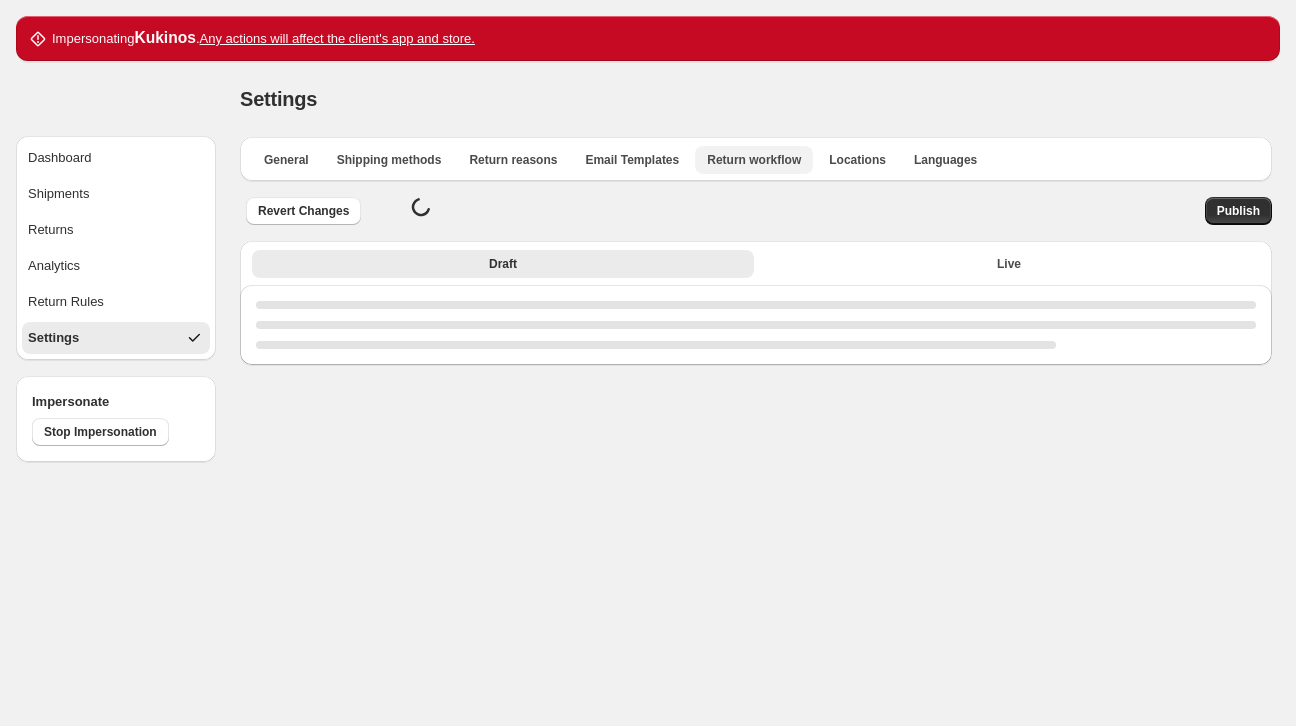 select on "********" 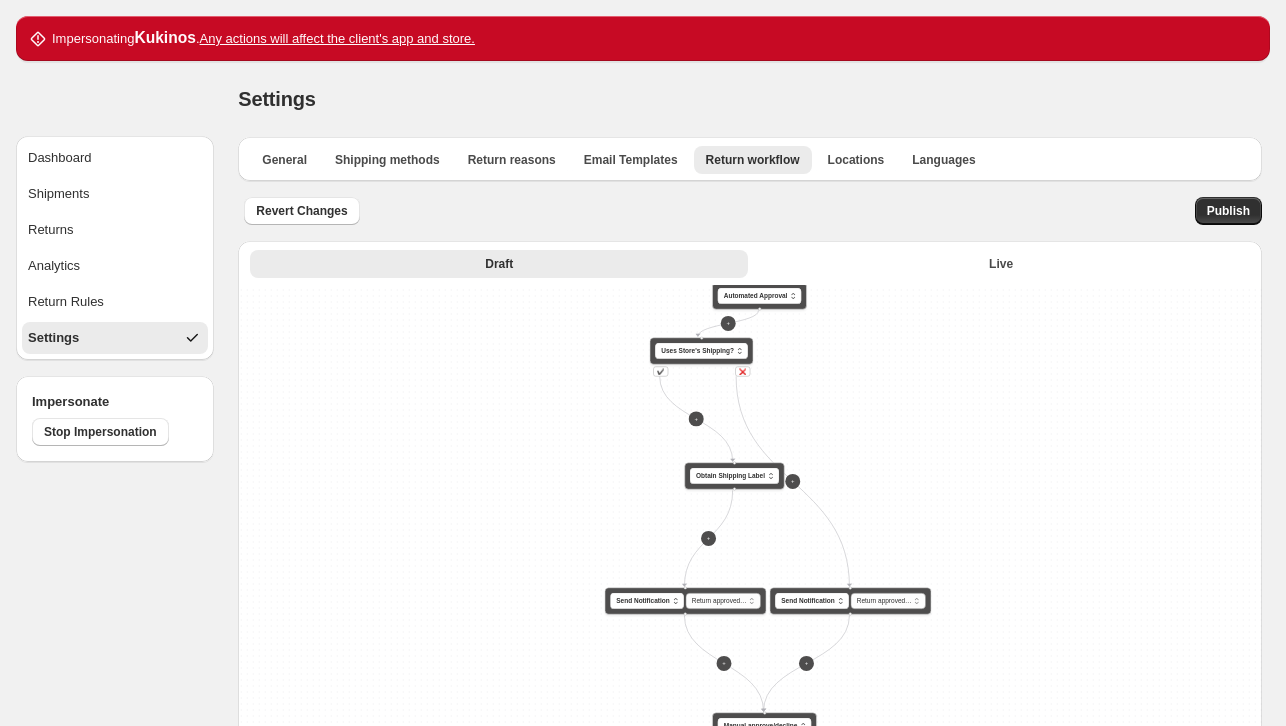 drag, startPoint x: 530, startPoint y: 427, endPoint x: 525, endPoint y: 305, distance: 122.10242 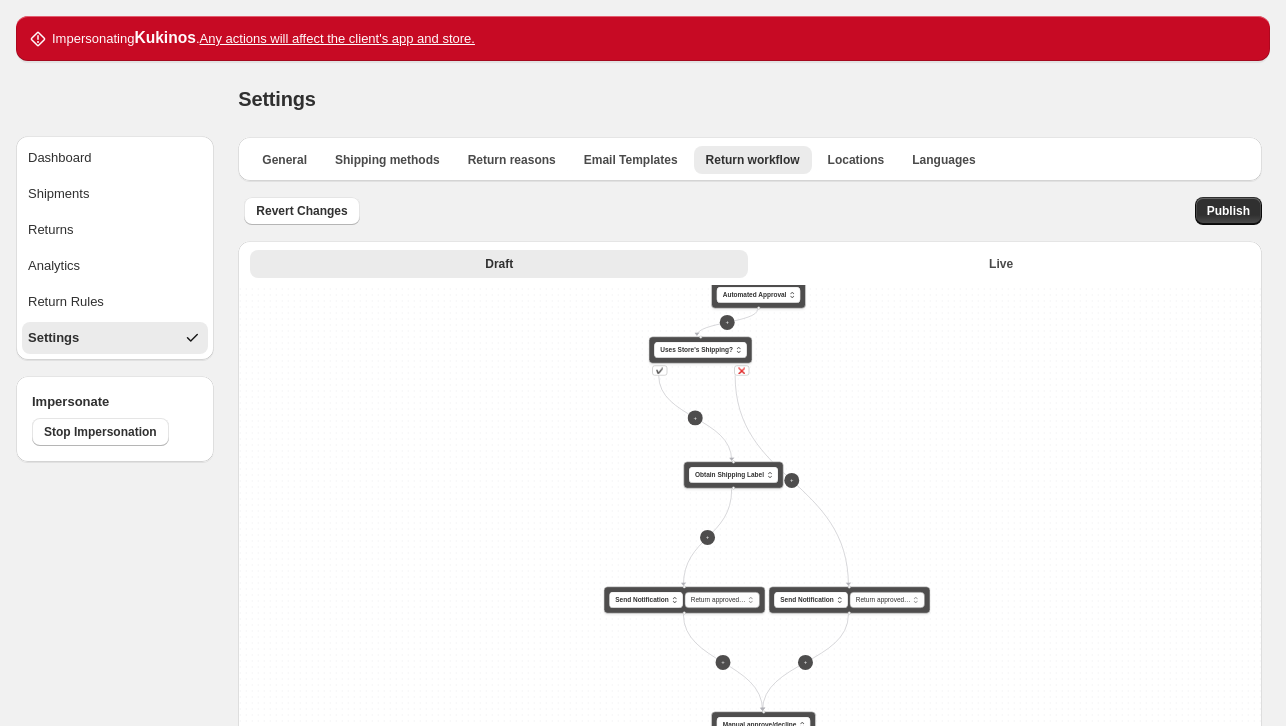 drag, startPoint x: 557, startPoint y: 415, endPoint x: 514, endPoint y: 317, distance: 107.01869 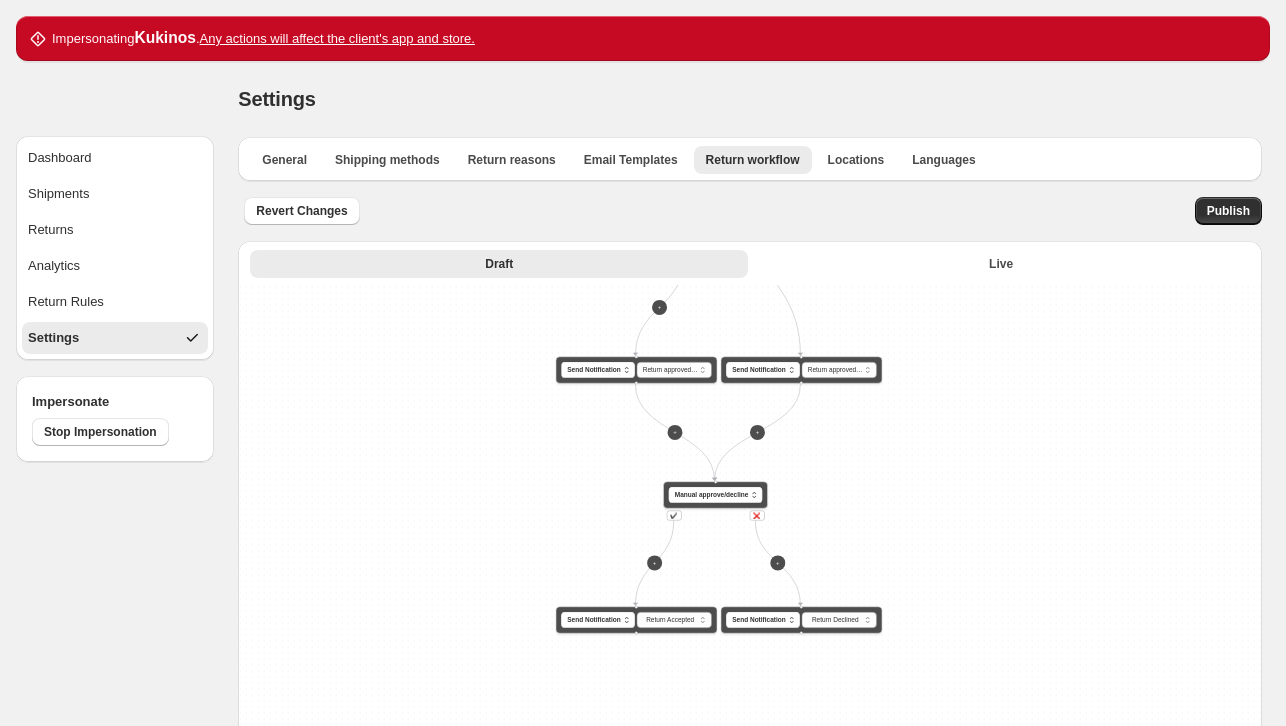 drag, startPoint x: 467, startPoint y: 422, endPoint x: 437, endPoint y: 281, distance: 144.15616 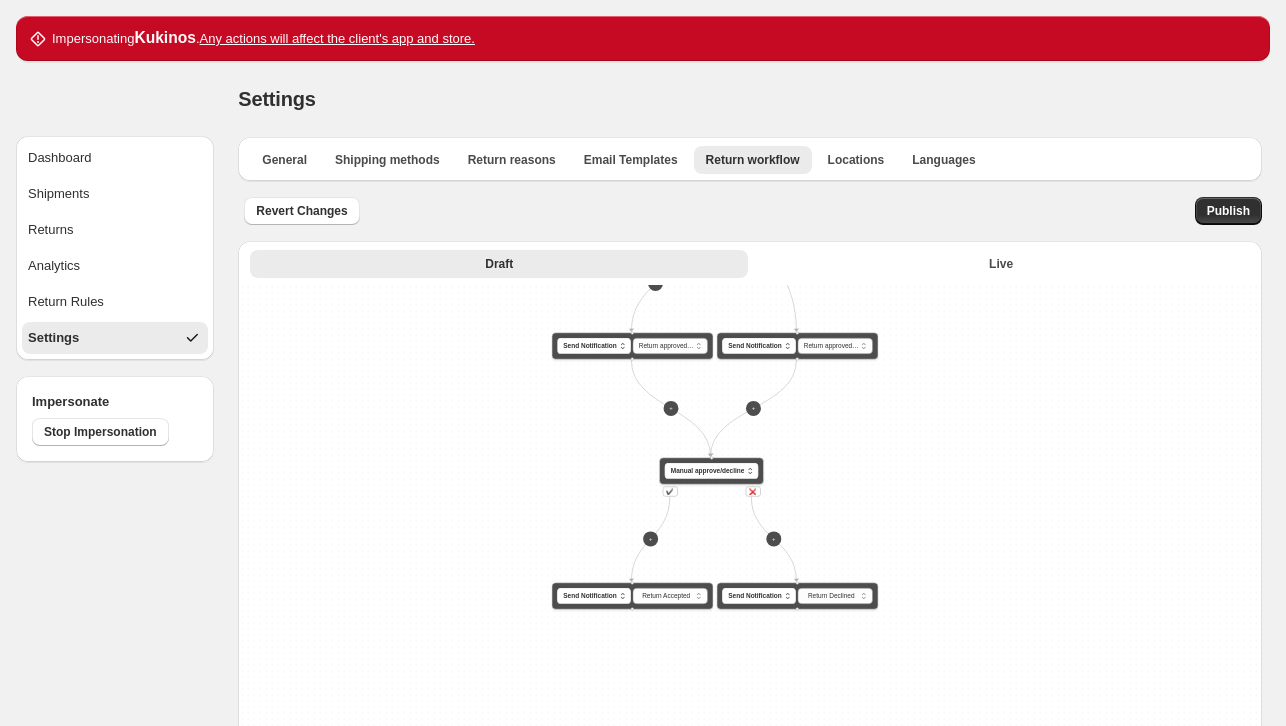drag, startPoint x: 432, startPoint y: 381, endPoint x: 418, endPoint y: 331, distance: 51.92302 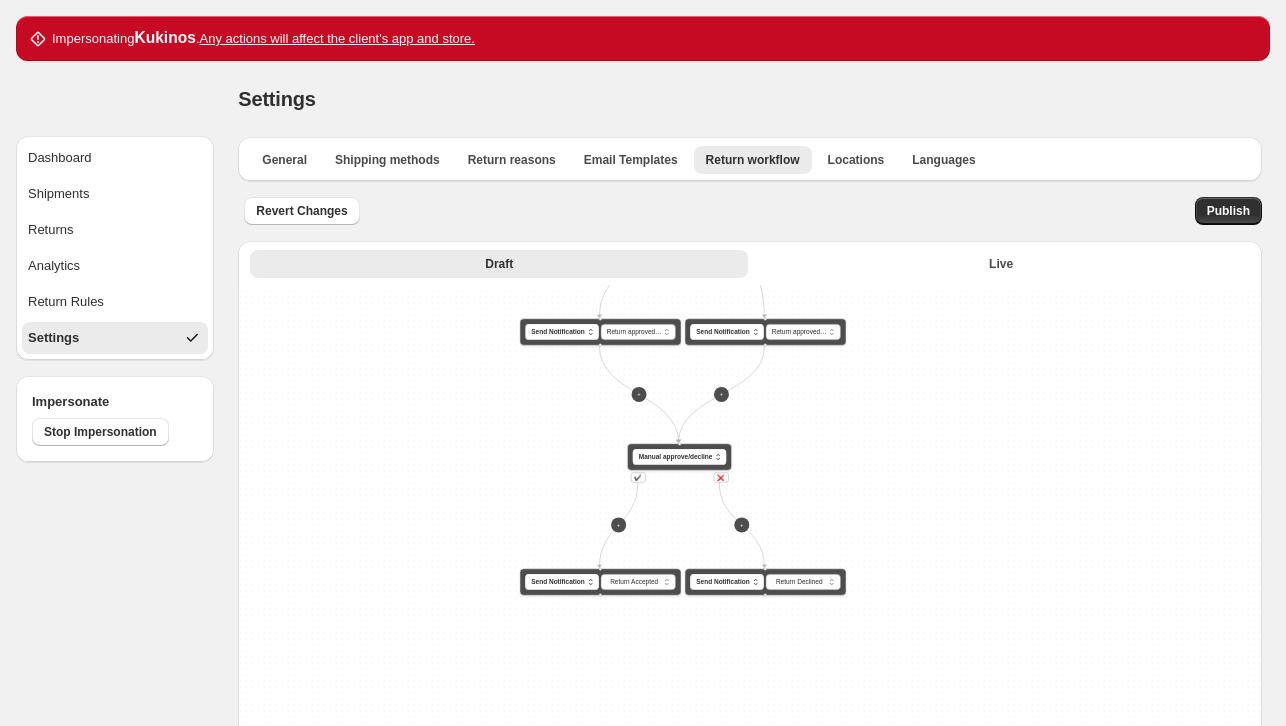 drag, startPoint x: 446, startPoint y: 386, endPoint x: 414, endPoint y: 473, distance: 92.69843 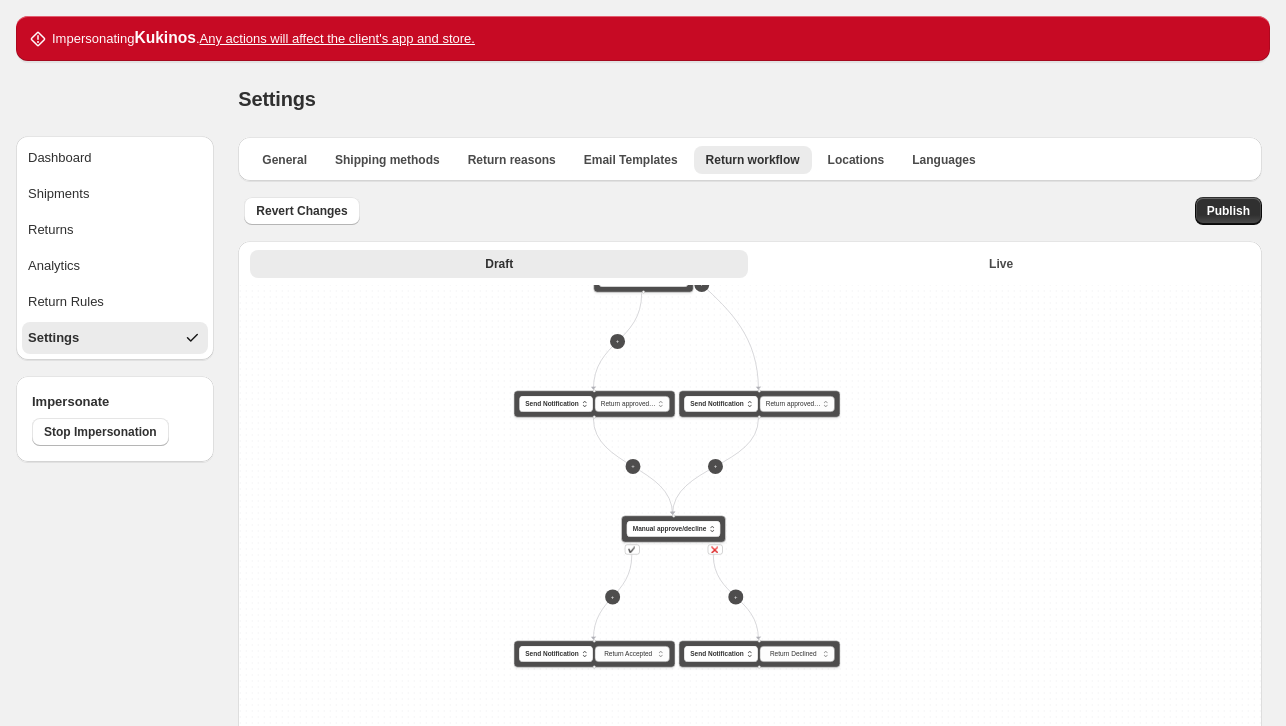 drag, startPoint x: 387, startPoint y: 336, endPoint x: 434, endPoint y: 469, distance: 141.06027 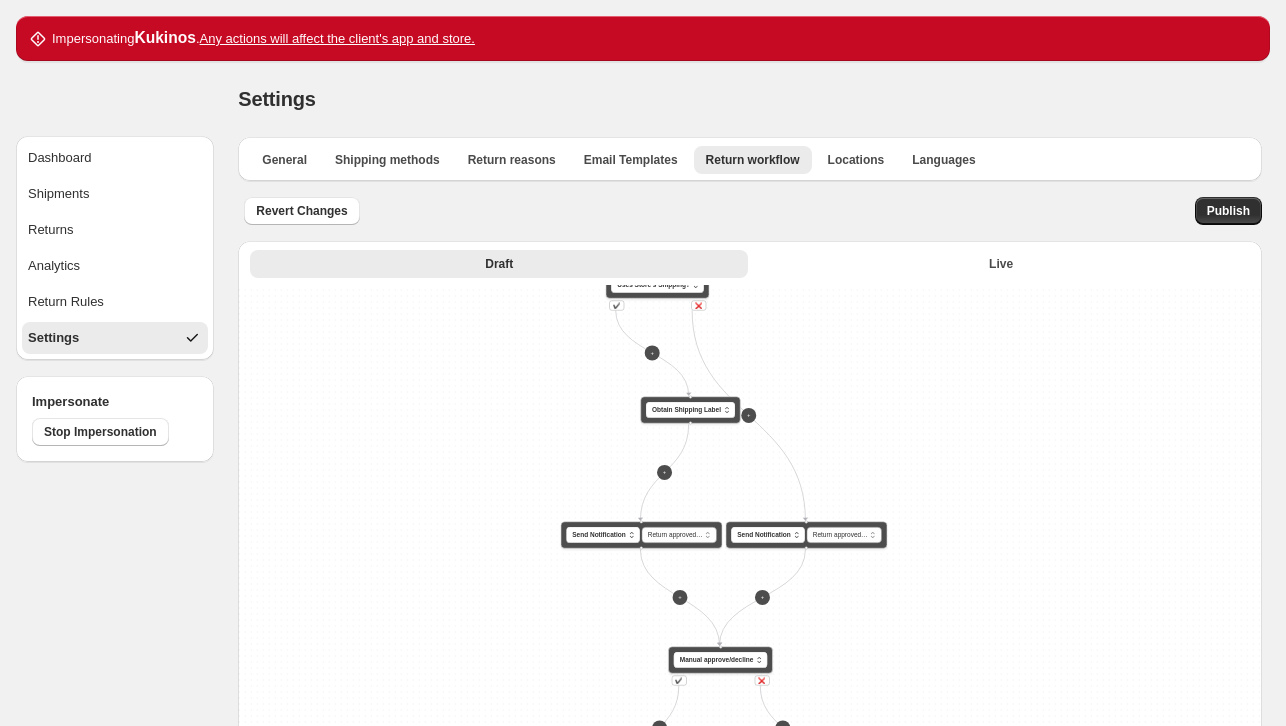 drag, startPoint x: 400, startPoint y: 331, endPoint x: 412, endPoint y: 429, distance: 98.731964 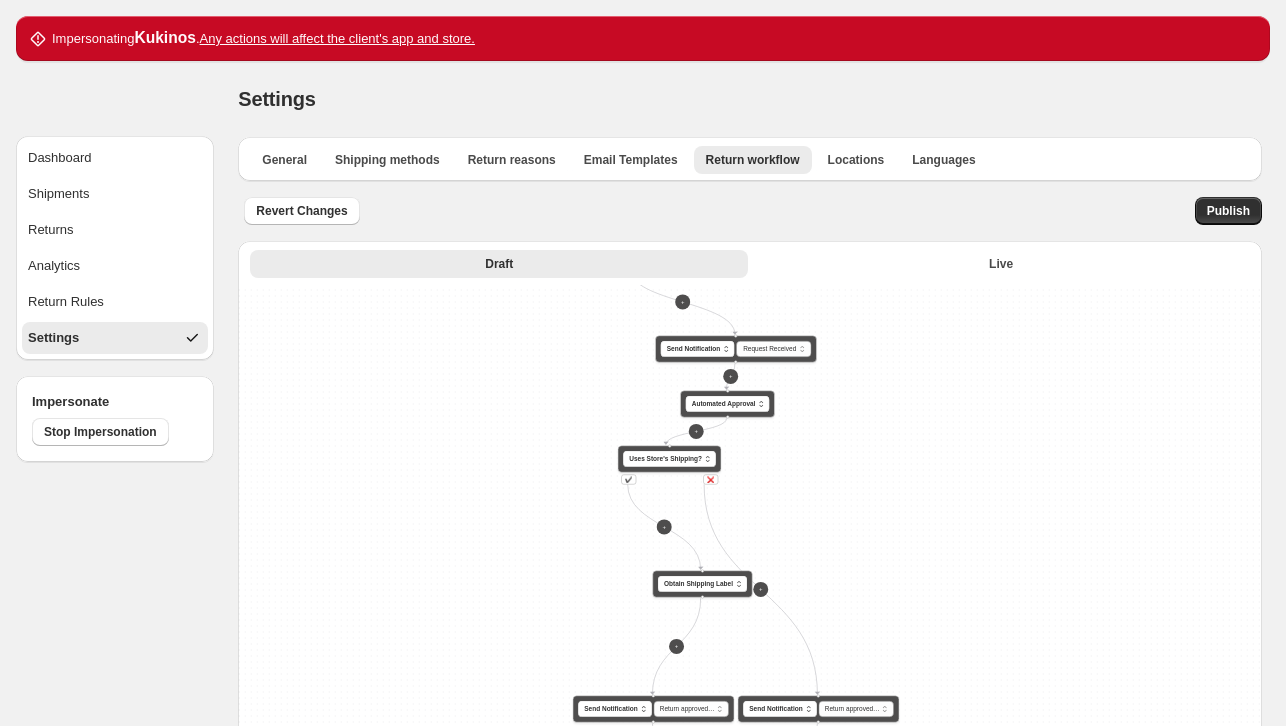drag, startPoint x: 429, startPoint y: 324, endPoint x: 380, endPoint y: 349, distance: 55.00909 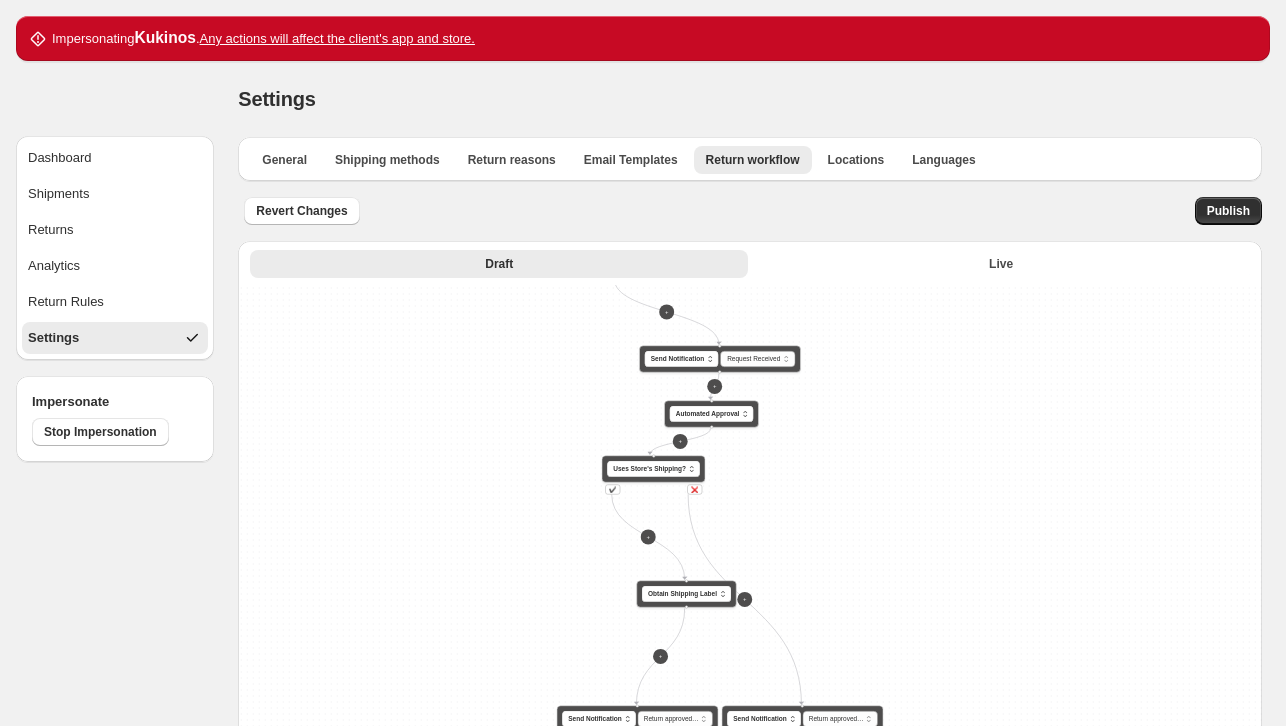drag, startPoint x: 384, startPoint y: 345, endPoint x: 385, endPoint y: 394, distance: 49.010204 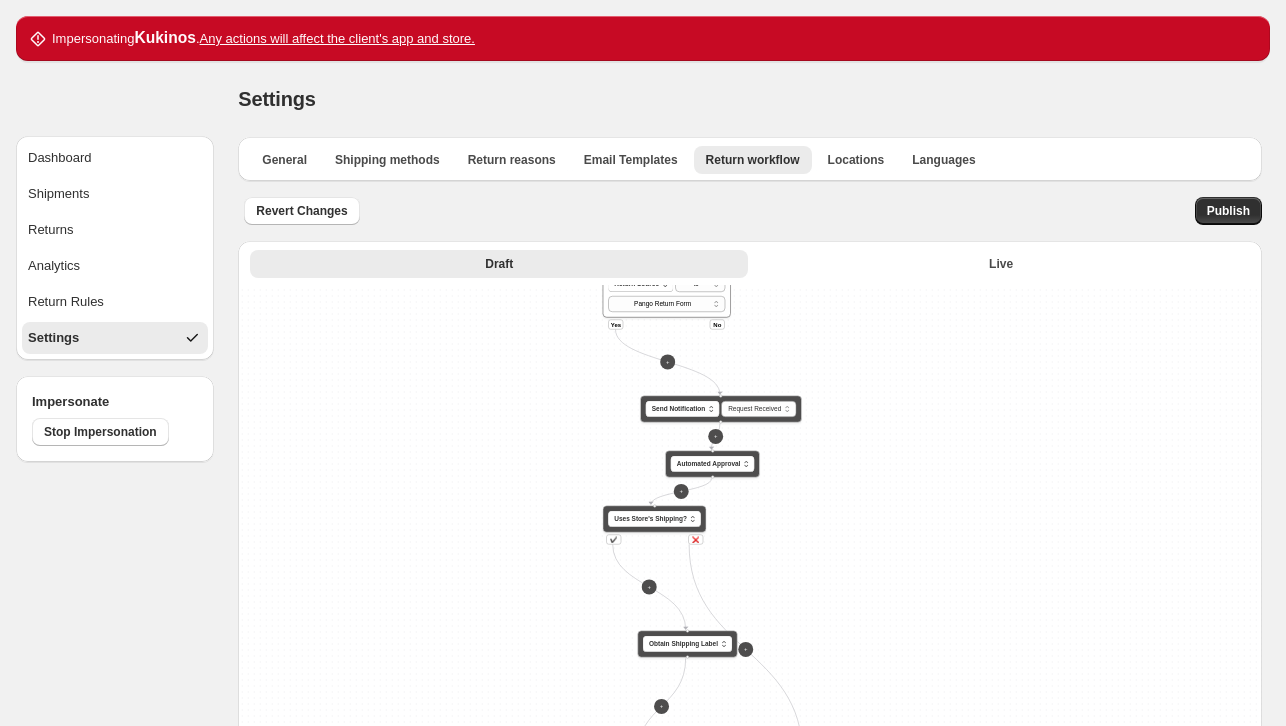 drag, startPoint x: 450, startPoint y: 362, endPoint x: 429, endPoint y: 398, distance: 41.677334 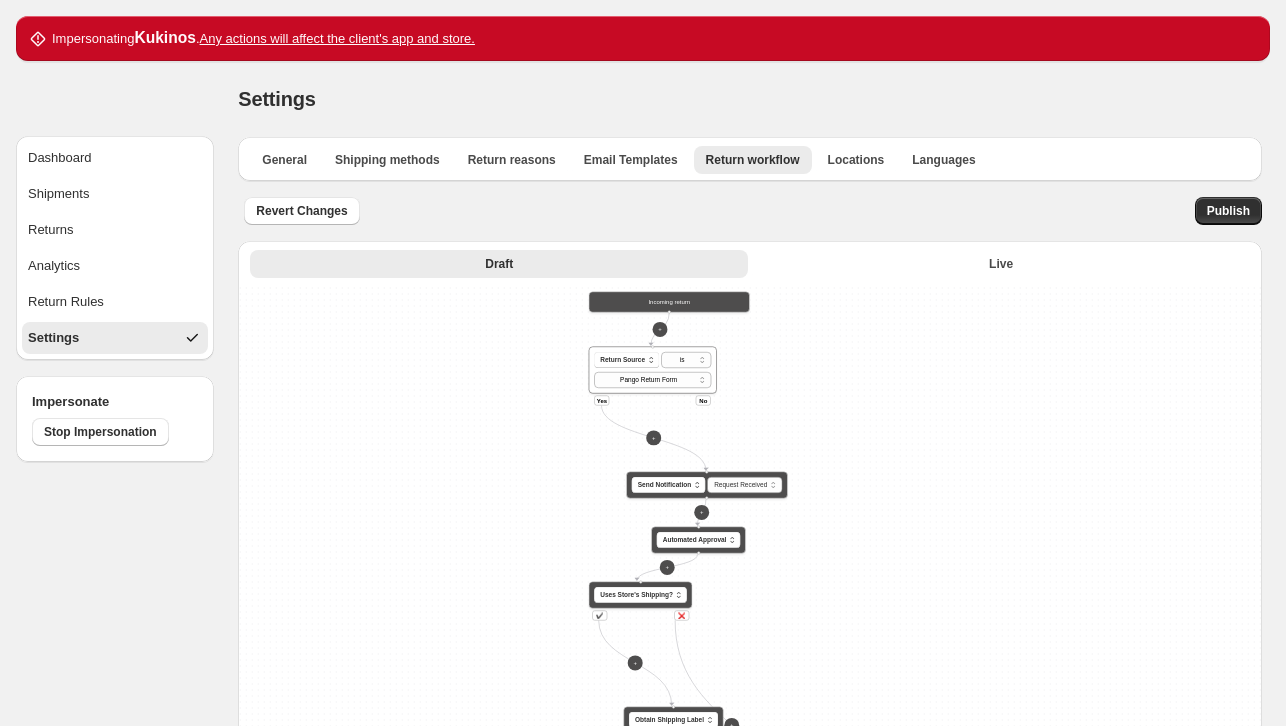 drag, startPoint x: 459, startPoint y: 366, endPoint x: 456, endPoint y: 434, distance: 68.06615 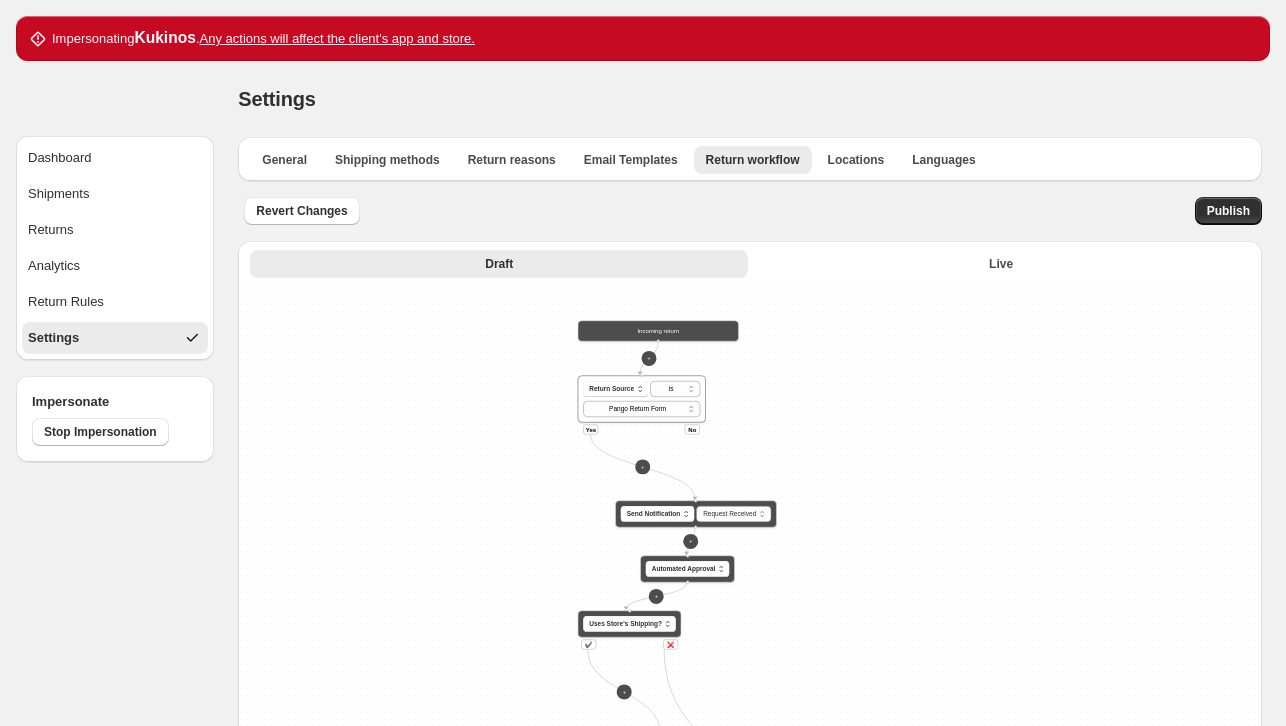 drag, startPoint x: 464, startPoint y: 401, endPoint x: 449, endPoint y: 442, distance: 43.65776 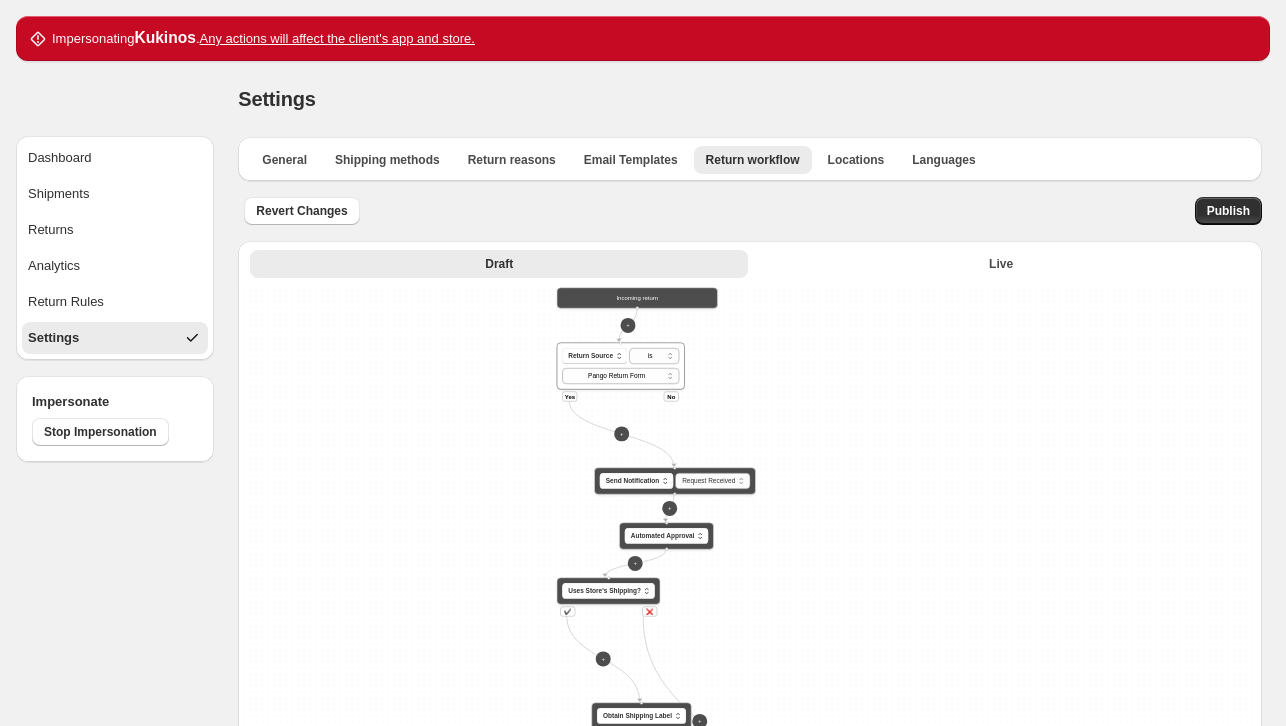 drag, startPoint x: 449, startPoint y: 442, endPoint x: 442, endPoint y: 371, distance: 71.34424 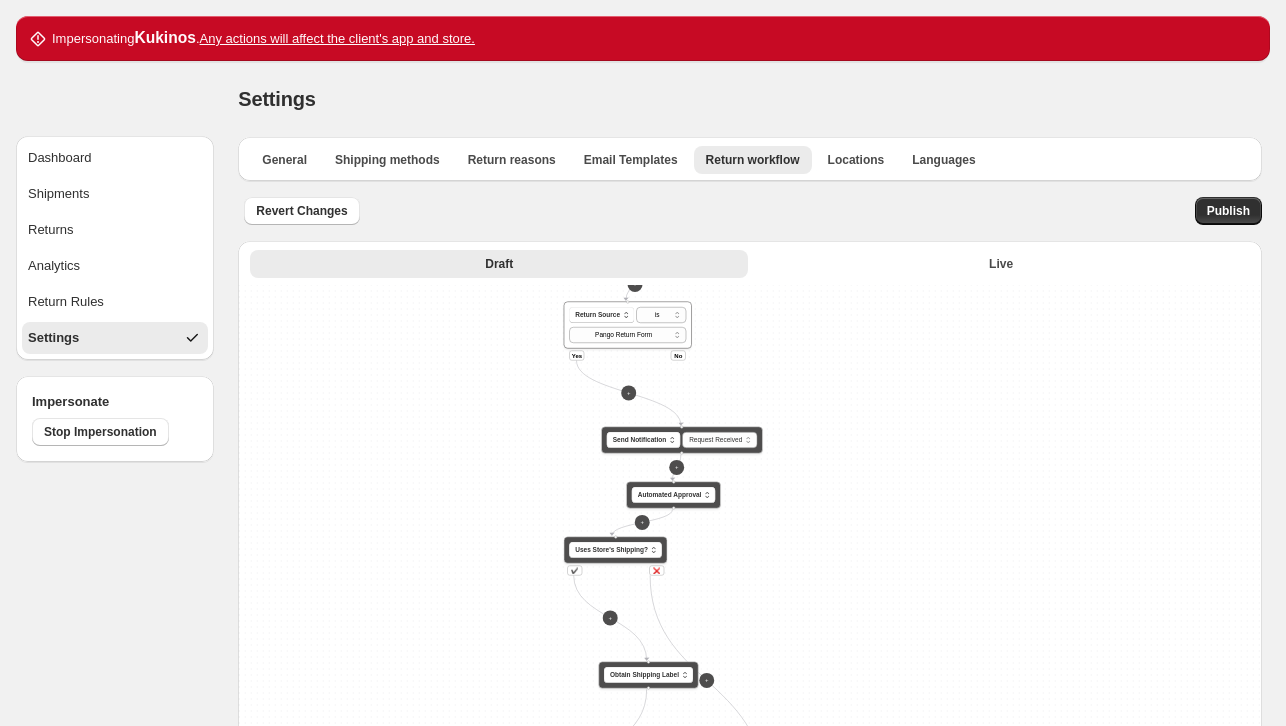 drag, startPoint x: 428, startPoint y: 485, endPoint x: 437, endPoint y: 441, distance: 44.911022 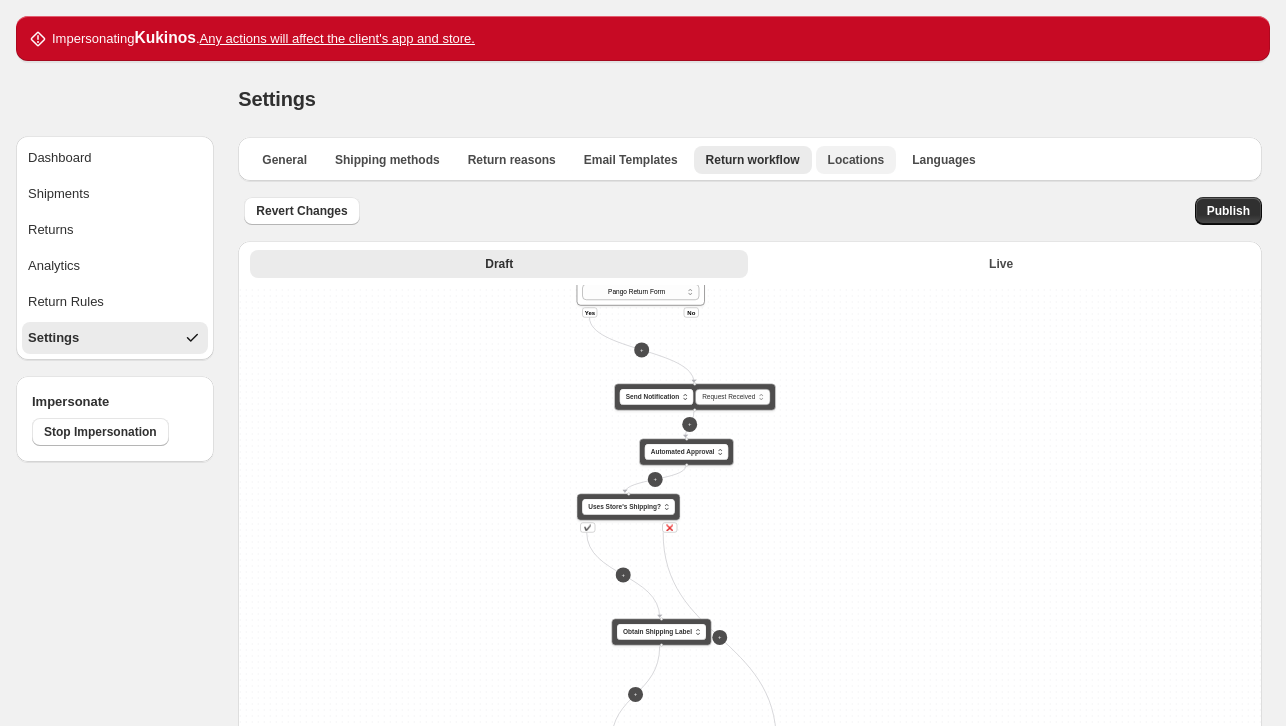 click on "Locations" at bounding box center [856, 160] 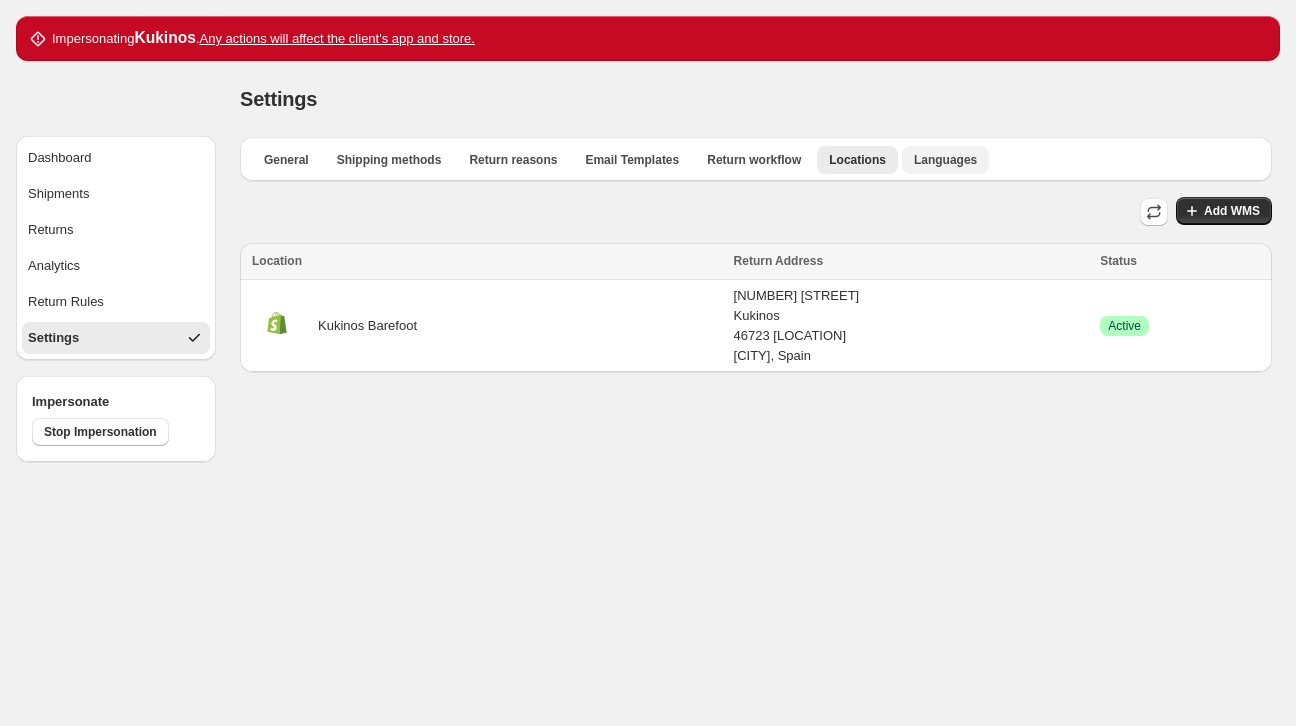 click on "Languages" at bounding box center (945, 160) 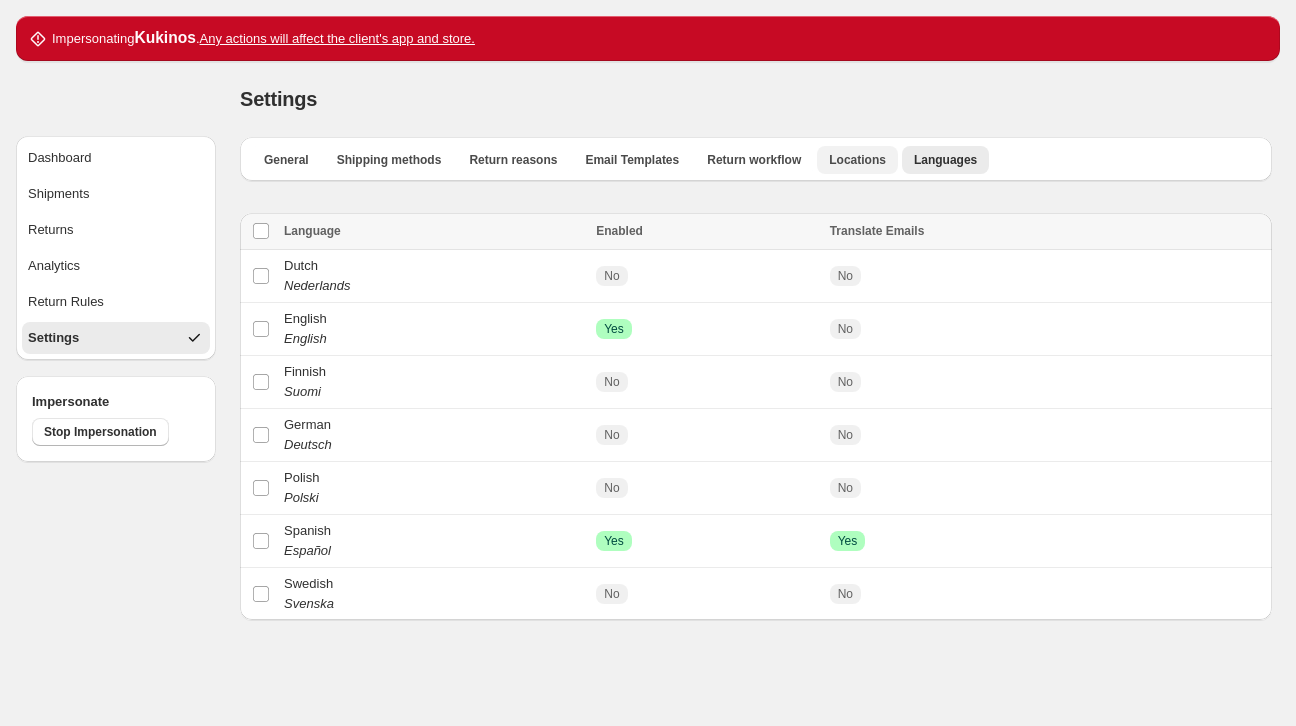 click on "Locations" at bounding box center (857, 160) 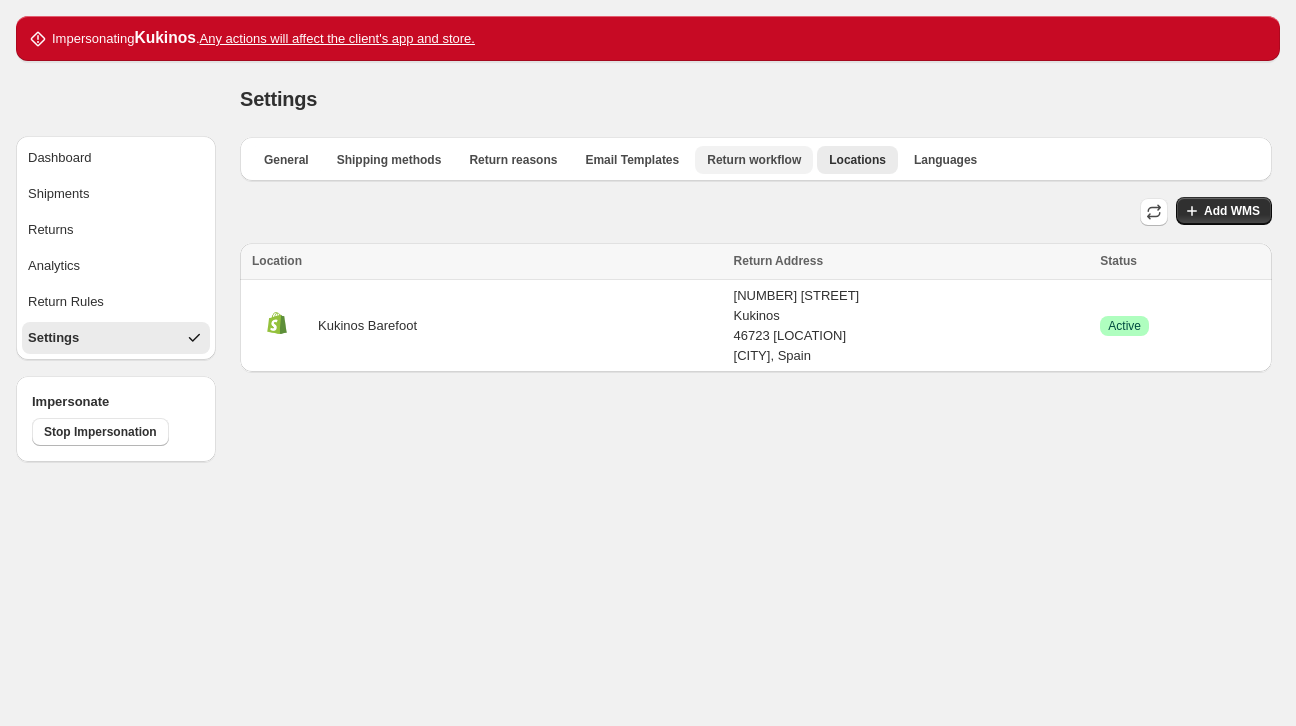 click on "Return workflow" at bounding box center [754, 160] 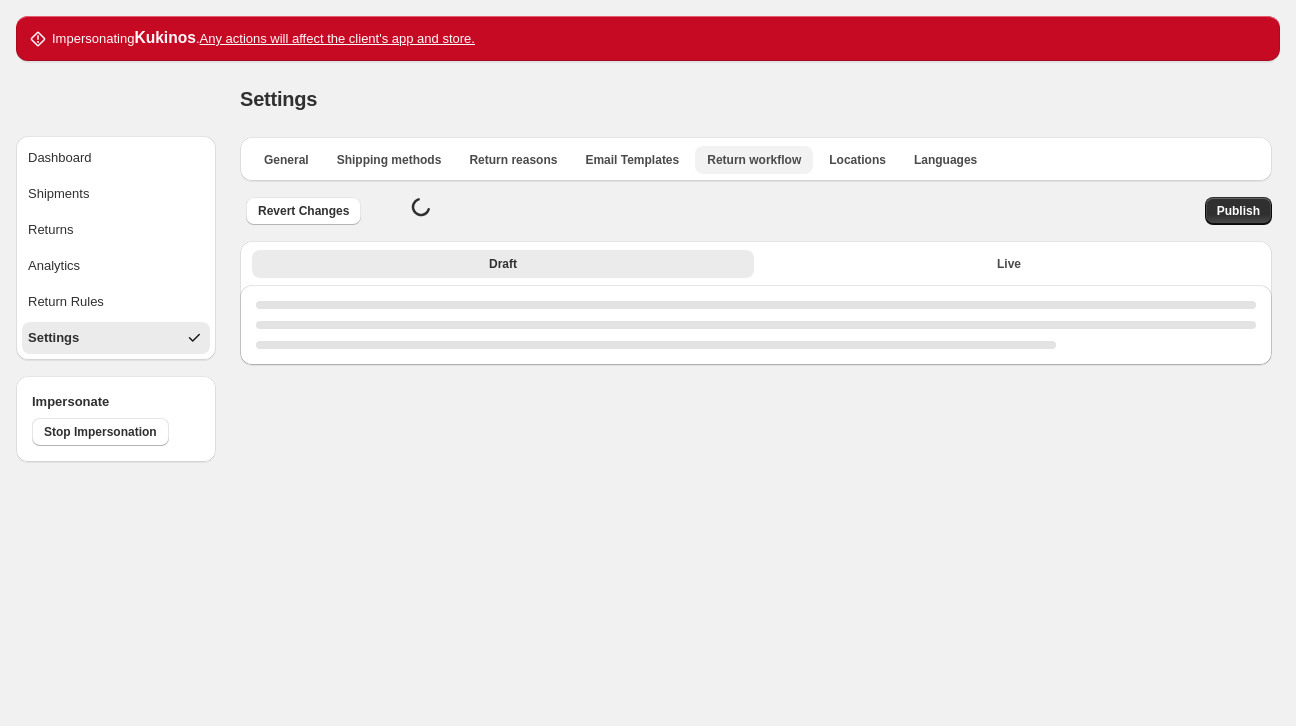 select on "********" 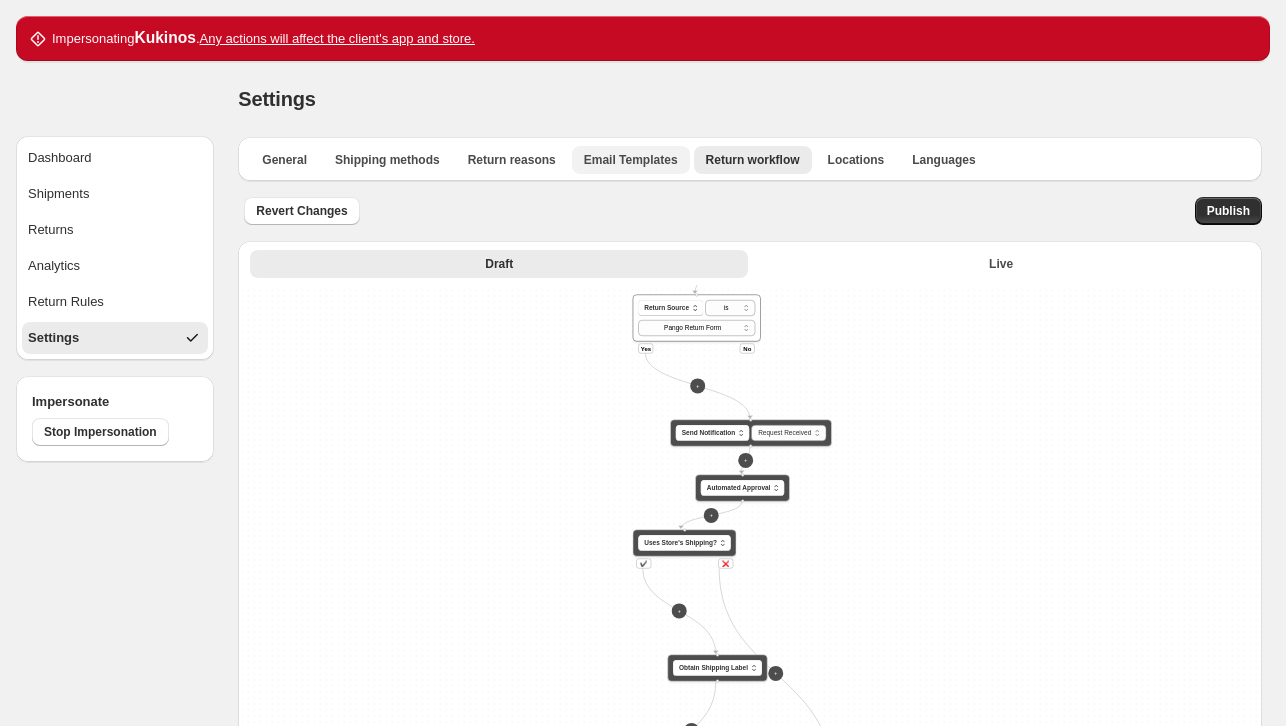 click on "Email Templates" at bounding box center (631, 160) 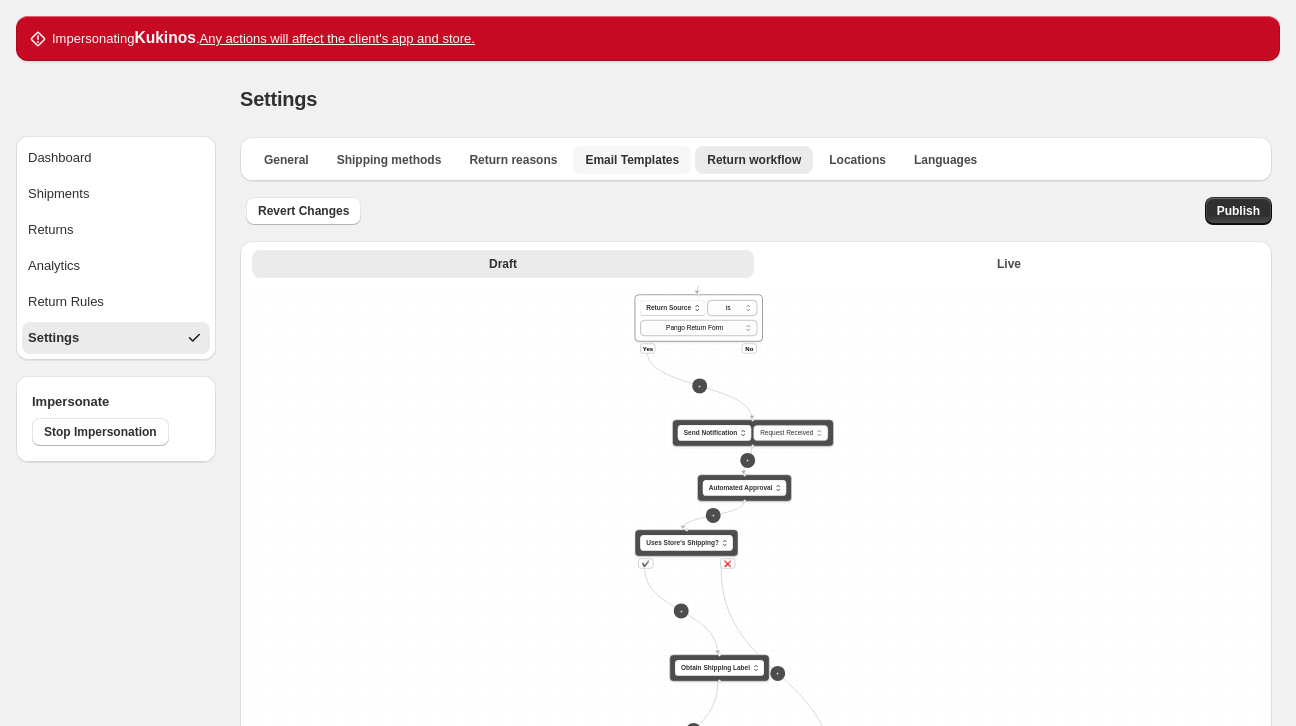 select on "********" 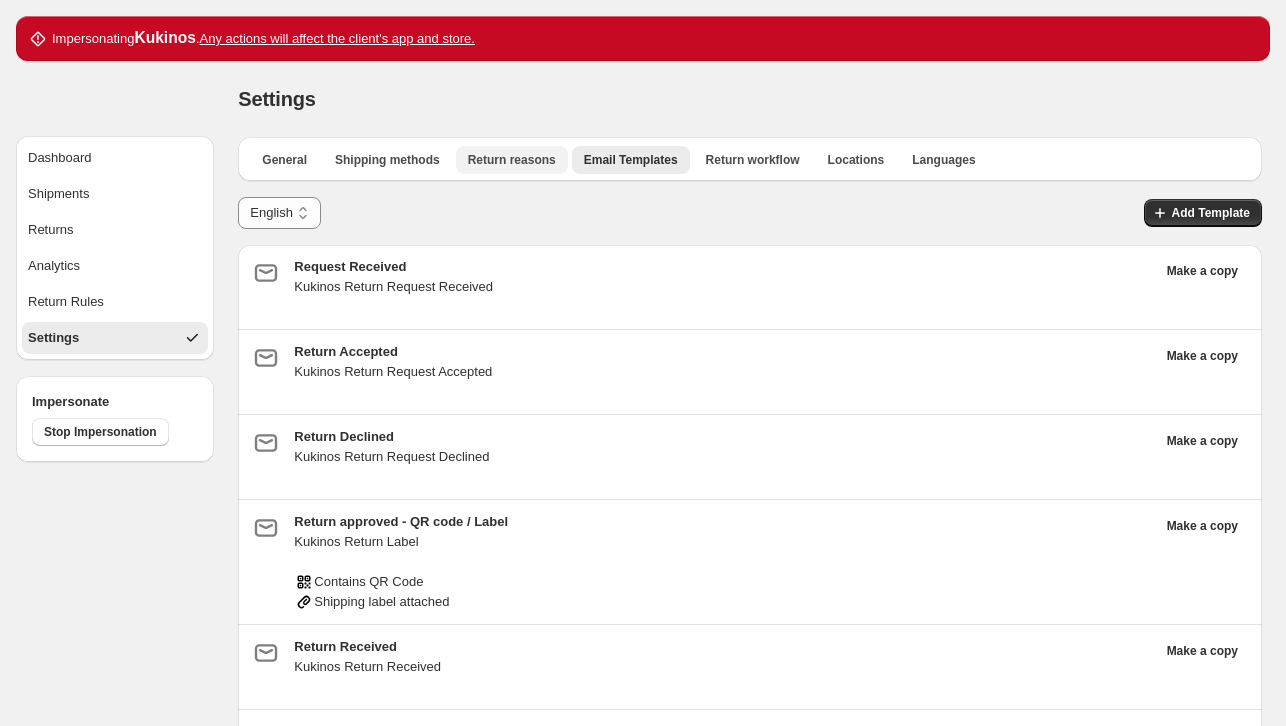 click on "Return reasons" at bounding box center (512, 160) 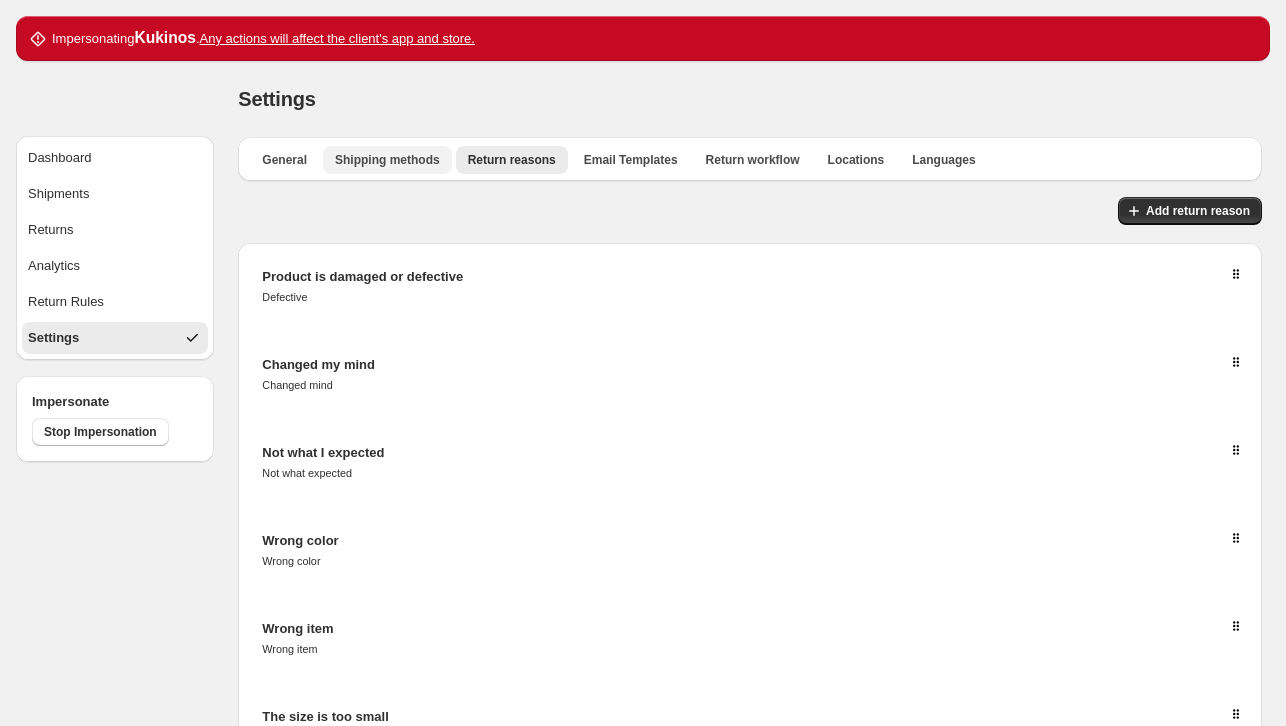 click on "Shipping methods" at bounding box center (387, 160) 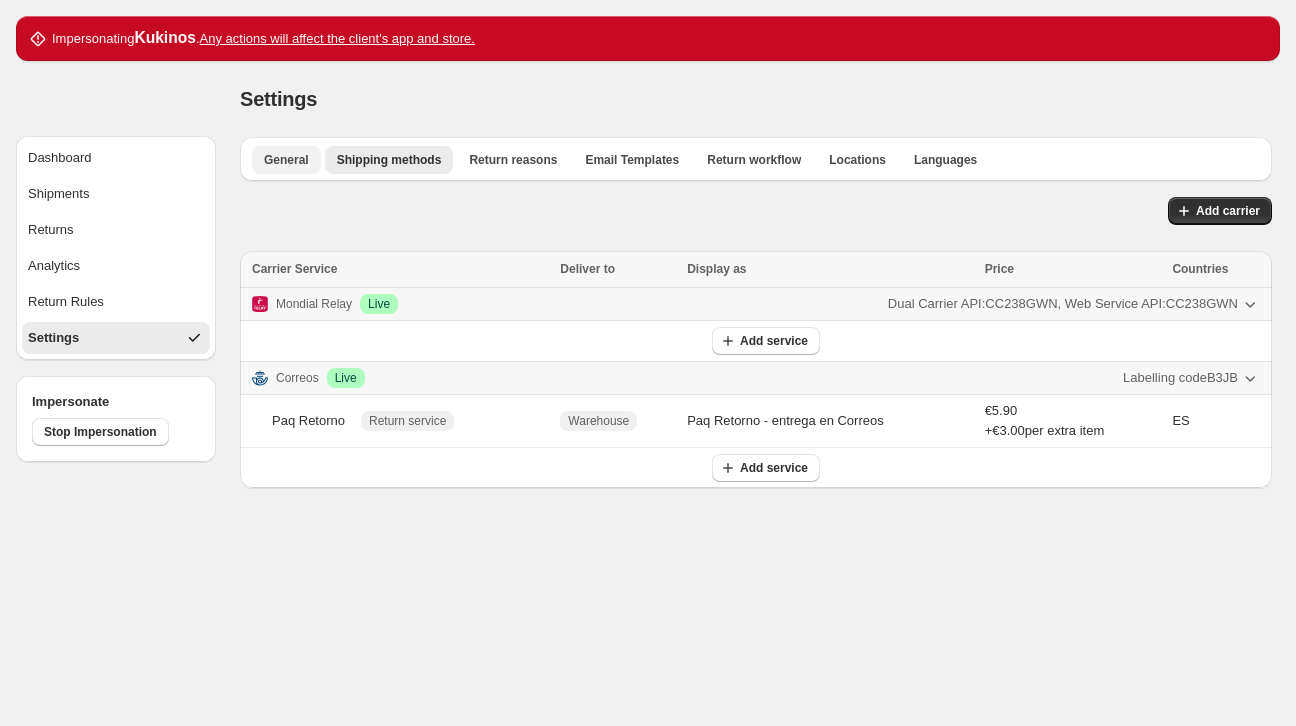 click on "General" at bounding box center [286, 160] 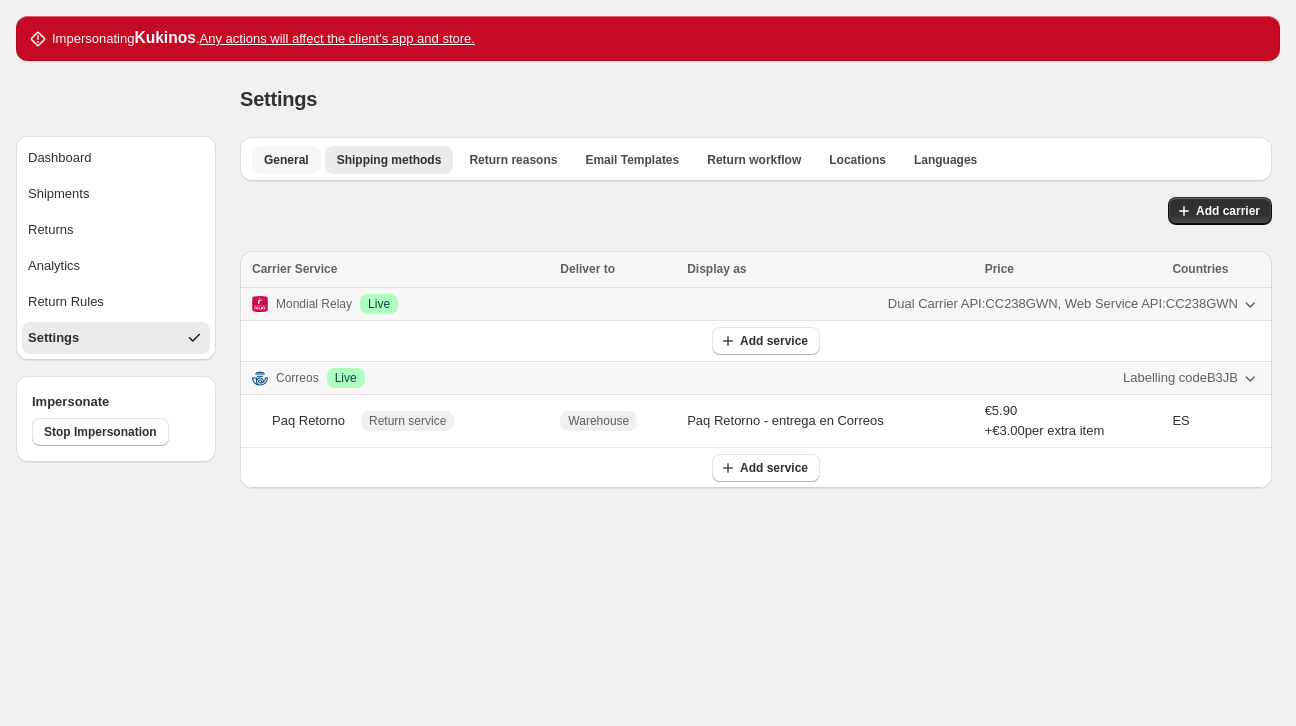 select on "**" 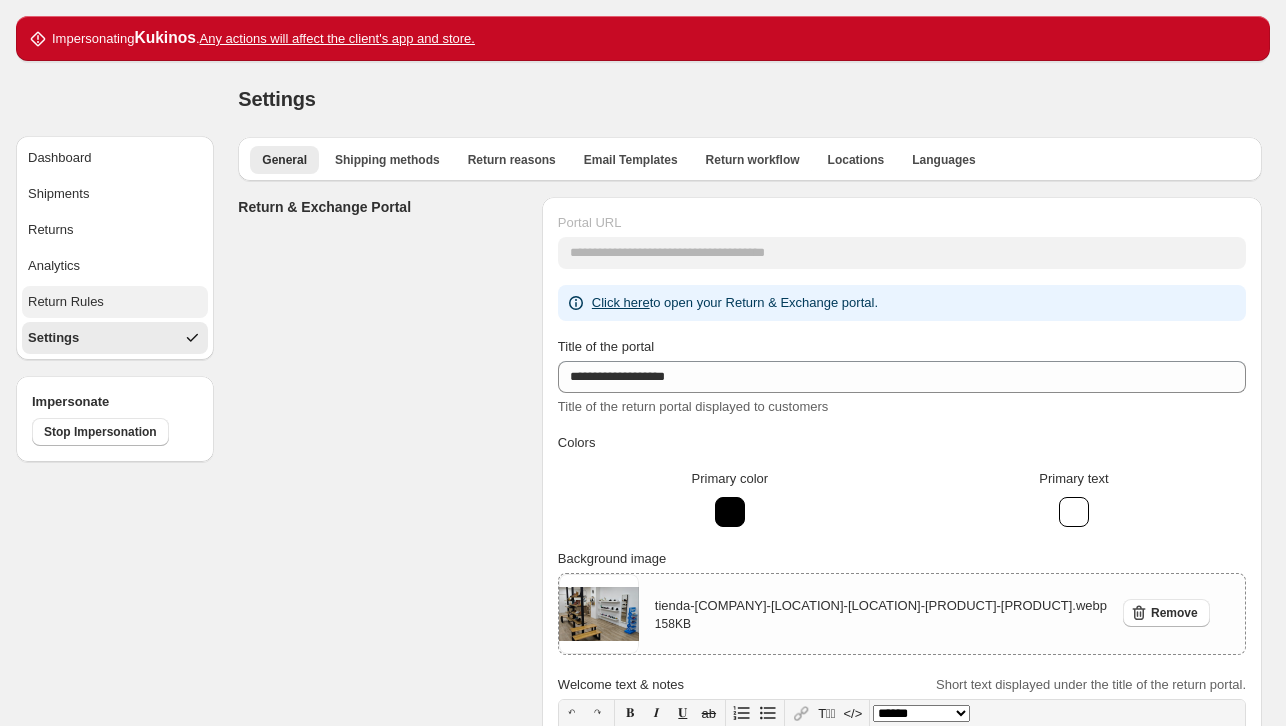 click on "Return Rules" at bounding box center (115, 302) 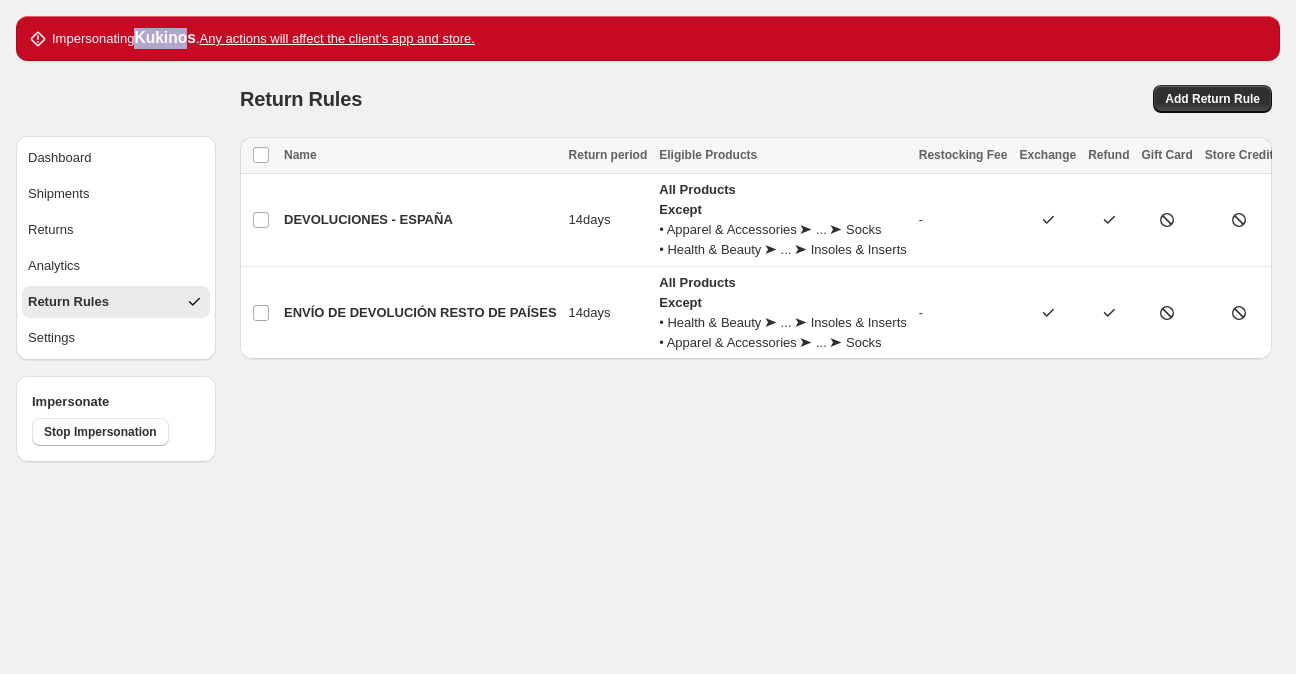 drag, startPoint x: 132, startPoint y: 35, endPoint x: 187, endPoint y: 42, distance: 55.443665 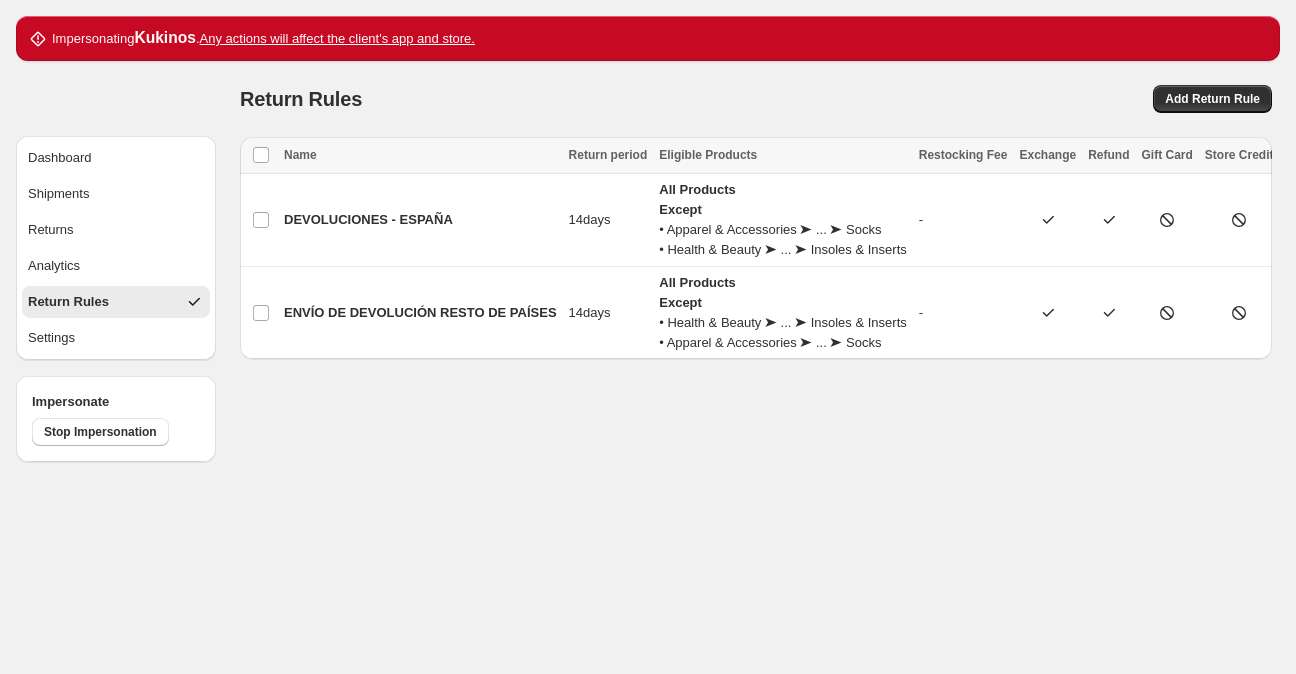 click on "Dashboard Shipments Returns Analytics Return Rules Settings" at bounding box center (108, 210) 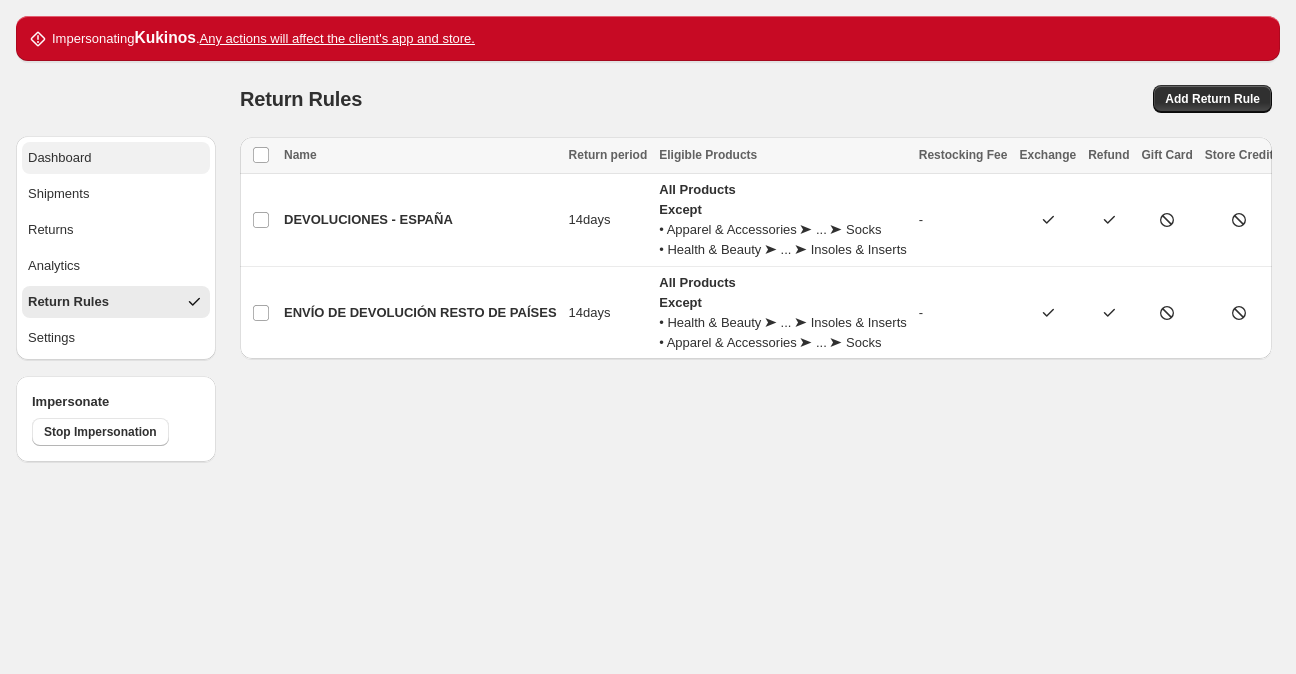 click on "Dashboard" at bounding box center (116, 158) 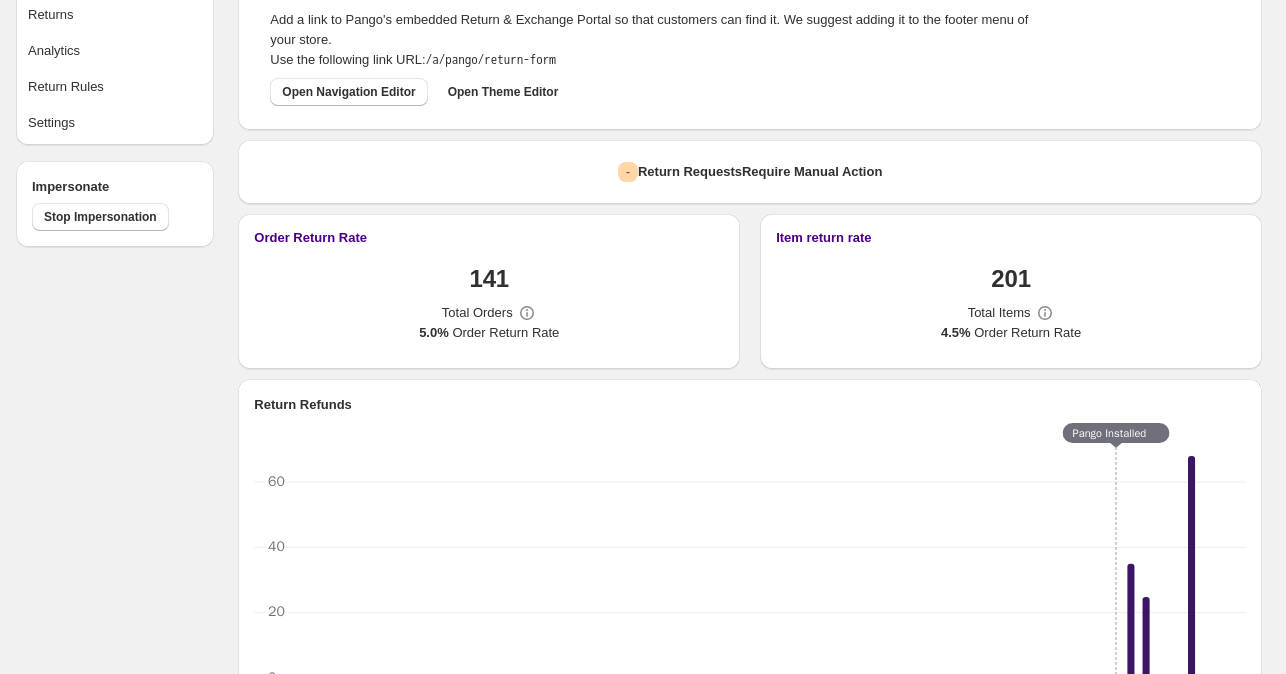 scroll, scrollTop: 0, scrollLeft: 0, axis: both 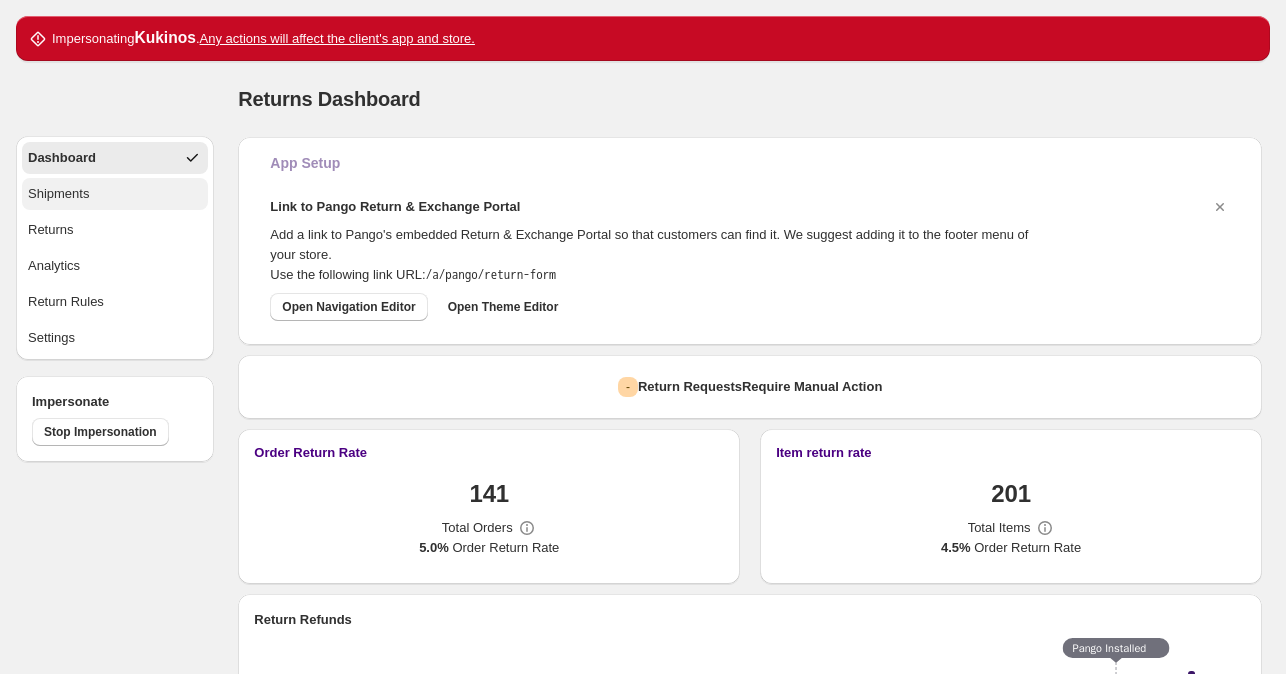 click on "Shipments" at bounding box center (115, 194) 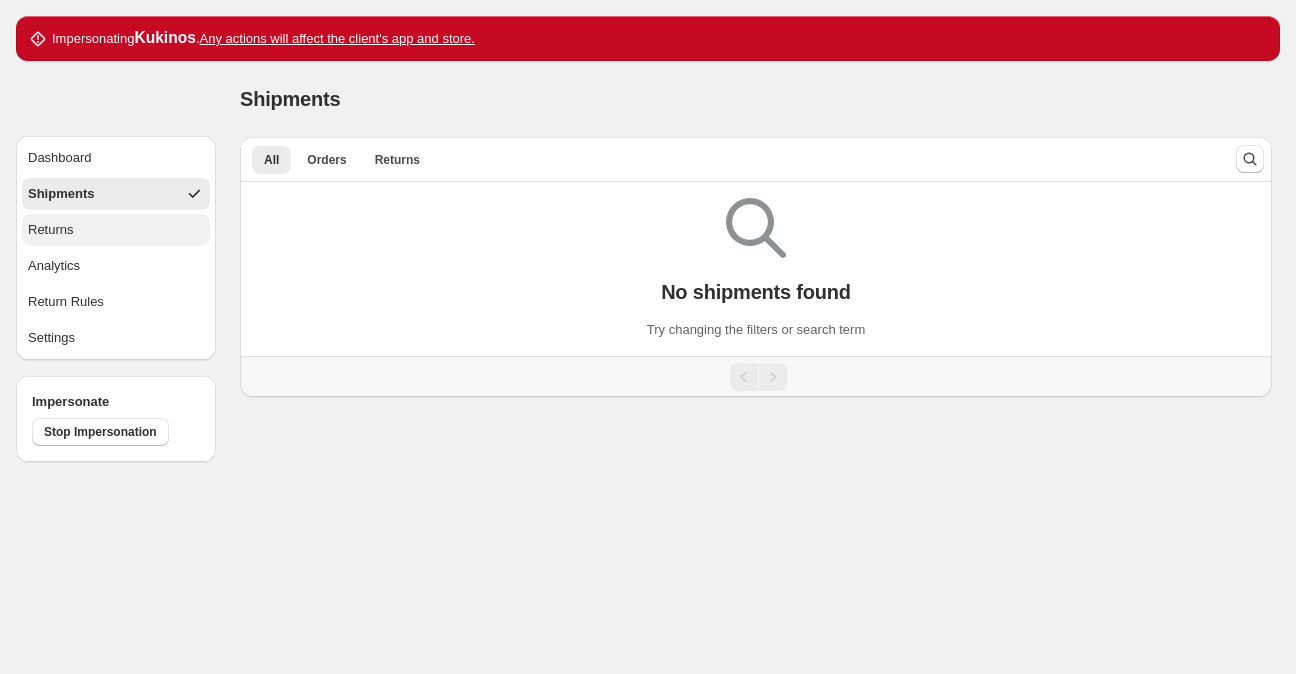 click on "Returns" at bounding box center (116, 230) 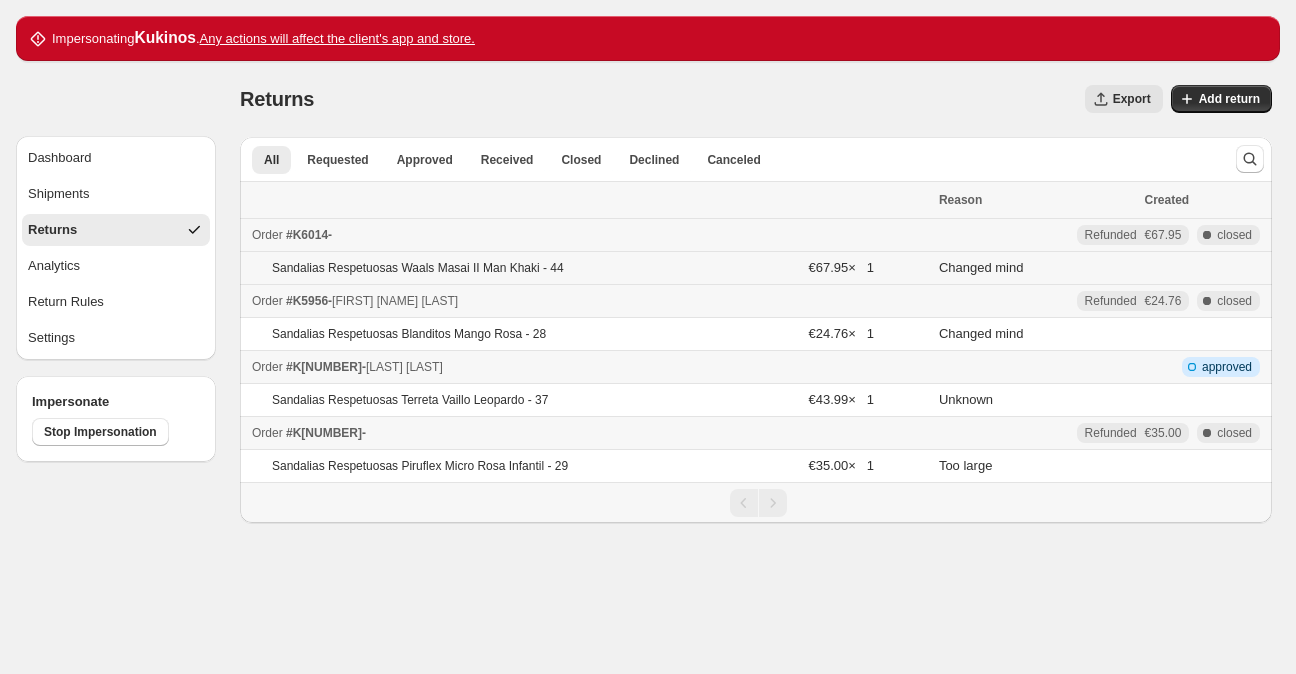 click on "Sandalias Respetuosas Waals Masai II Man Khaki - 44" at bounding box center [521, 268] 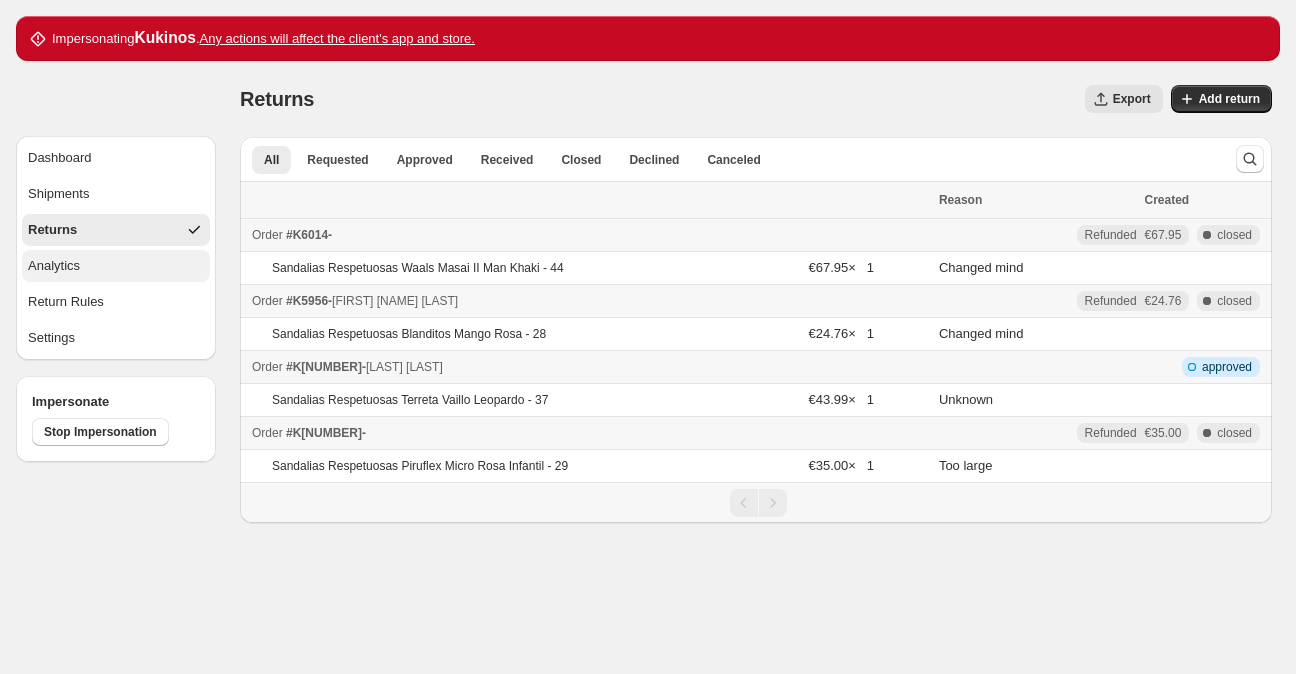 click on "Analytics" at bounding box center (116, 266) 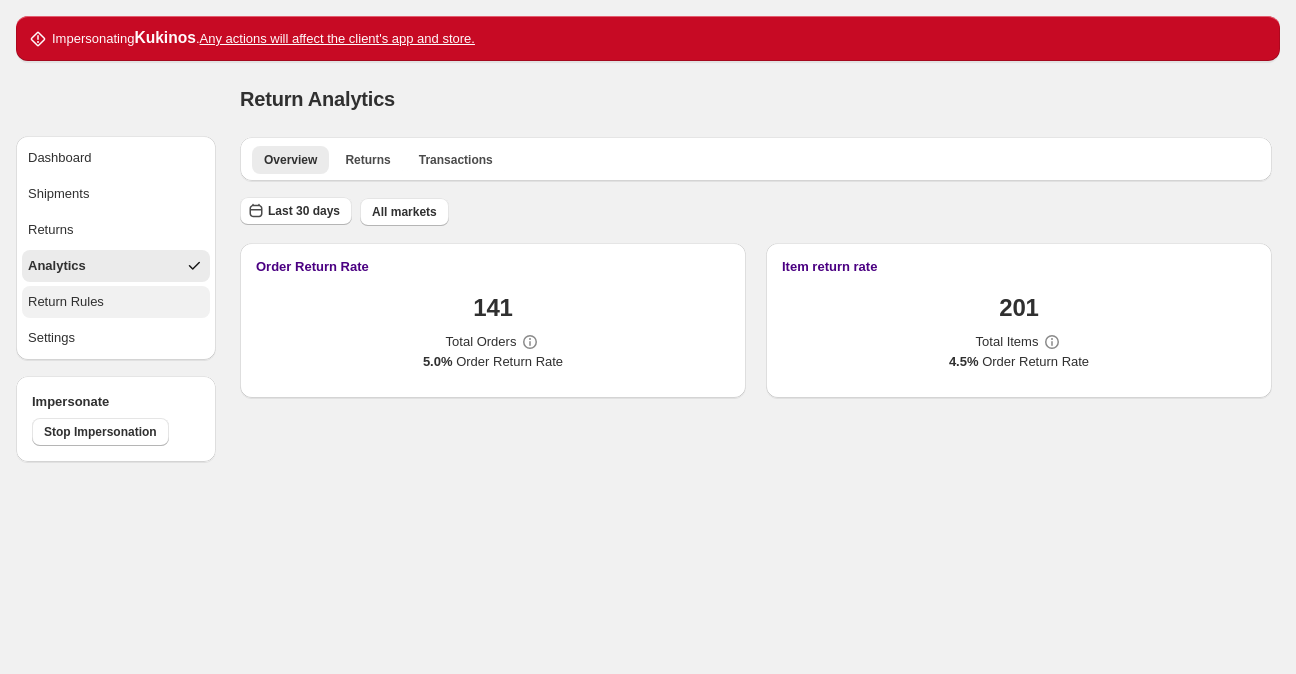 click on "Return Rules" at bounding box center [116, 302] 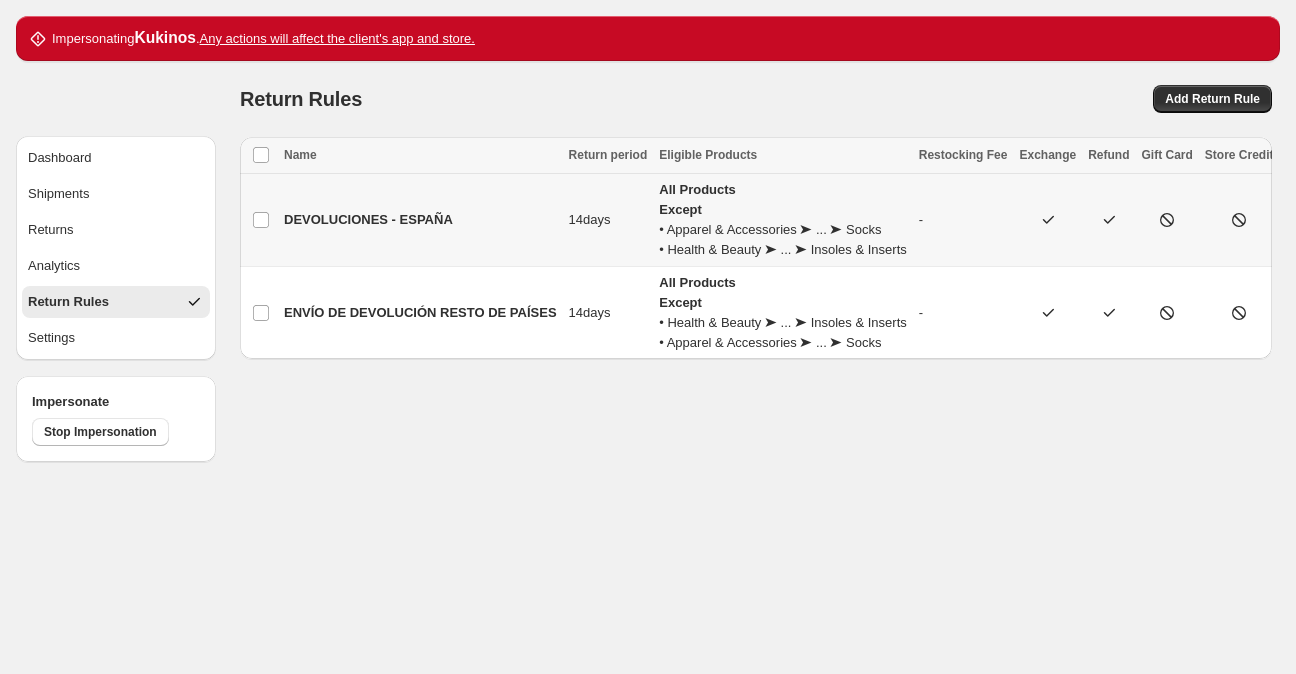click on "DEVOLUCIONES - ESPAÑA" at bounding box center (368, 219) 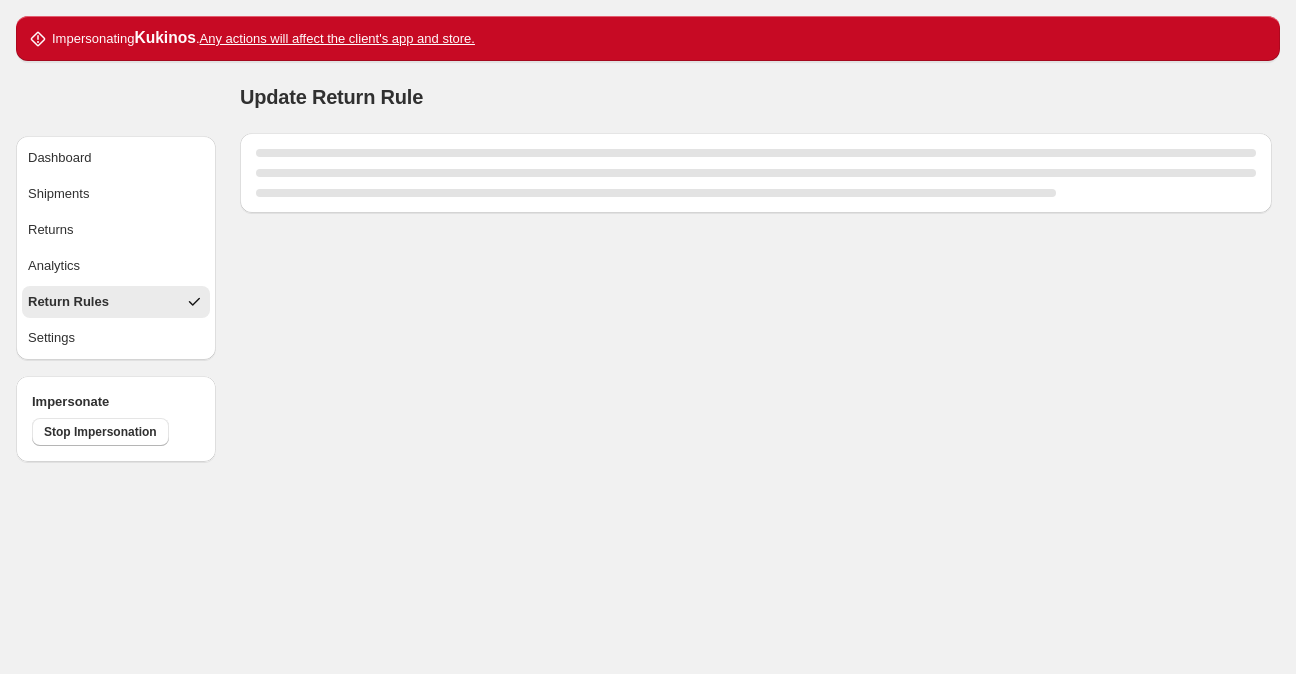 select on "****" 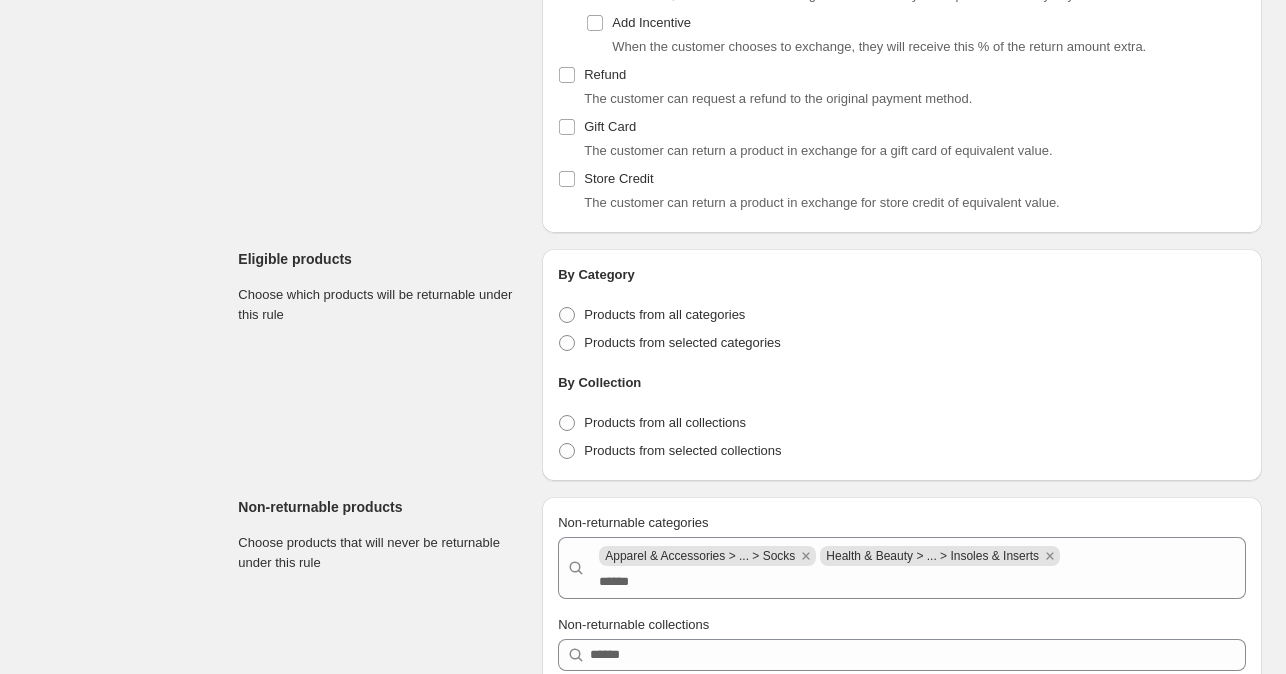 scroll, scrollTop: 1373, scrollLeft: 0, axis: vertical 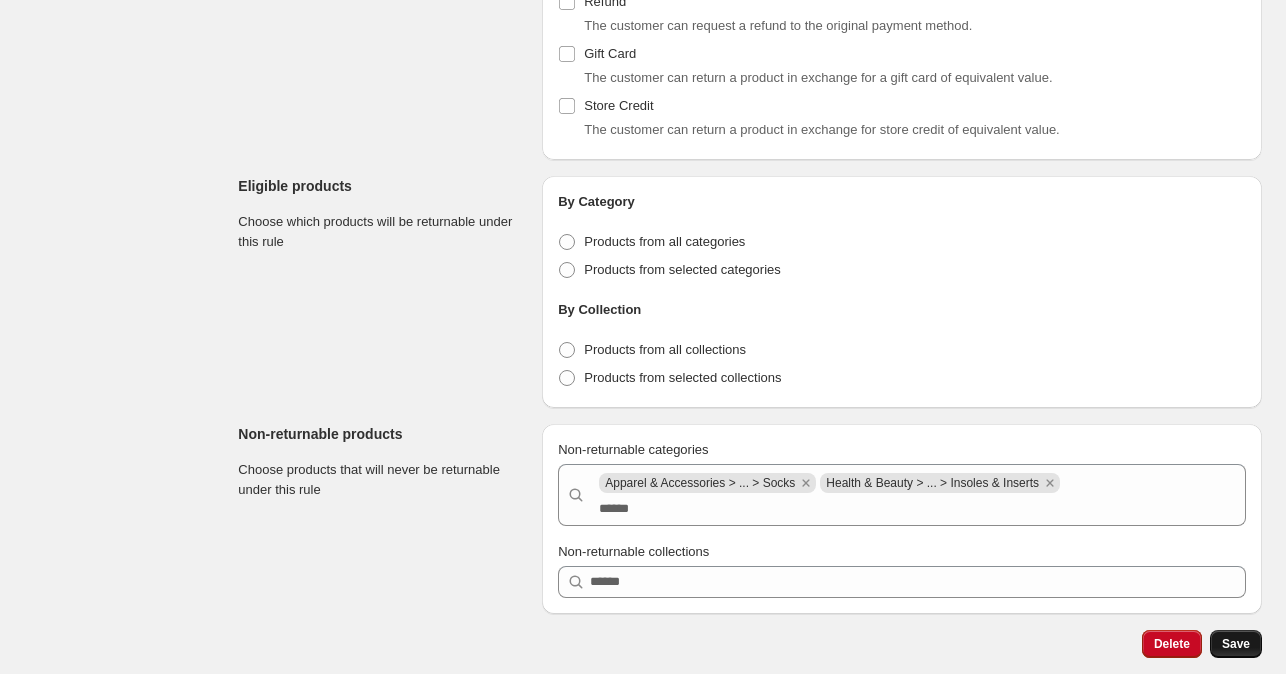 click on "Save" at bounding box center (1236, 644) 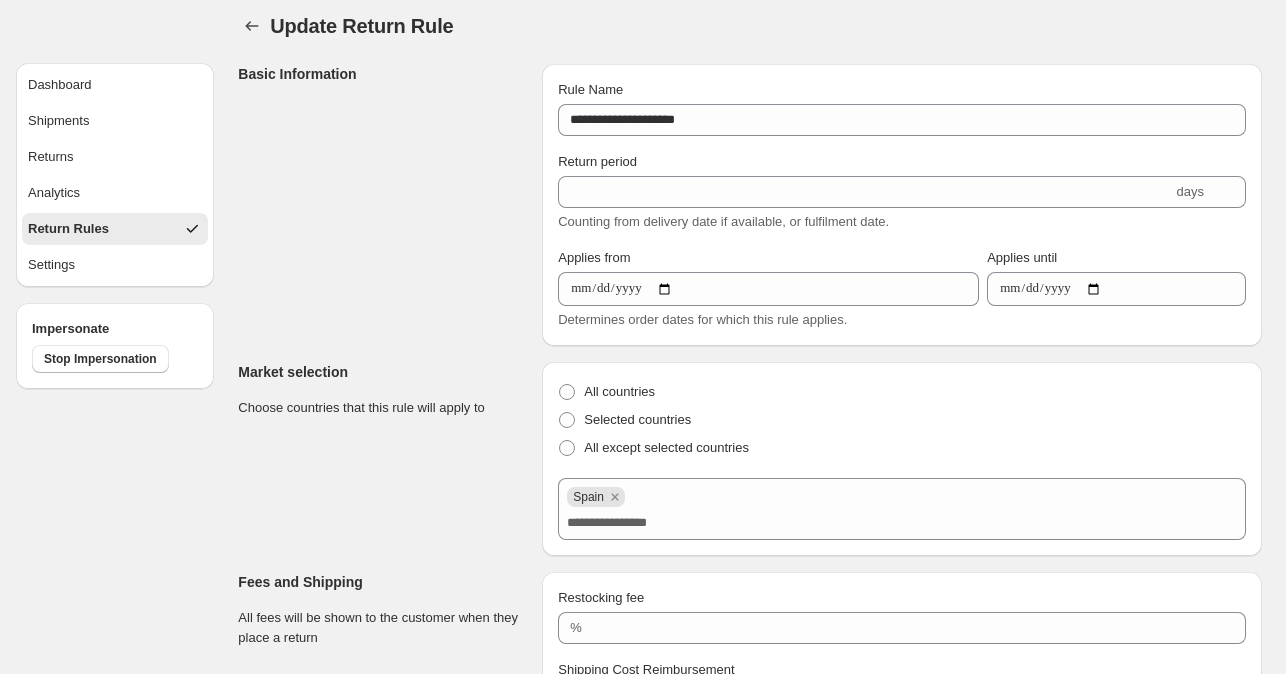 scroll, scrollTop: 0, scrollLeft: 0, axis: both 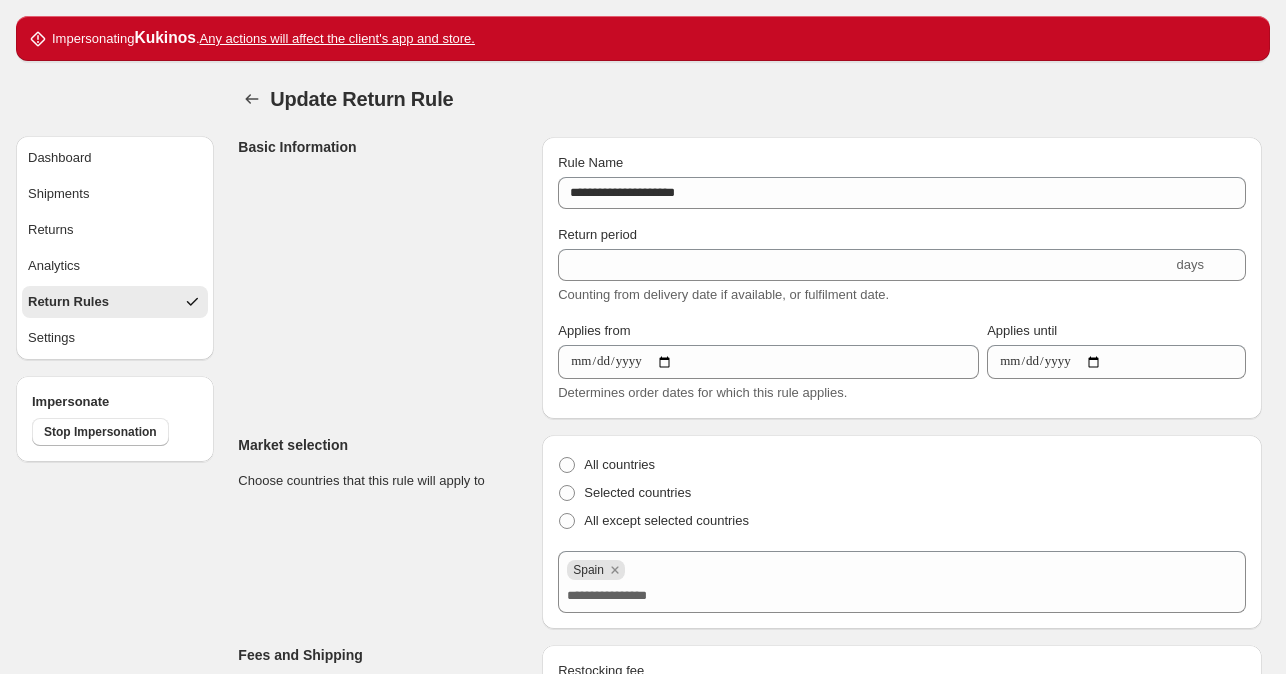 click on "Return Rules" at bounding box center [115, 302] 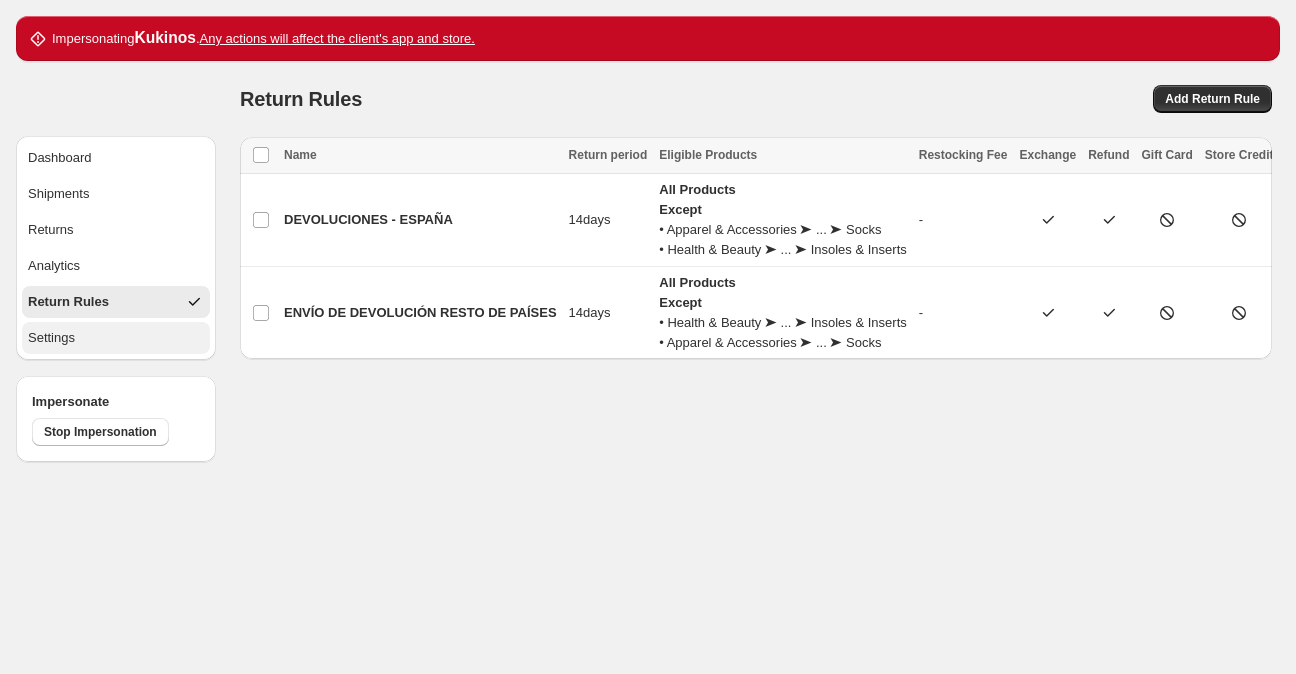 click on "Settings" at bounding box center [116, 338] 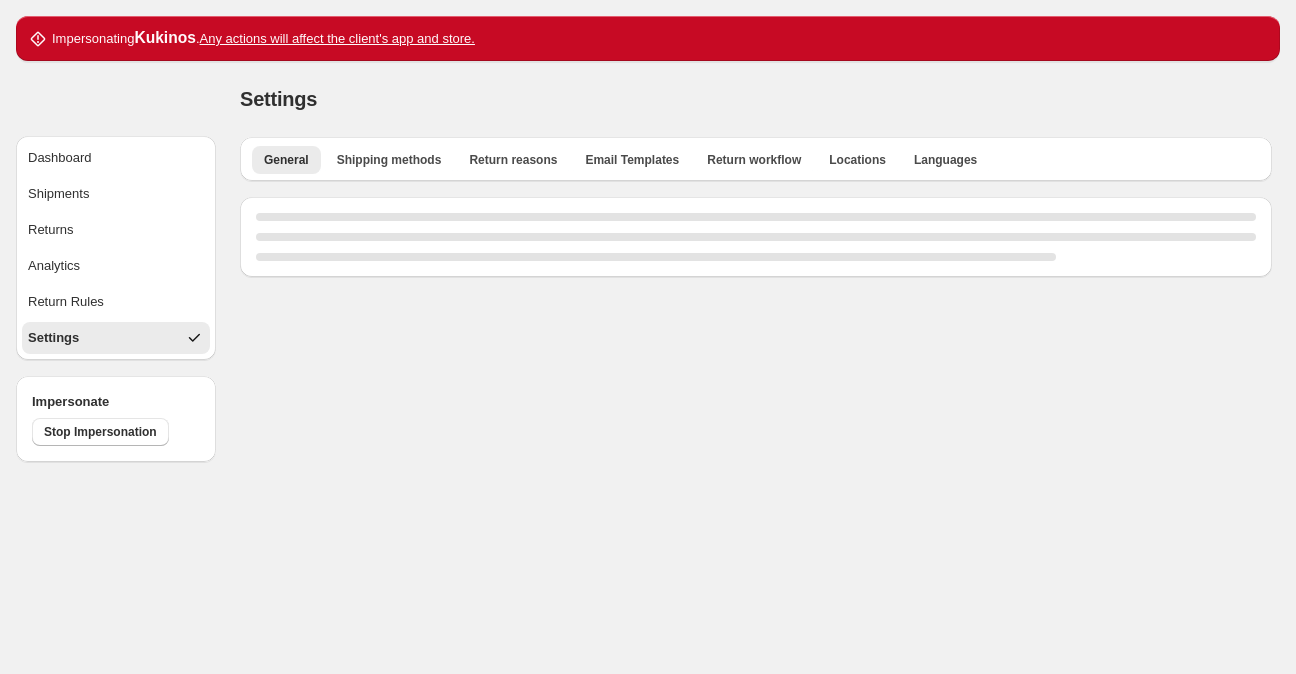 select on "**" 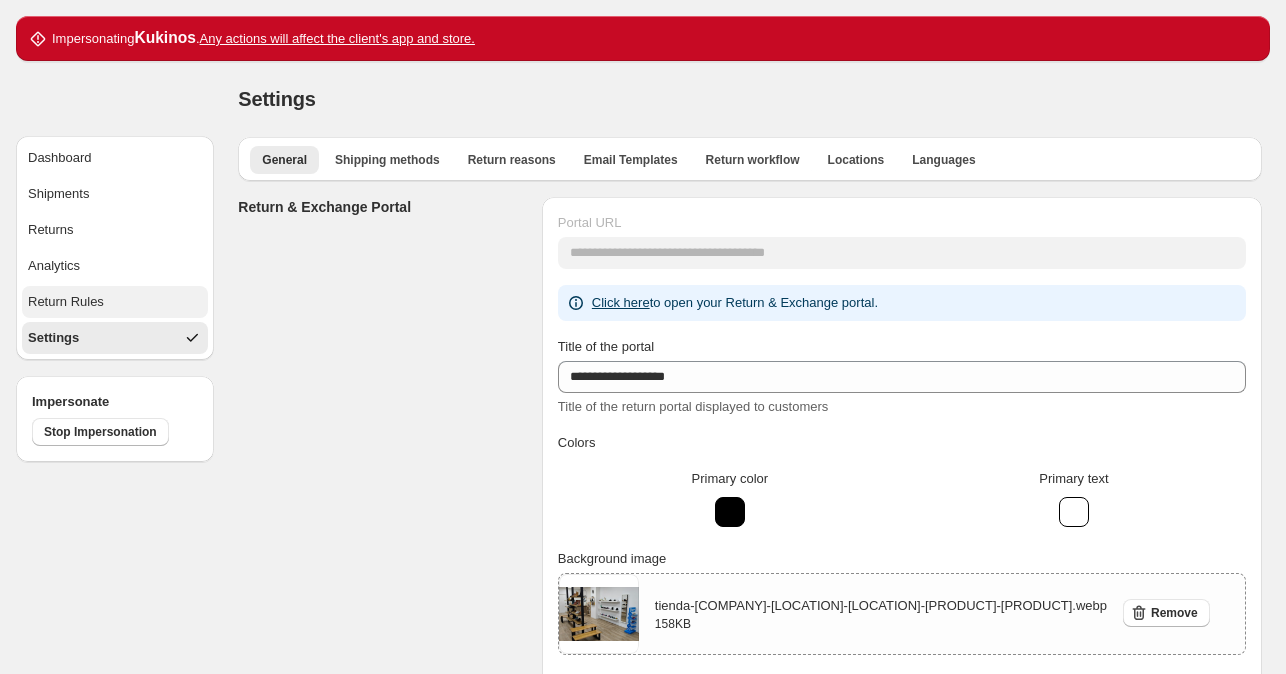 click on "Return Rules" at bounding box center [115, 302] 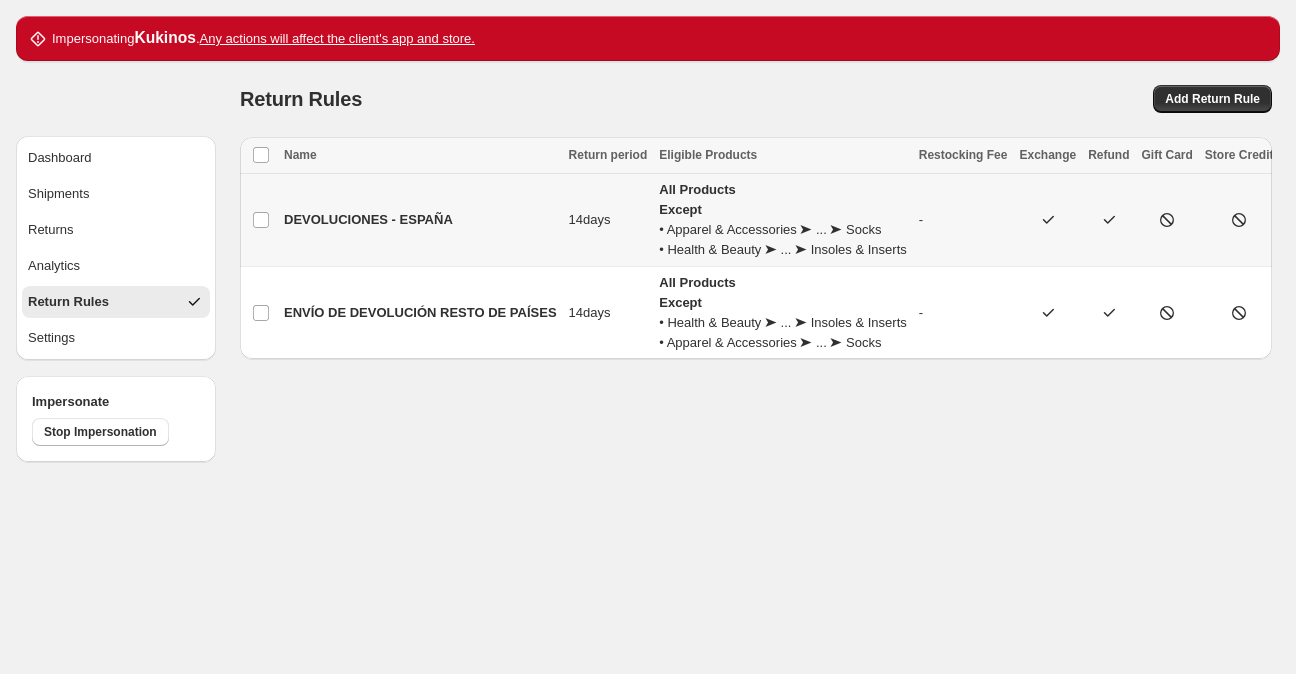click on "DEVOLUCIONES - ESPAÑA" at bounding box center (420, 220) 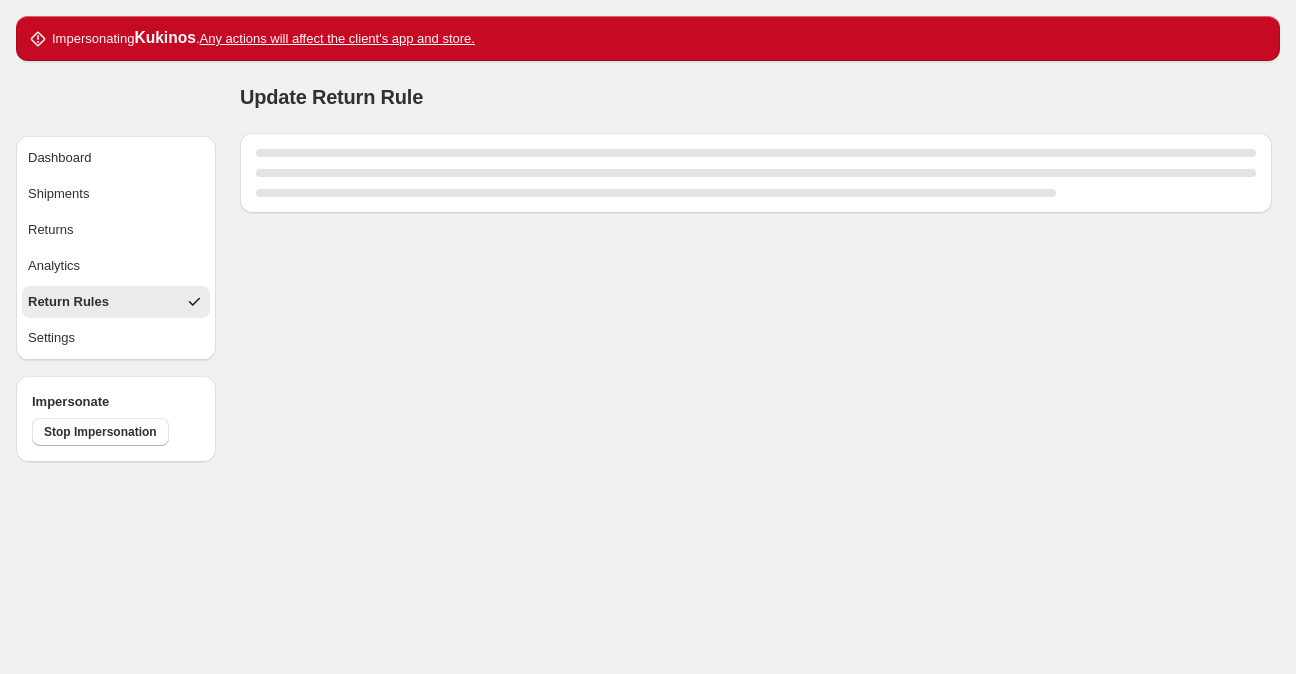 select on "****" 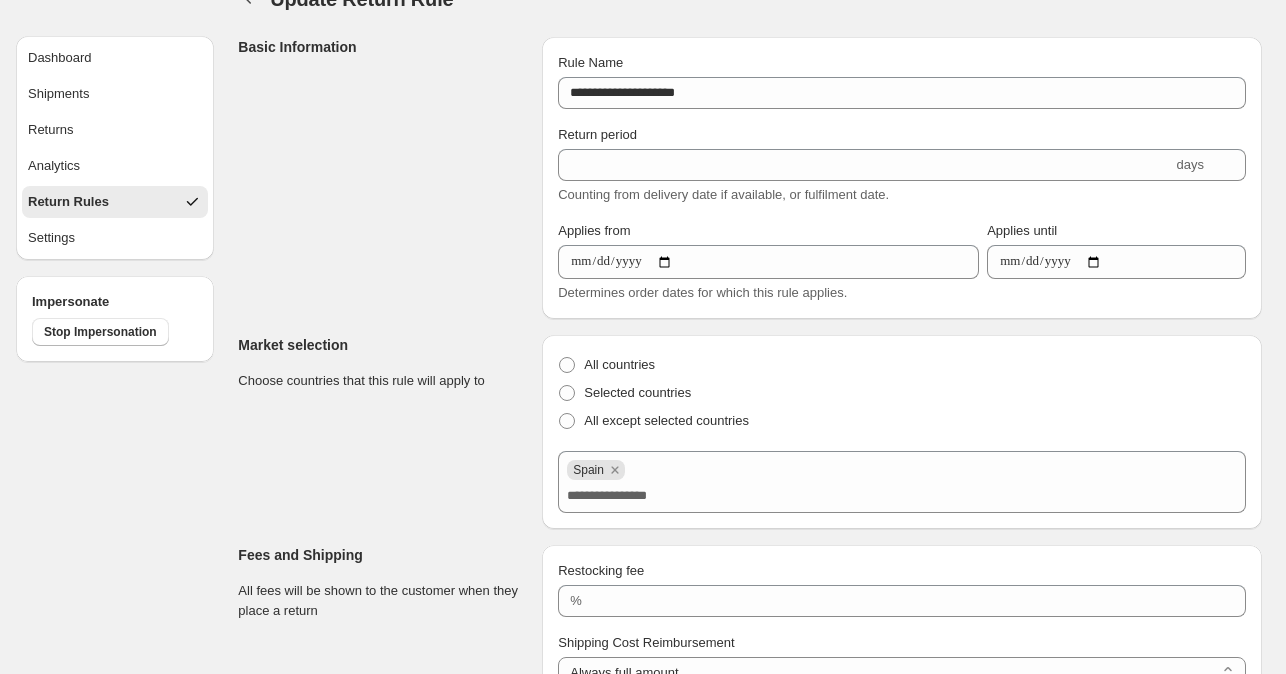 scroll, scrollTop: 0, scrollLeft: 0, axis: both 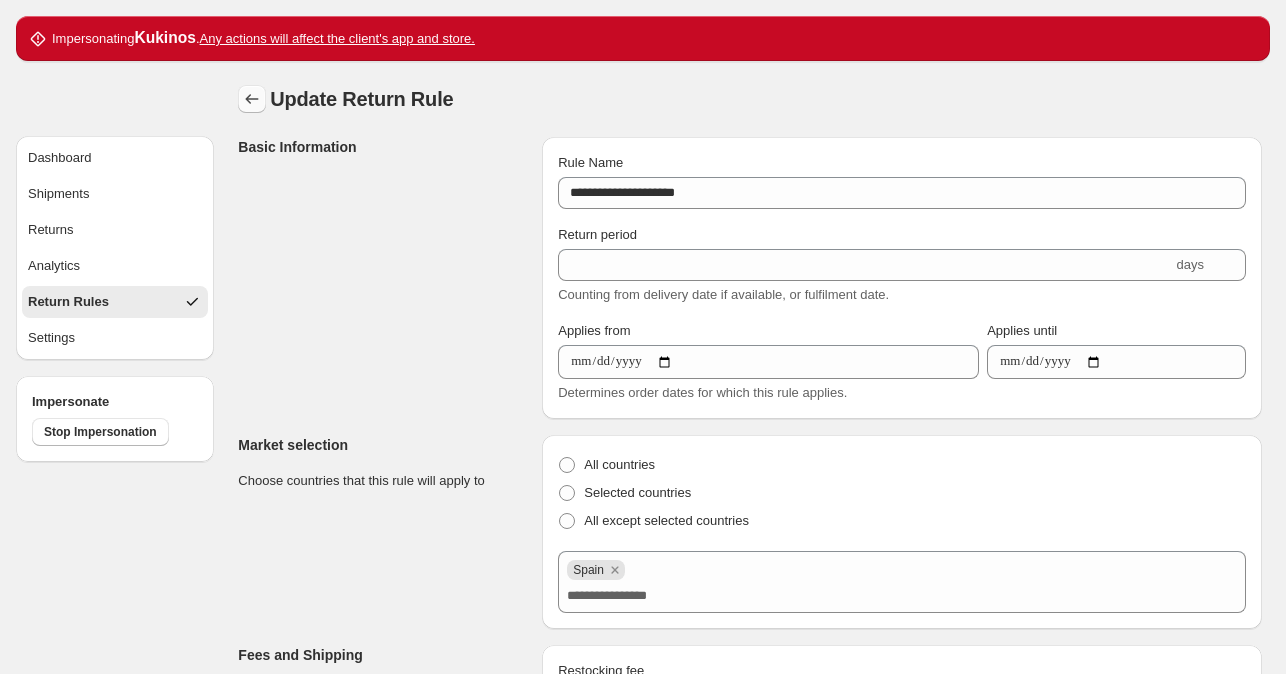 click 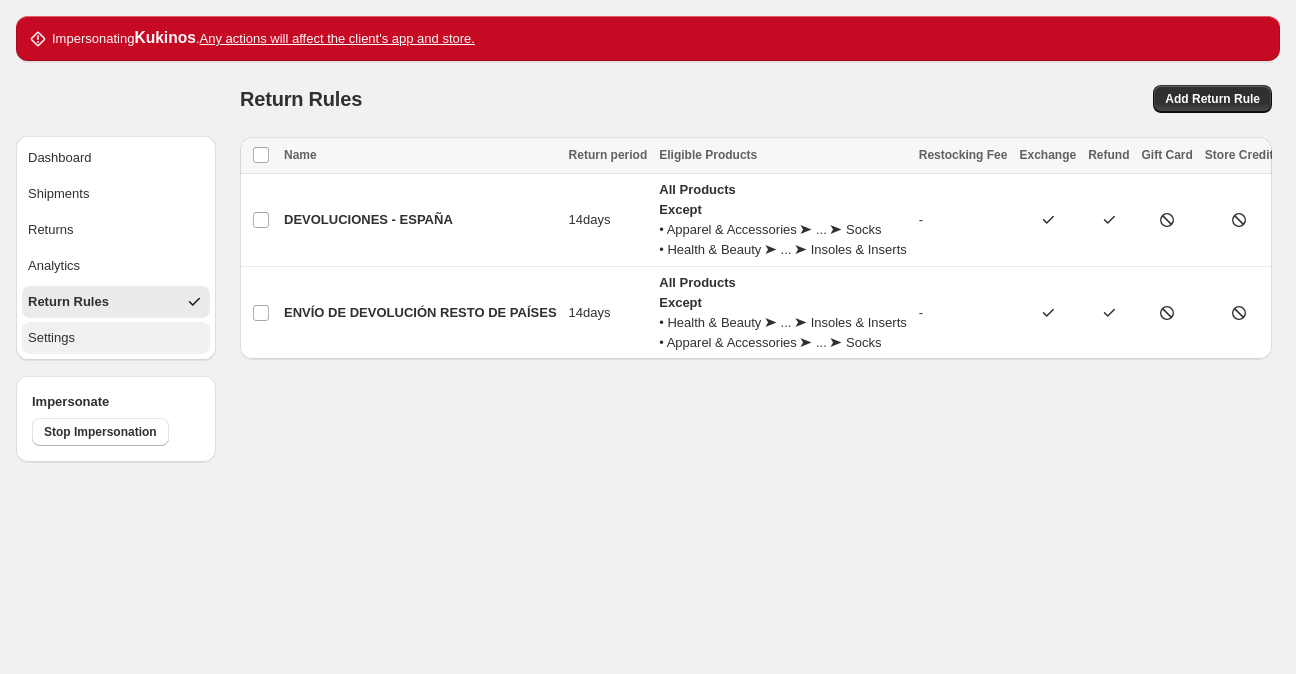 click on "Settings" at bounding box center (116, 338) 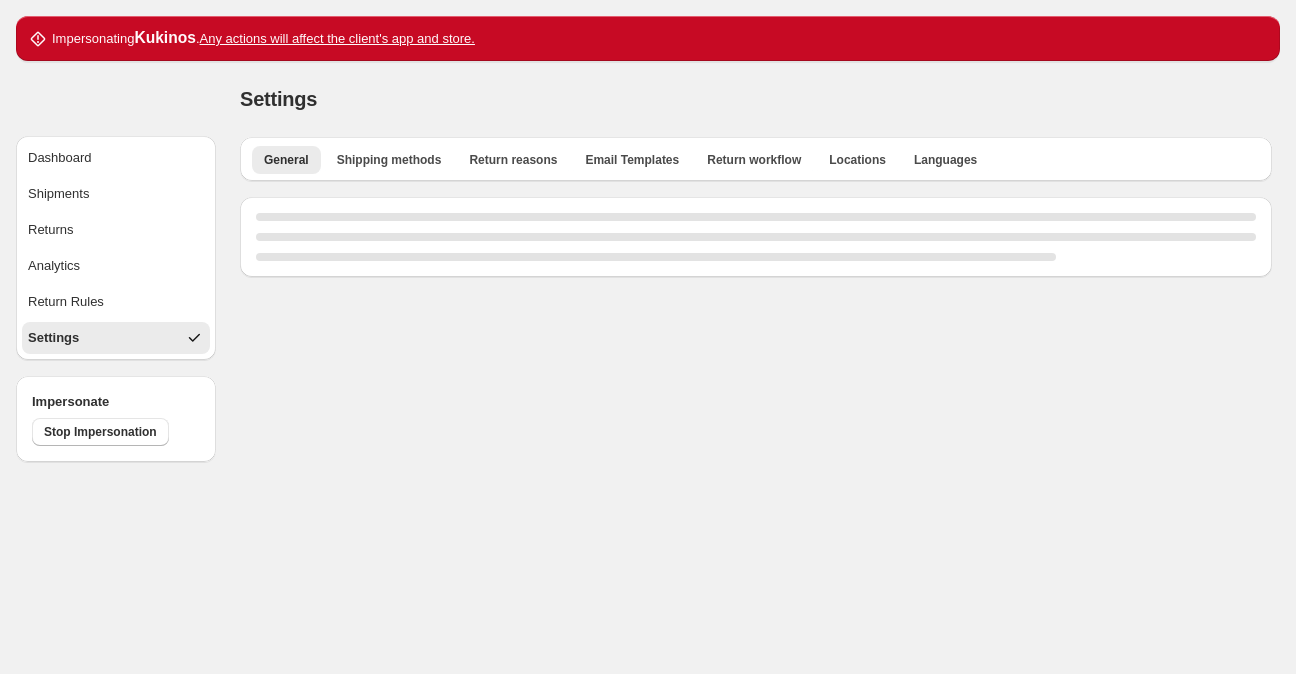 select on "**" 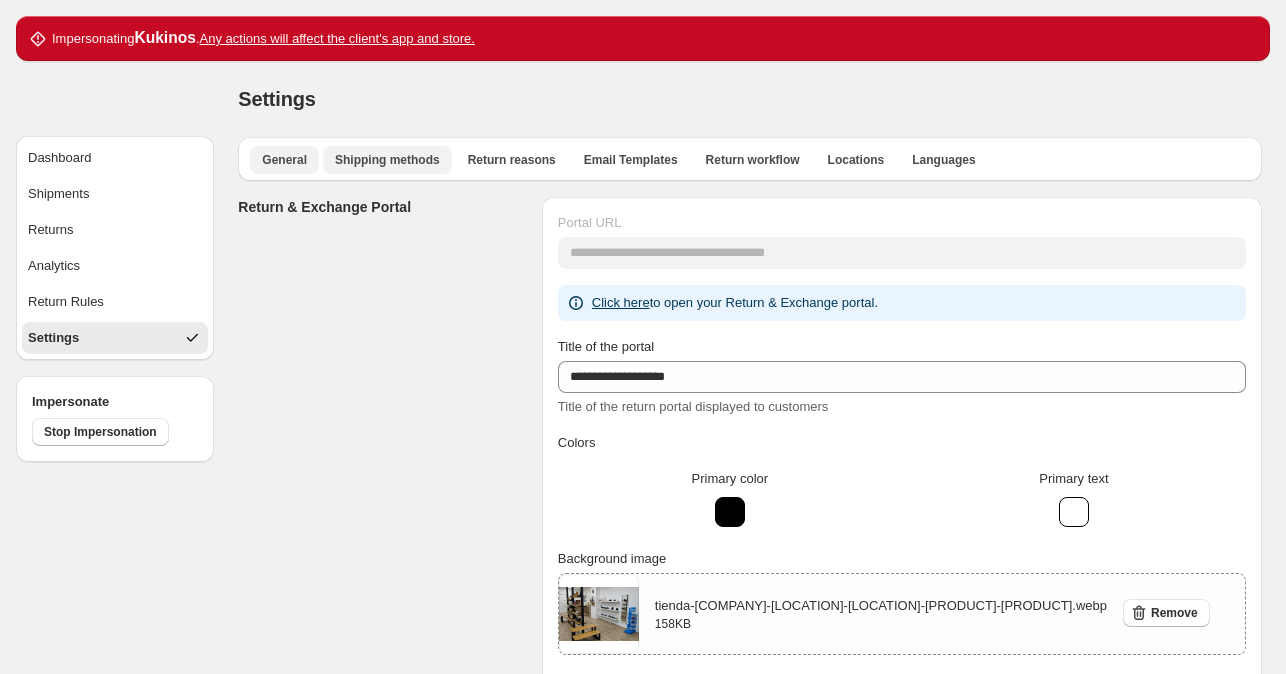 click on "Shipping methods" at bounding box center [387, 160] 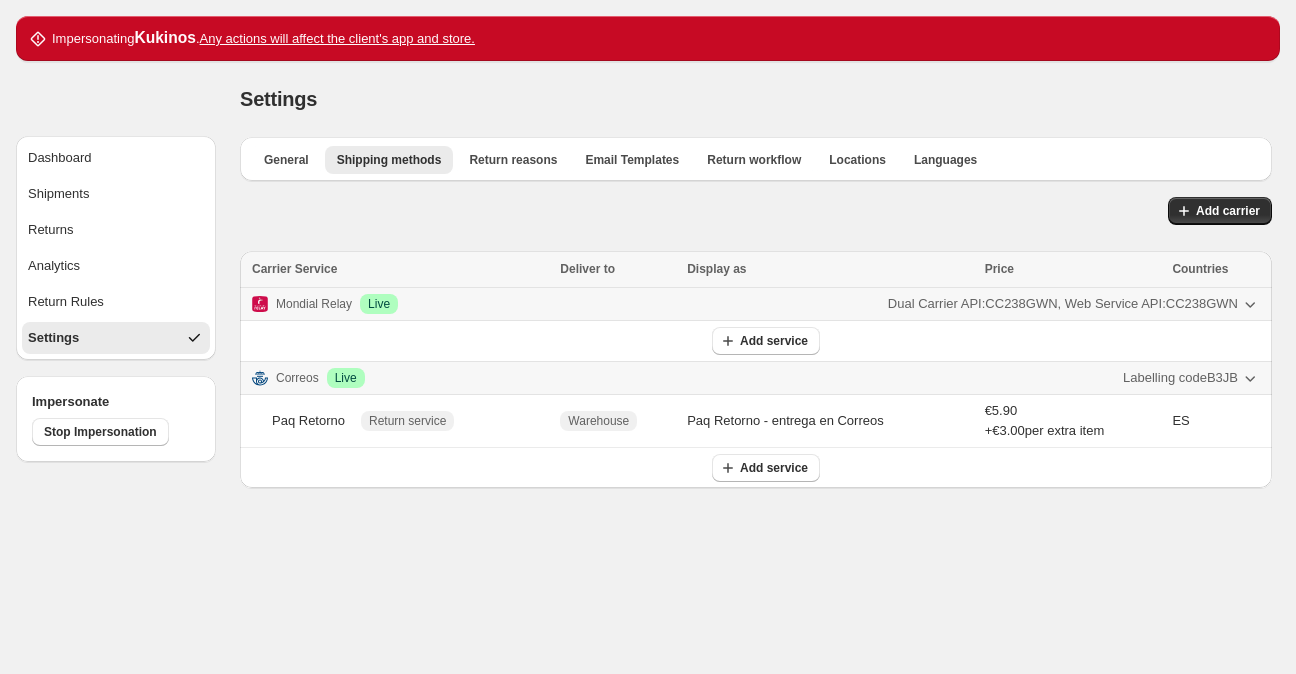 click on "Mondial Relay Success Live Dual Carrier API:  CC238GWN , Web Service API:  CC238GWN" at bounding box center [756, 304] 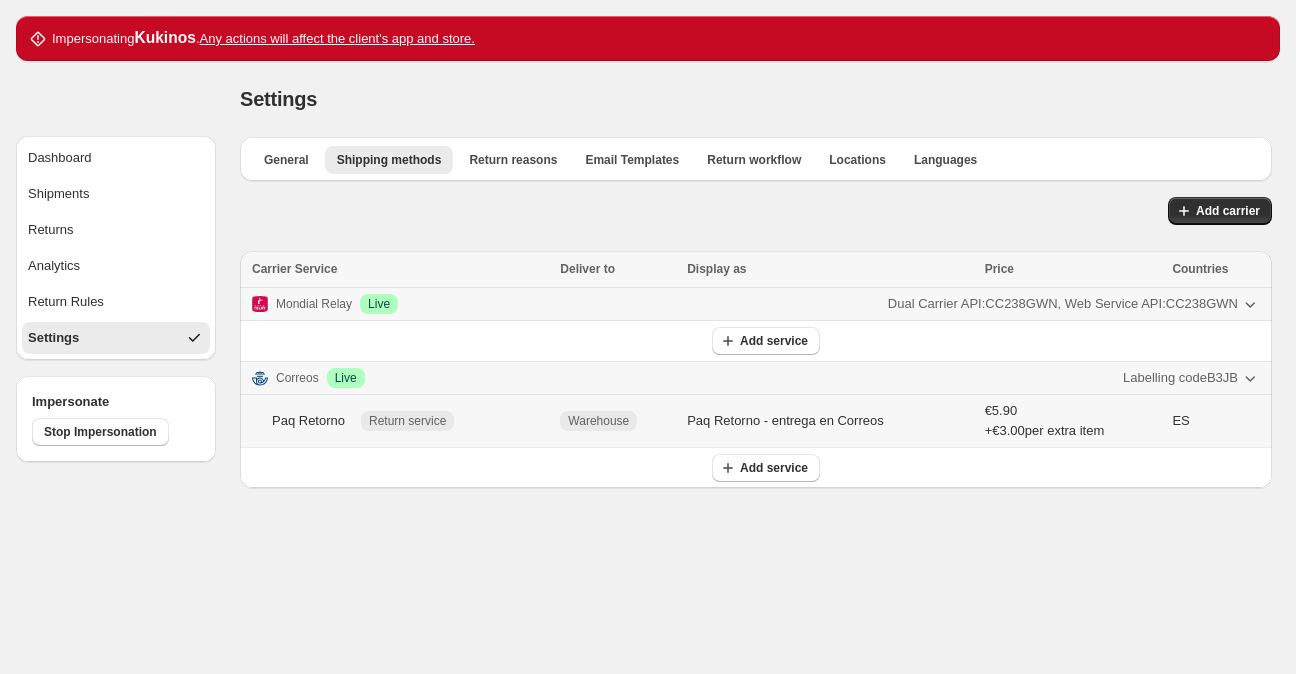 click on "Paq Retorno" at bounding box center [308, 421] 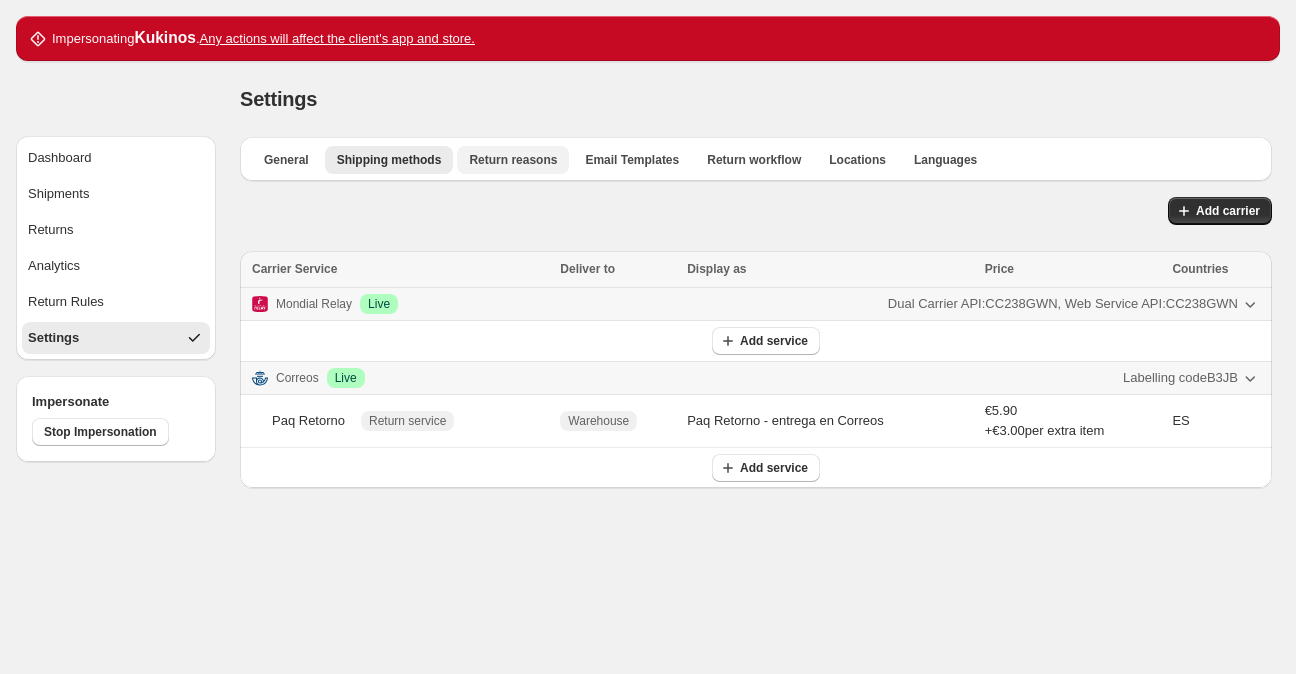 click on "Return reasons" at bounding box center (513, 160) 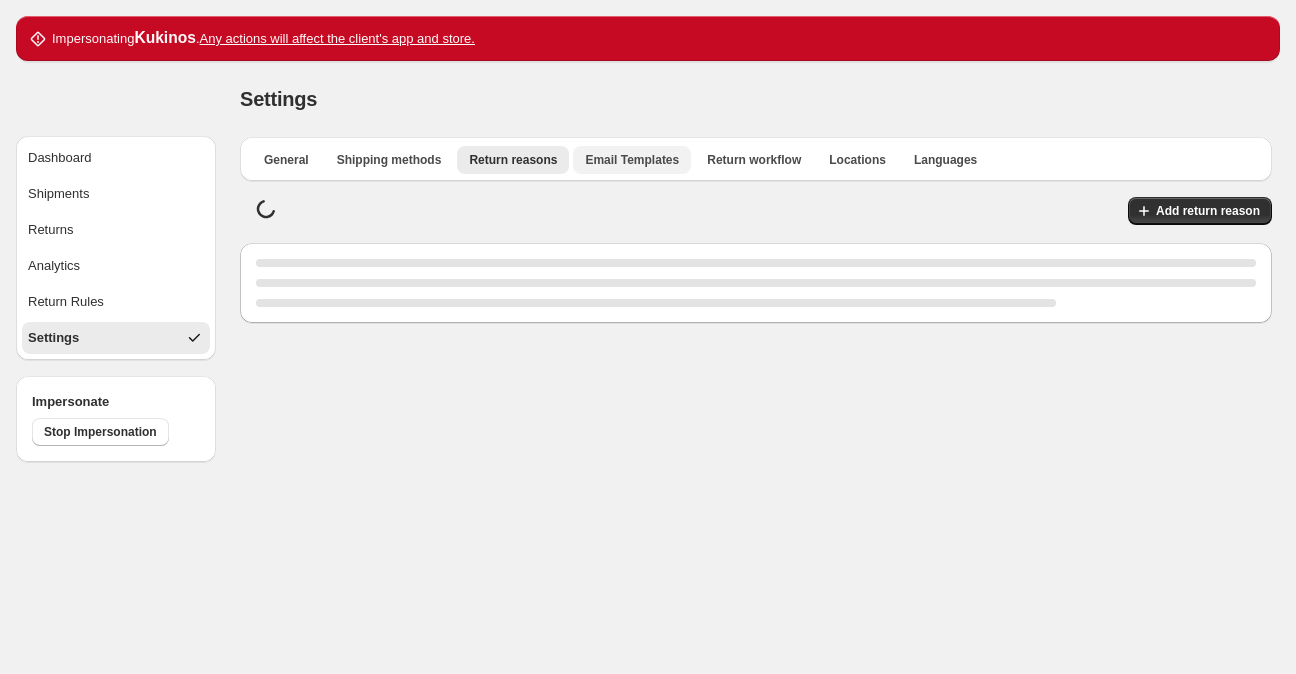 click on "Email Templates" at bounding box center [632, 160] 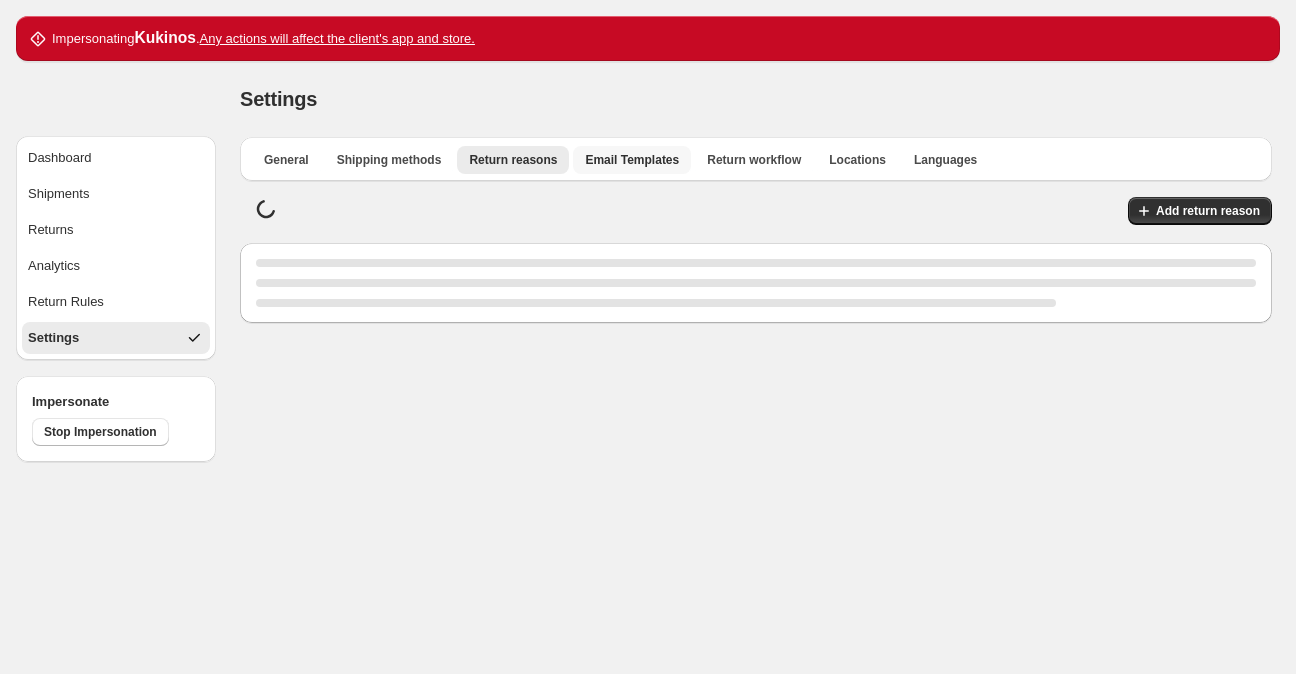 select on "********" 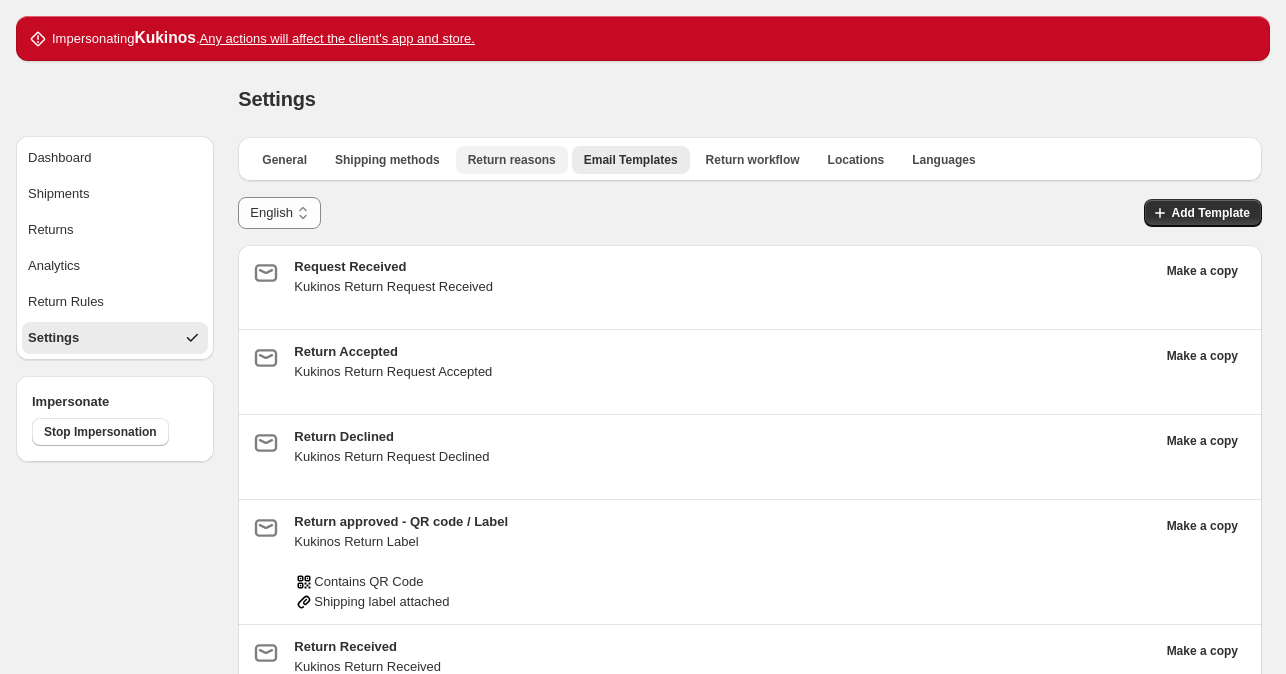 click on "Return reasons" at bounding box center [512, 160] 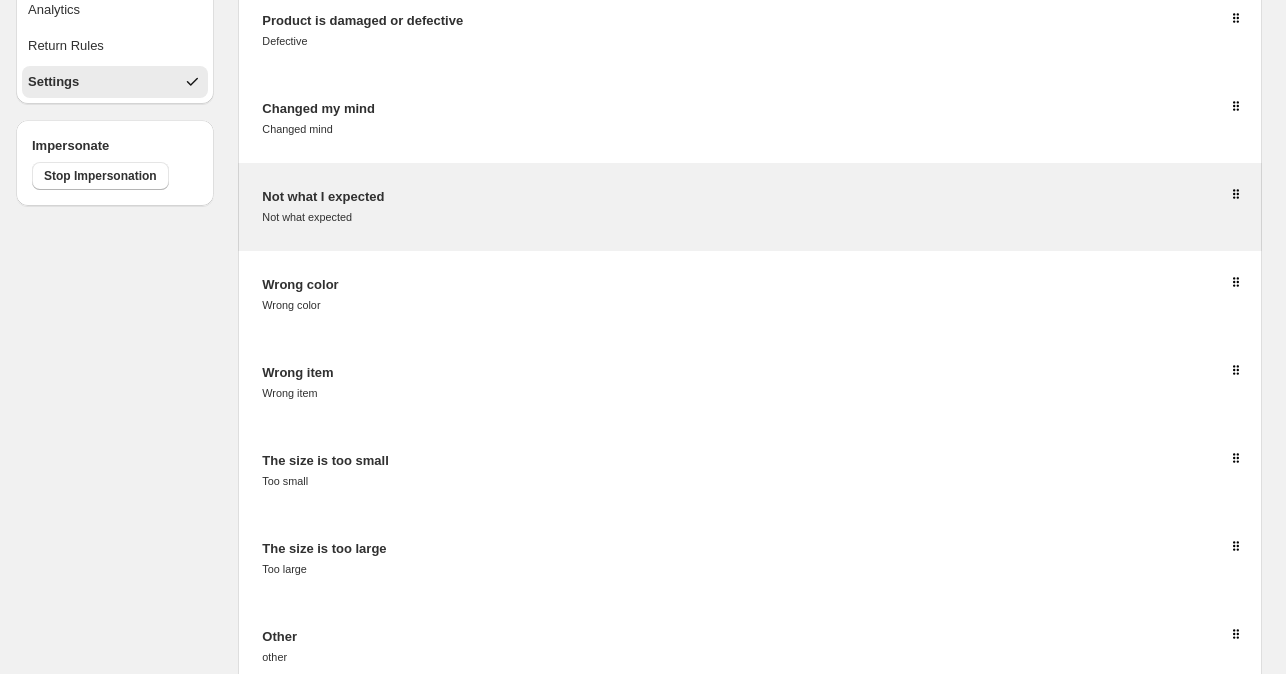 scroll, scrollTop: 56, scrollLeft: 0, axis: vertical 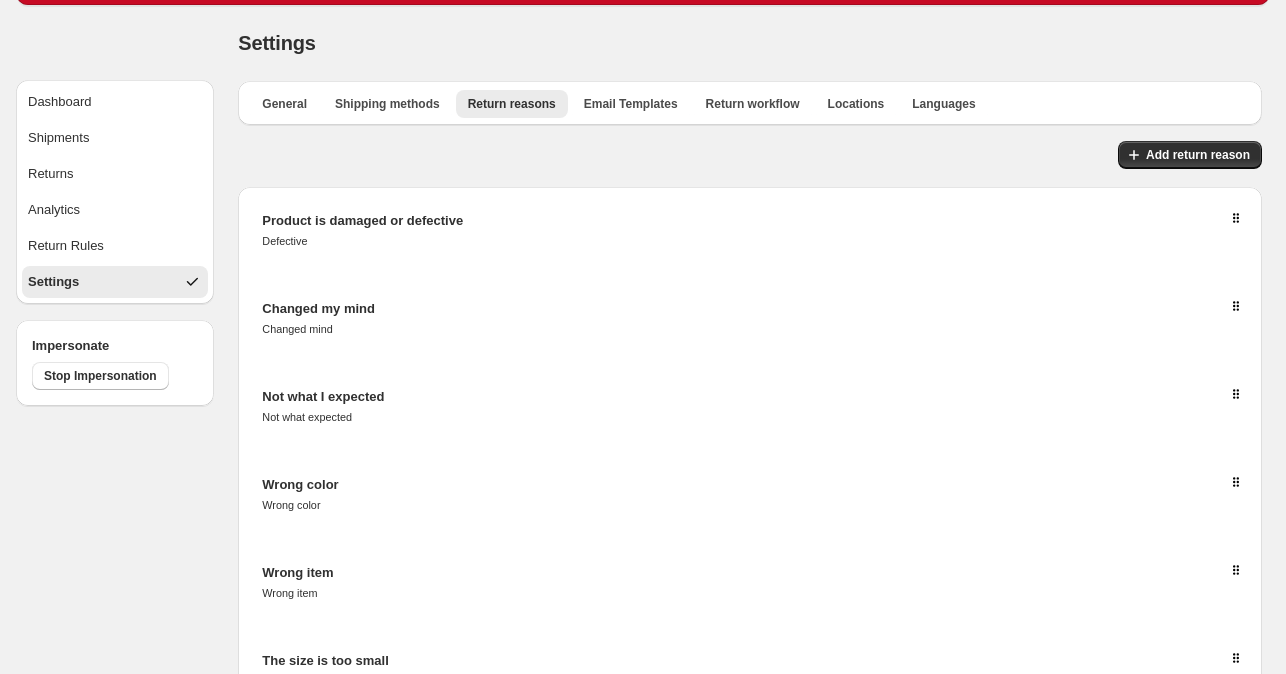click on "Languages" at bounding box center (943, 104) 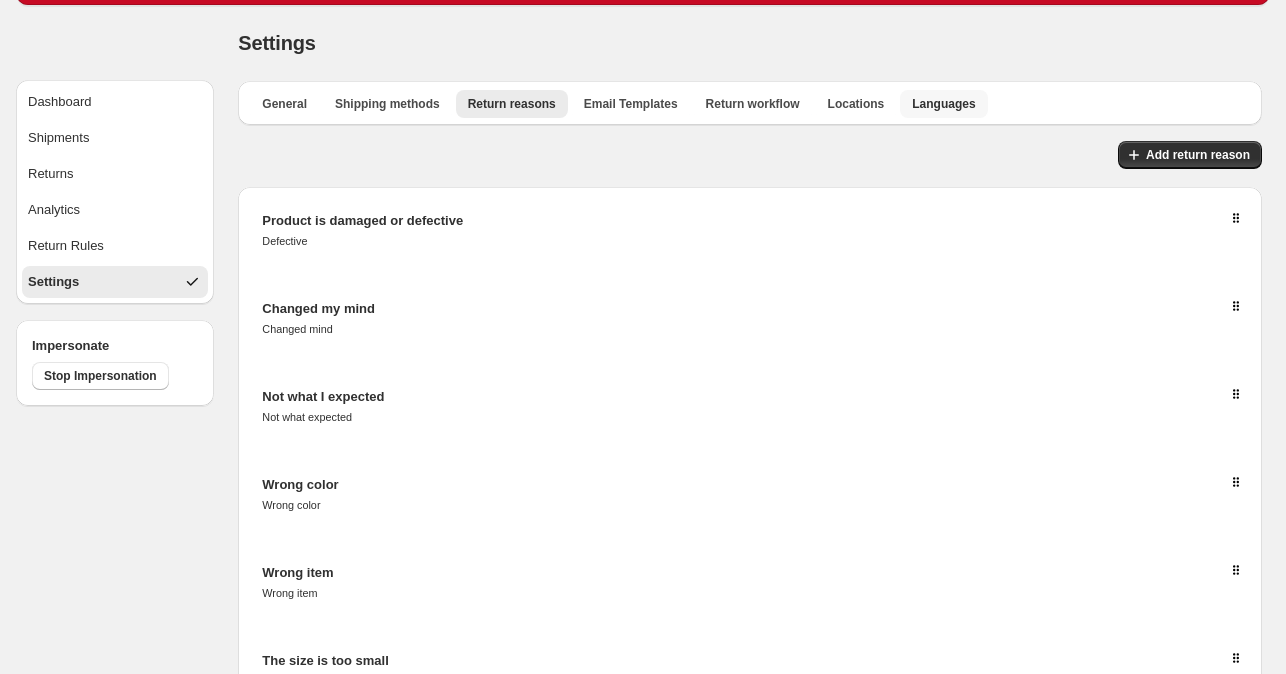 scroll, scrollTop: 0, scrollLeft: 0, axis: both 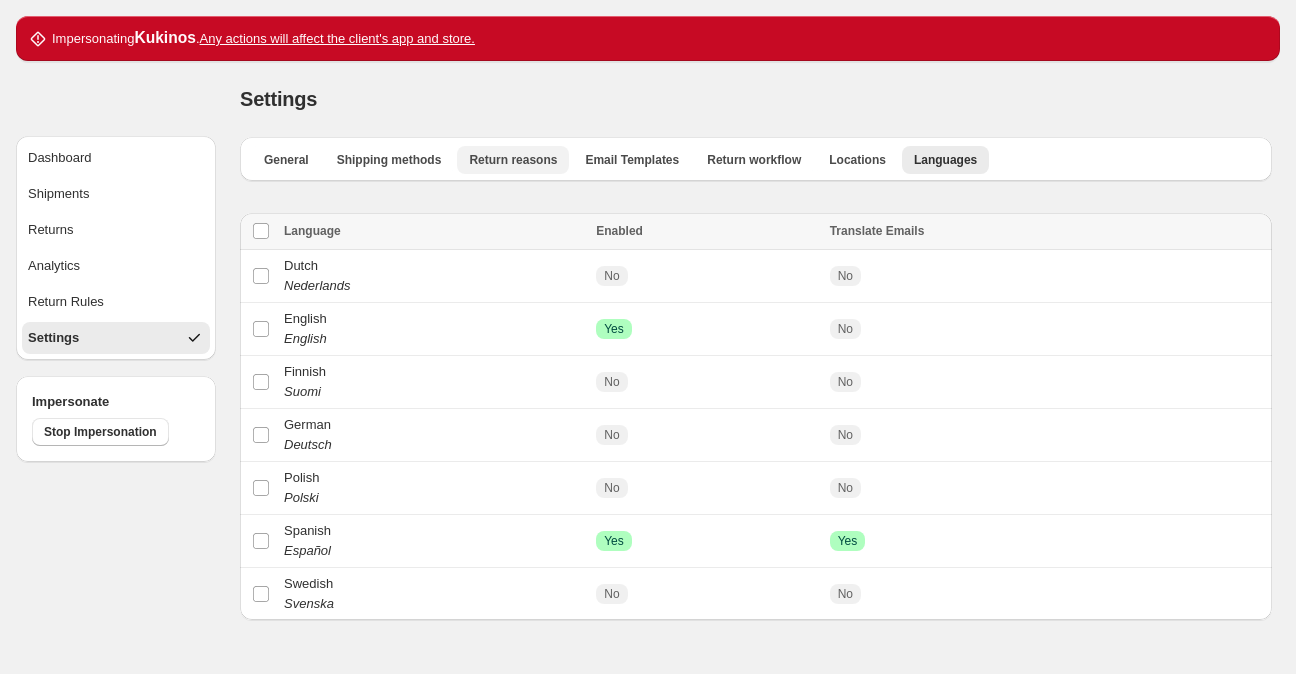 click on "Return reasons" at bounding box center (513, 160) 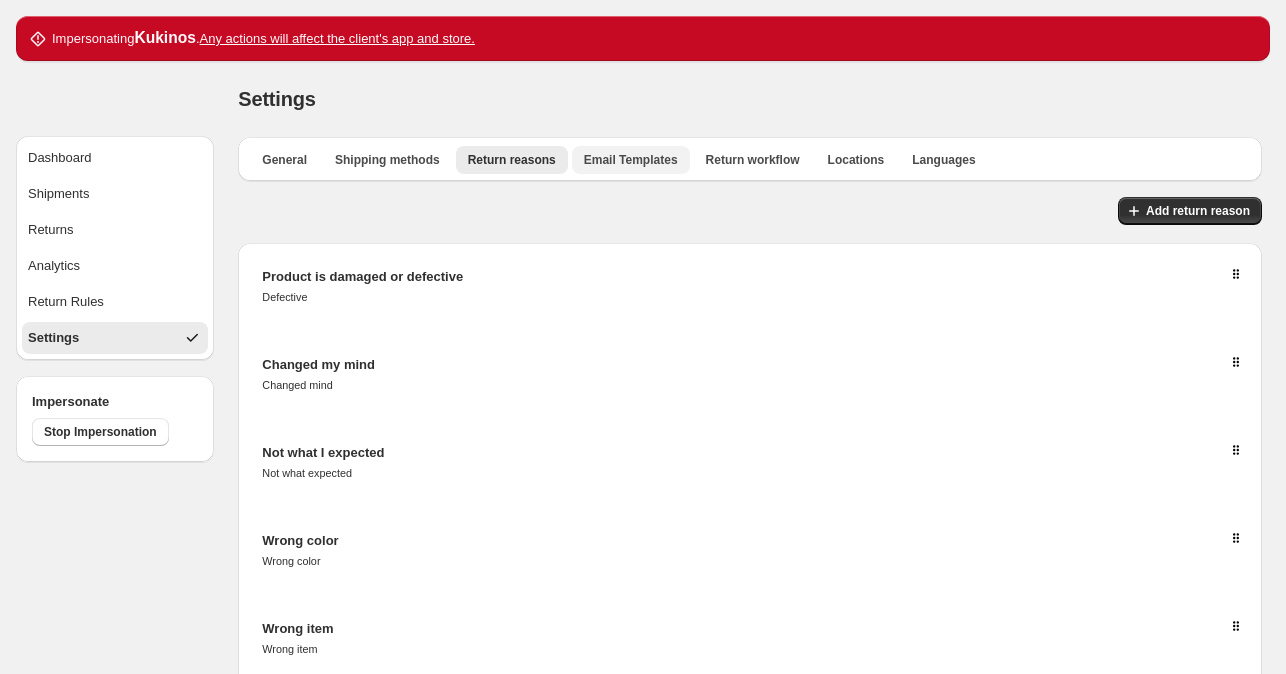 click on "Email Templates" at bounding box center (631, 160) 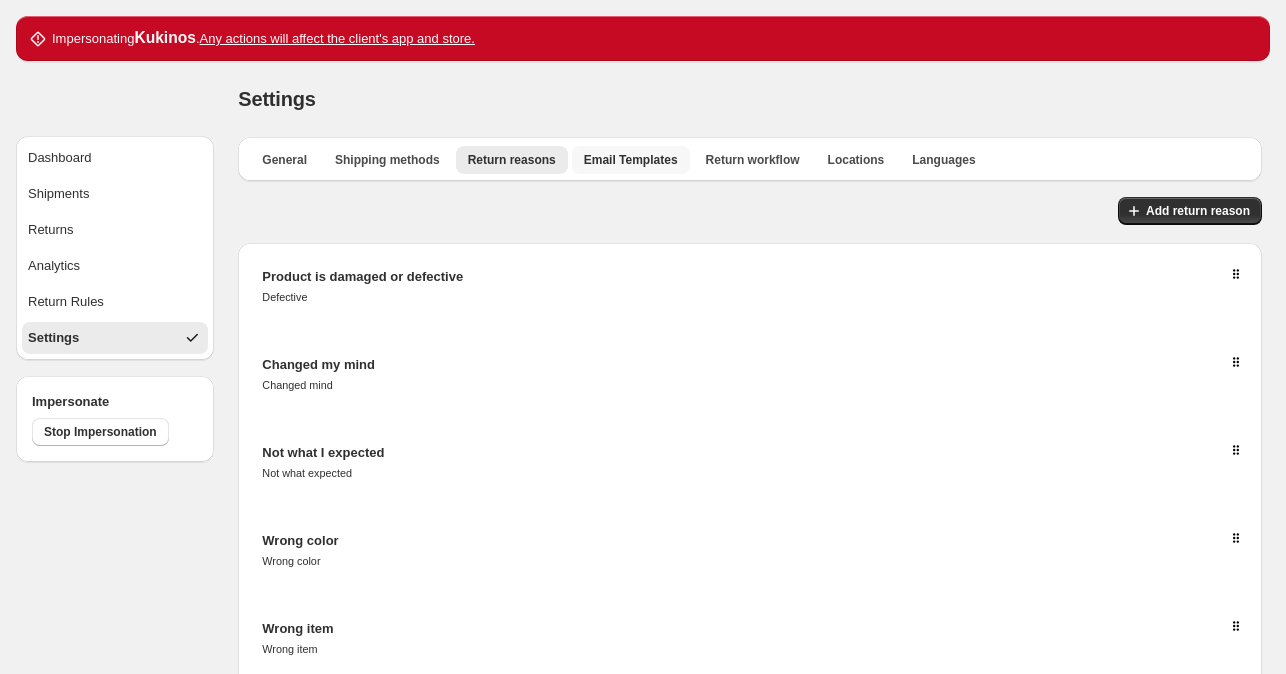 select on "********" 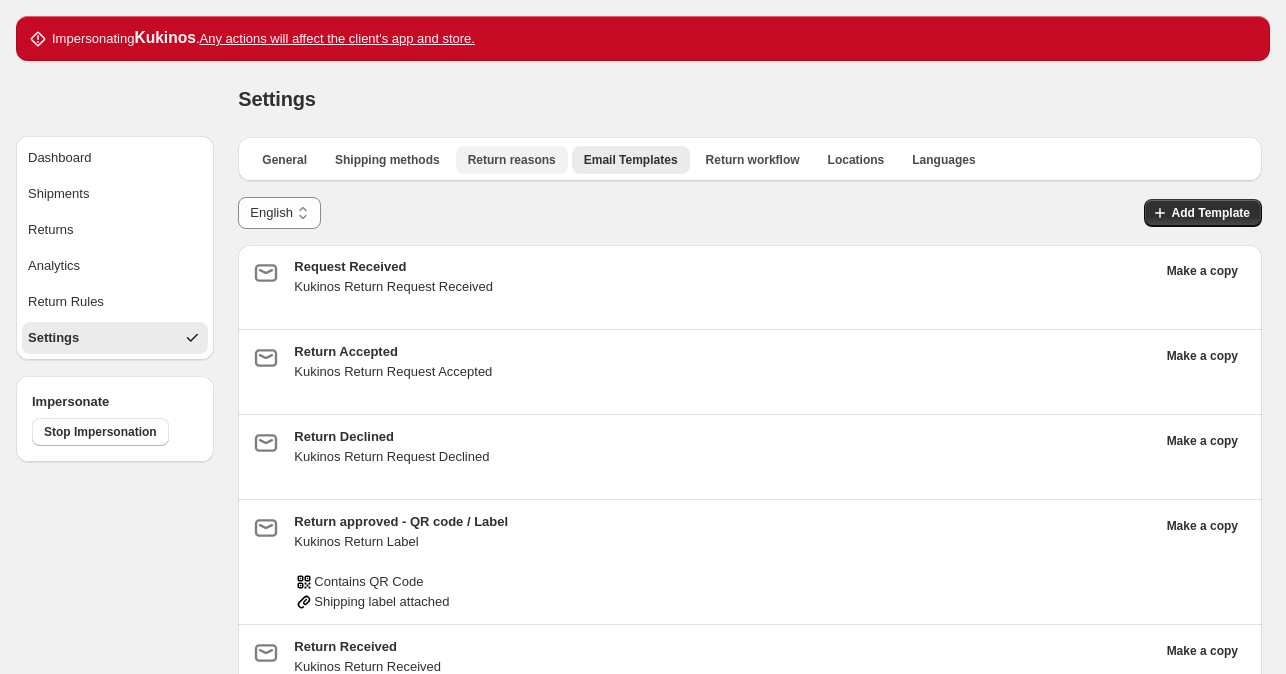 click on "Return reasons" at bounding box center [512, 160] 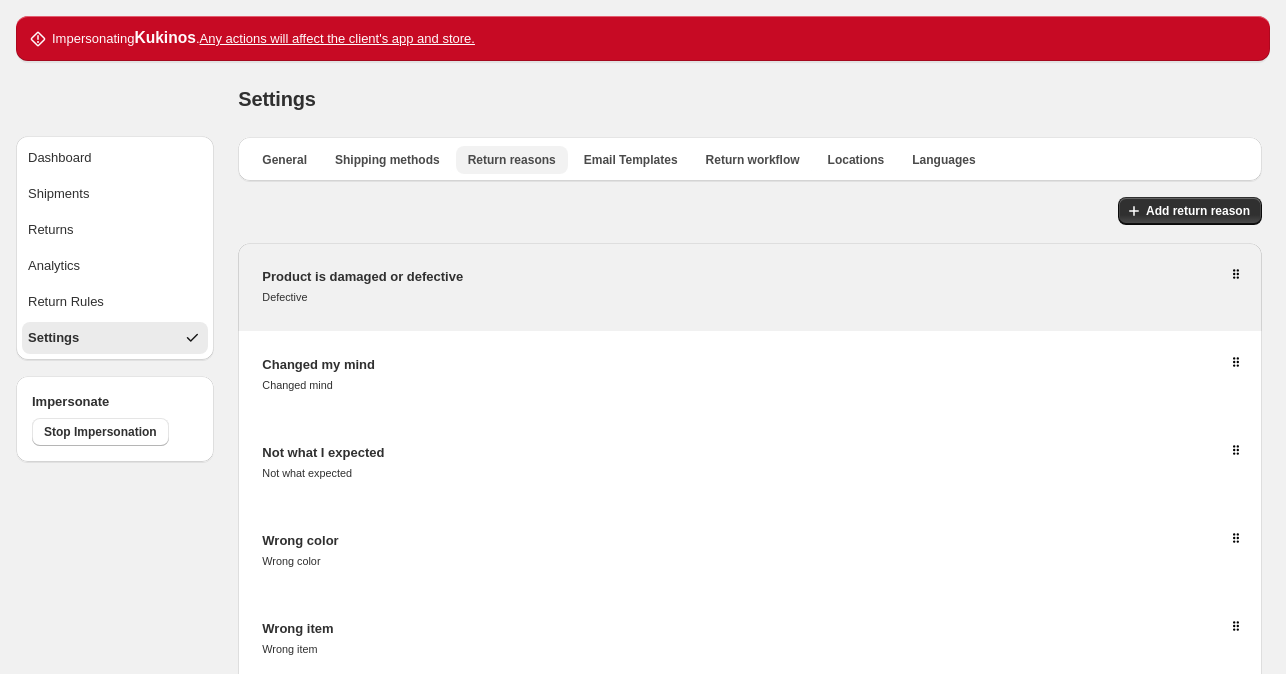 scroll, scrollTop: 100, scrollLeft: 0, axis: vertical 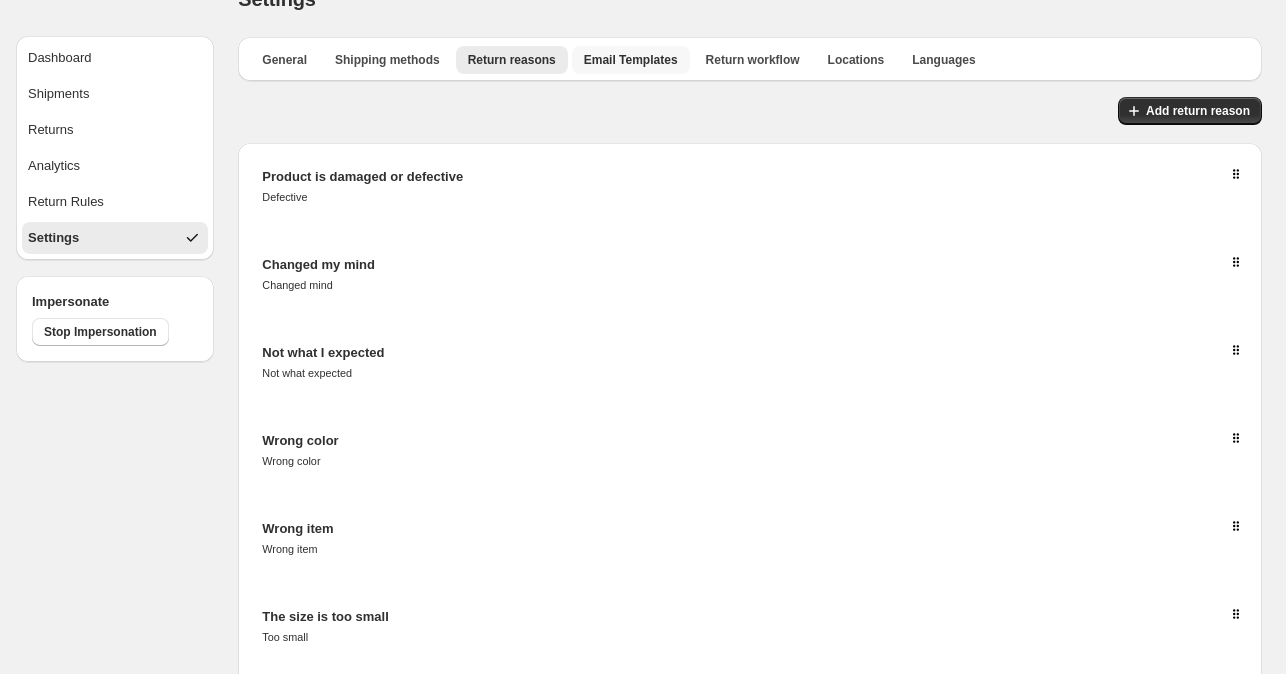 drag, startPoint x: 613, startPoint y: 68, endPoint x: 627, endPoint y: 116, distance: 50 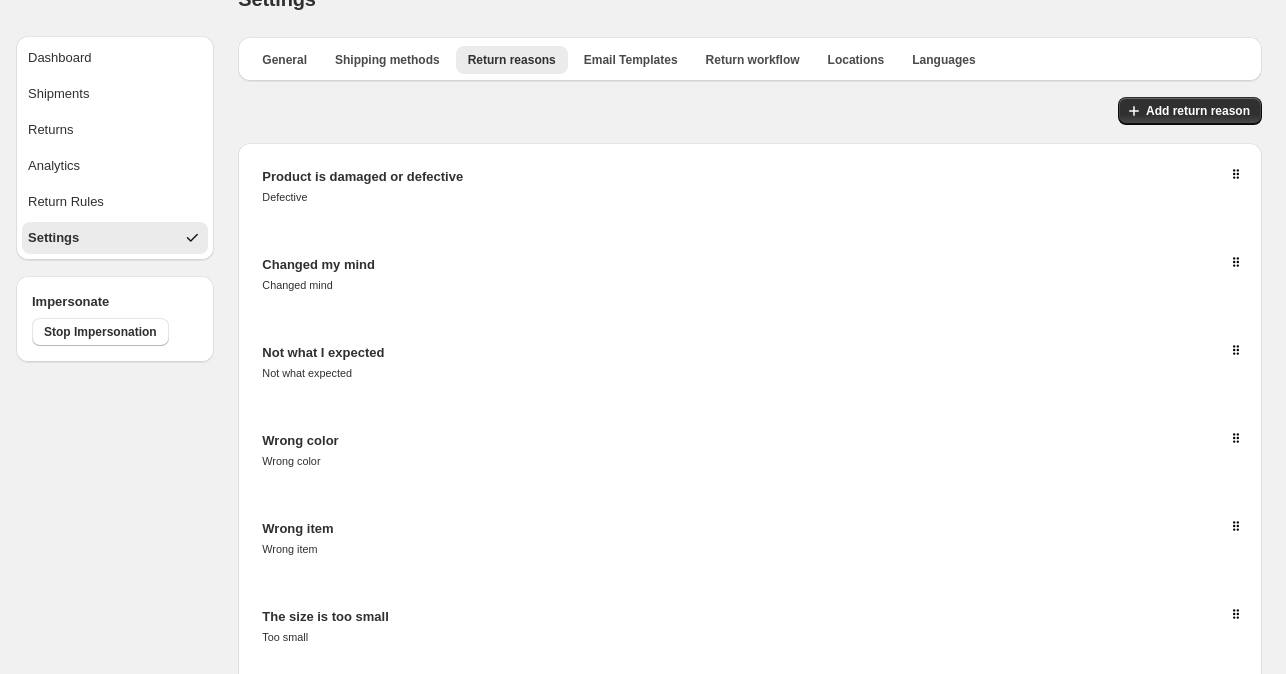 click on "Add return reason" at bounding box center (750, 112) 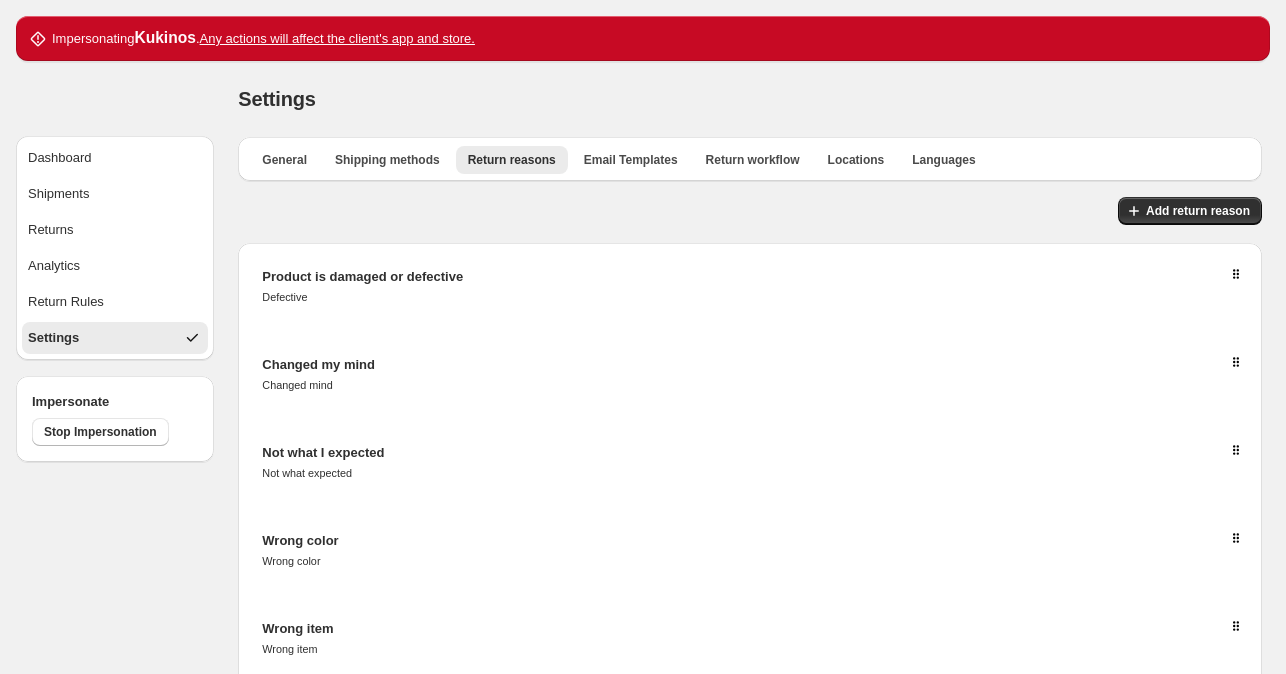 scroll, scrollTop: 100, scrollLeft: 0, axis: vertical 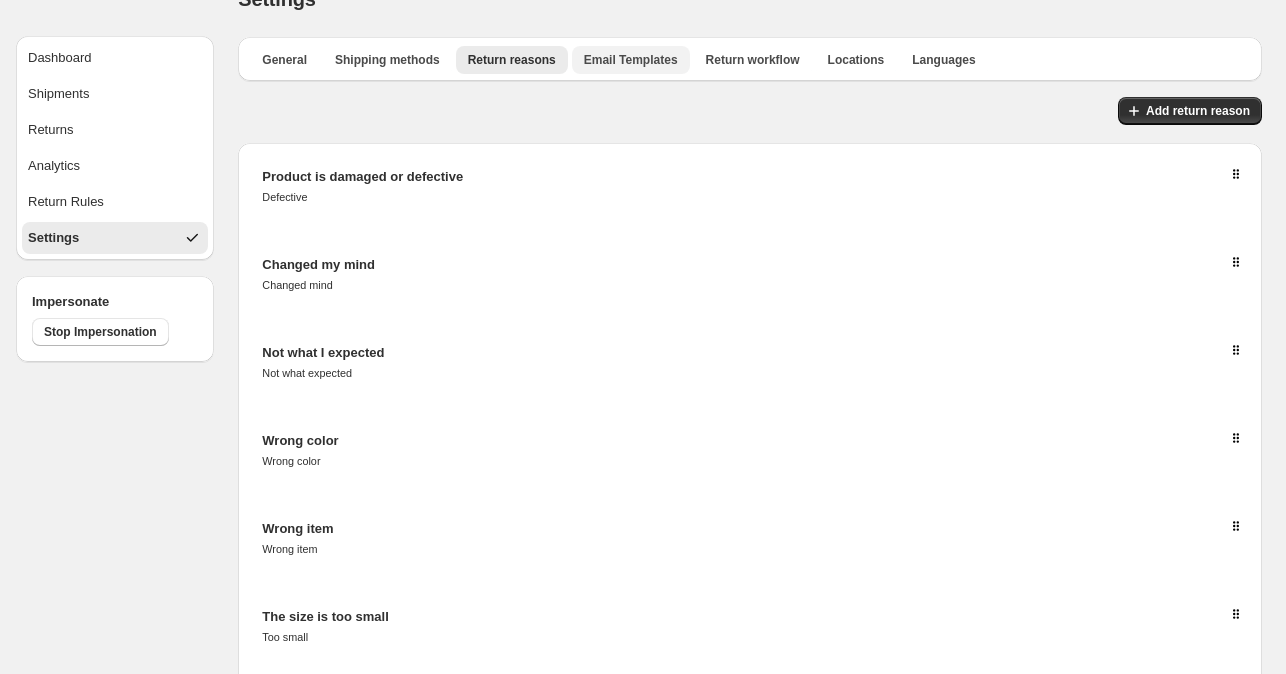 click on "Email Templates" at bounding box center (631, 60) 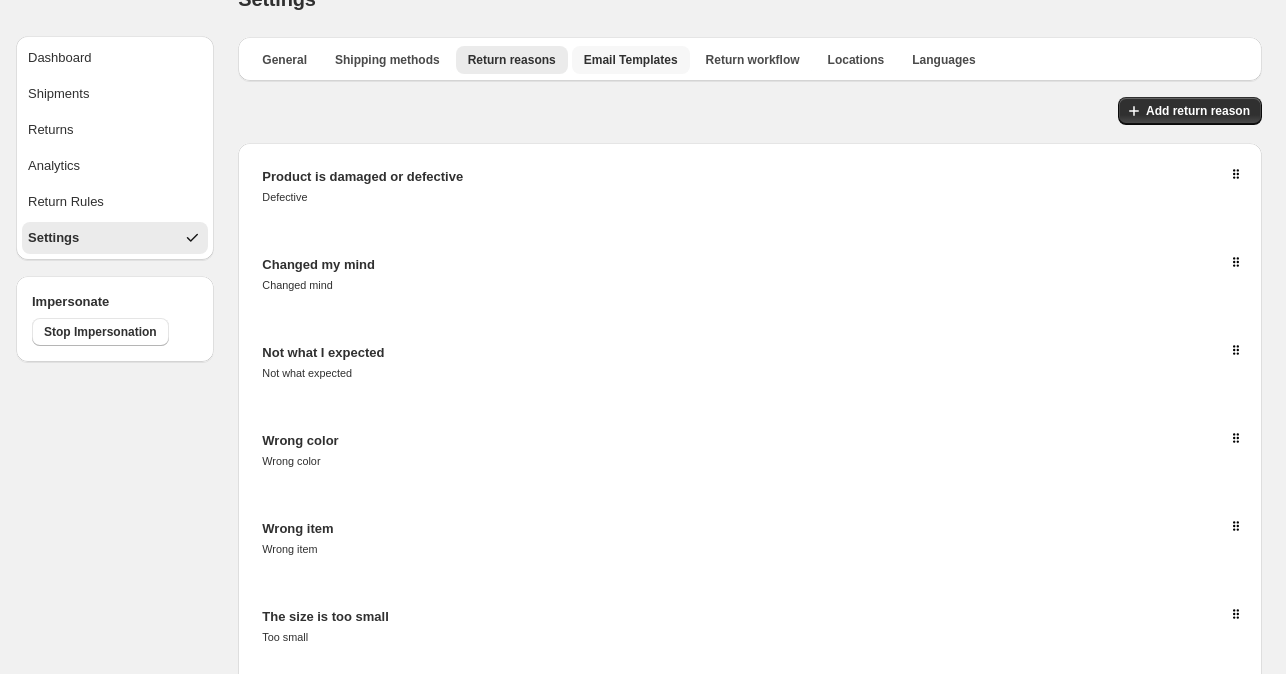 scroll, scrollTop: 0, scrollLeft: 0, axis: both 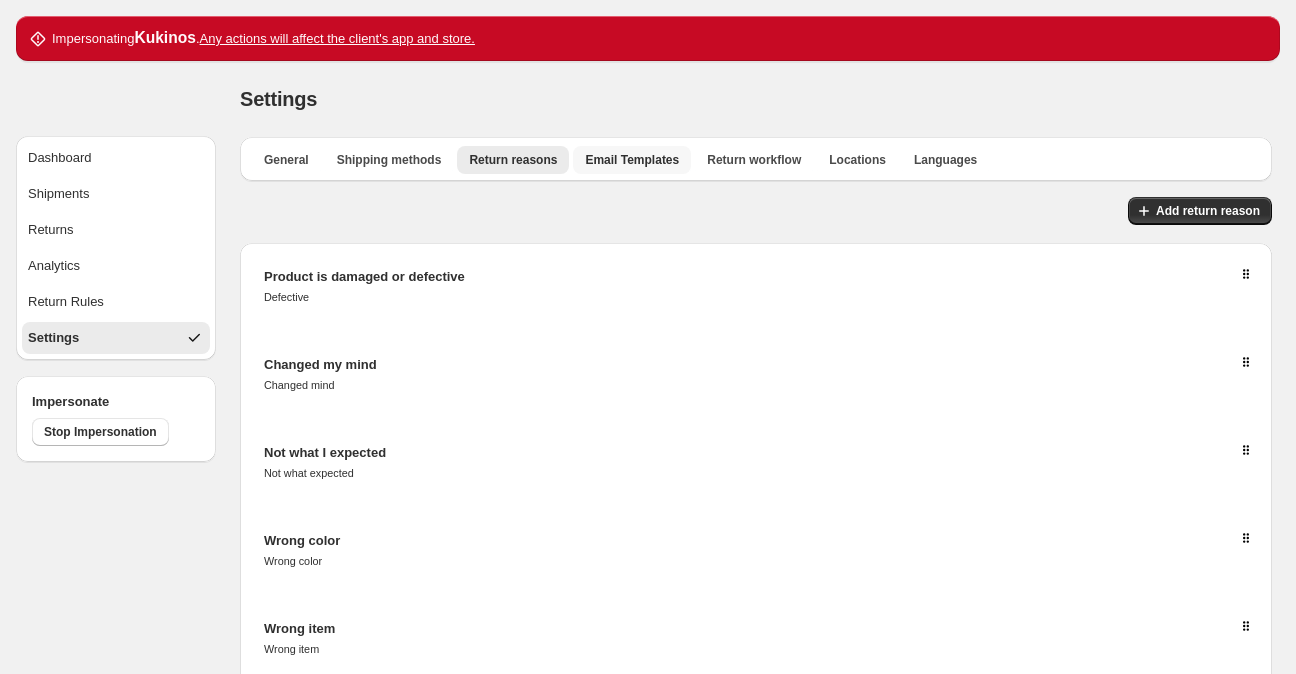 select on "********" 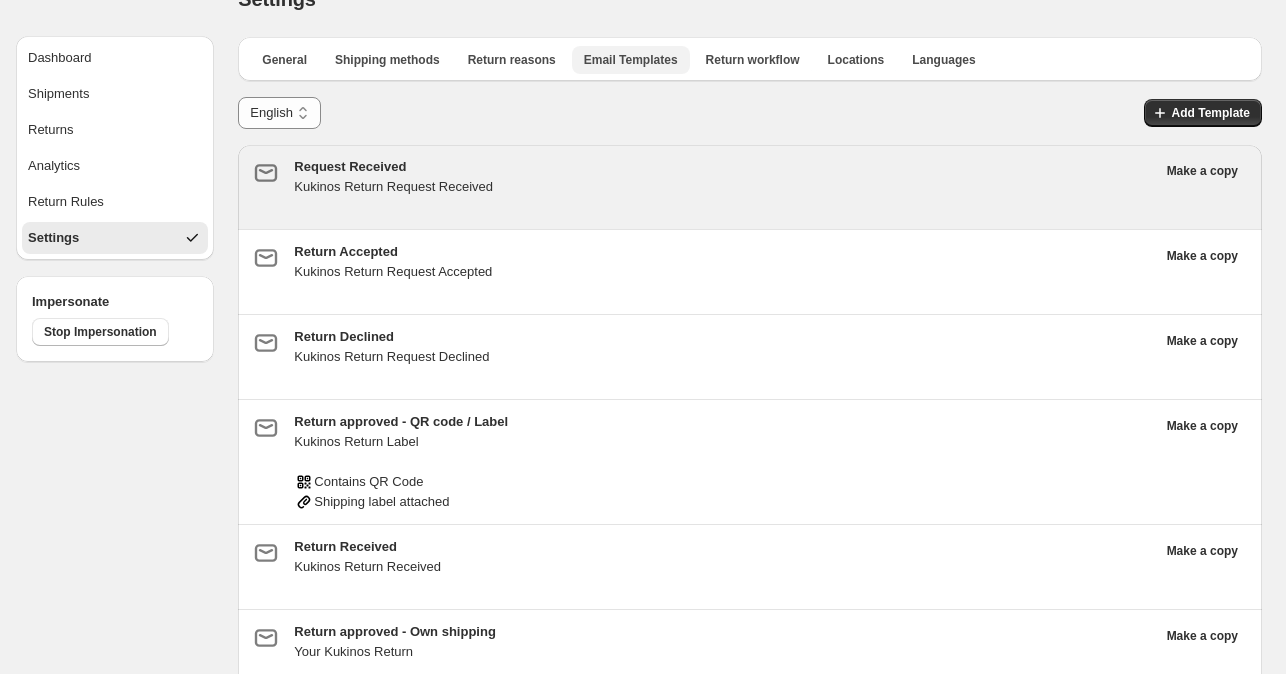 scroll, scrollTop: 119, scrollLeft: 0, axis: vertical 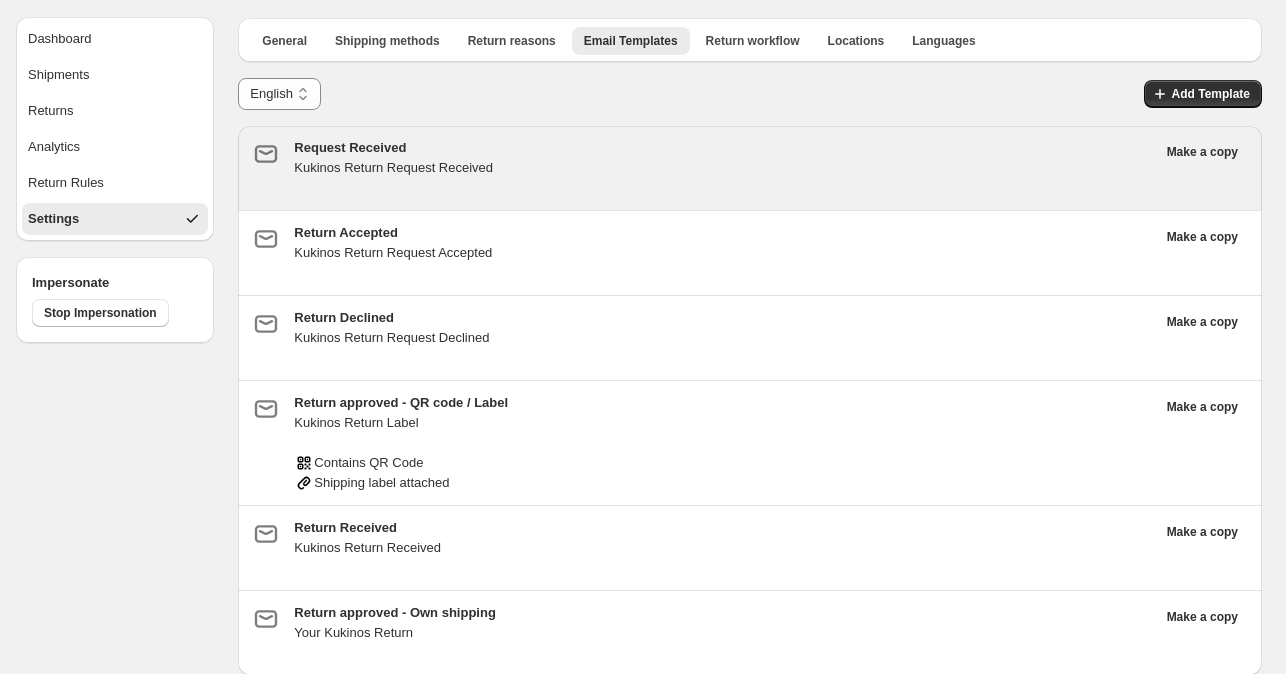 click on "Request Received" at bounding box center [724, 148] 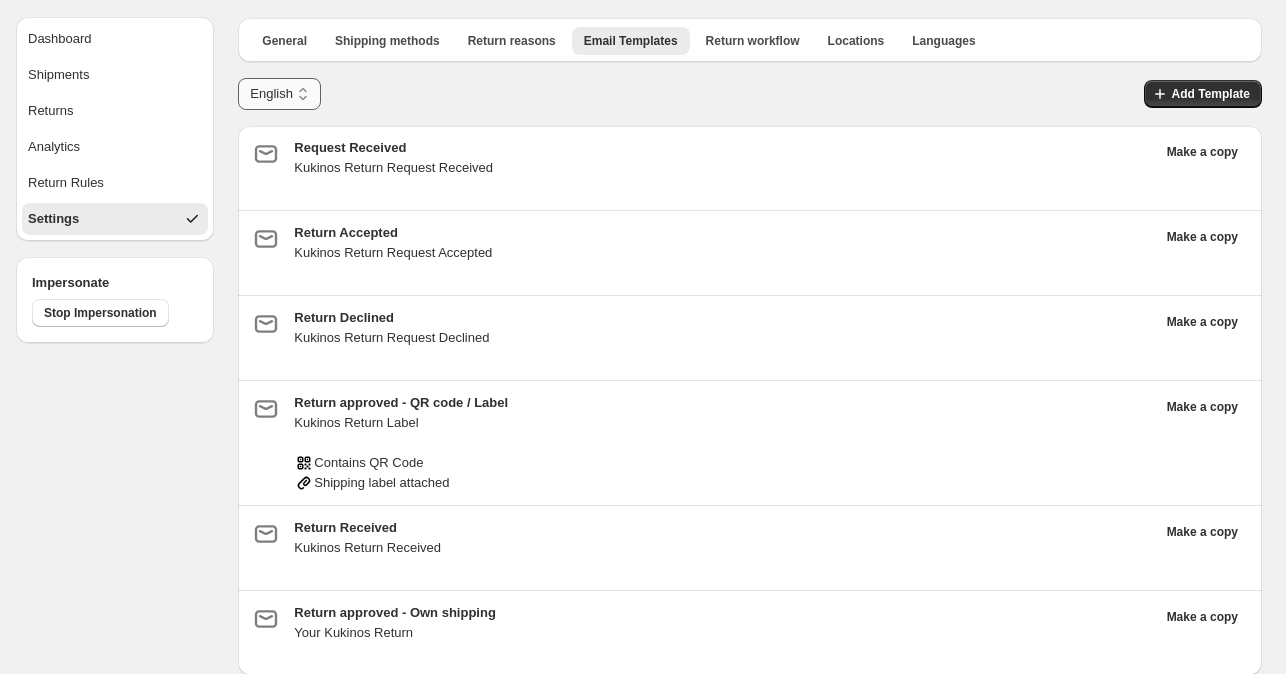 click on "******* *******" at bounding box center [279, 94] 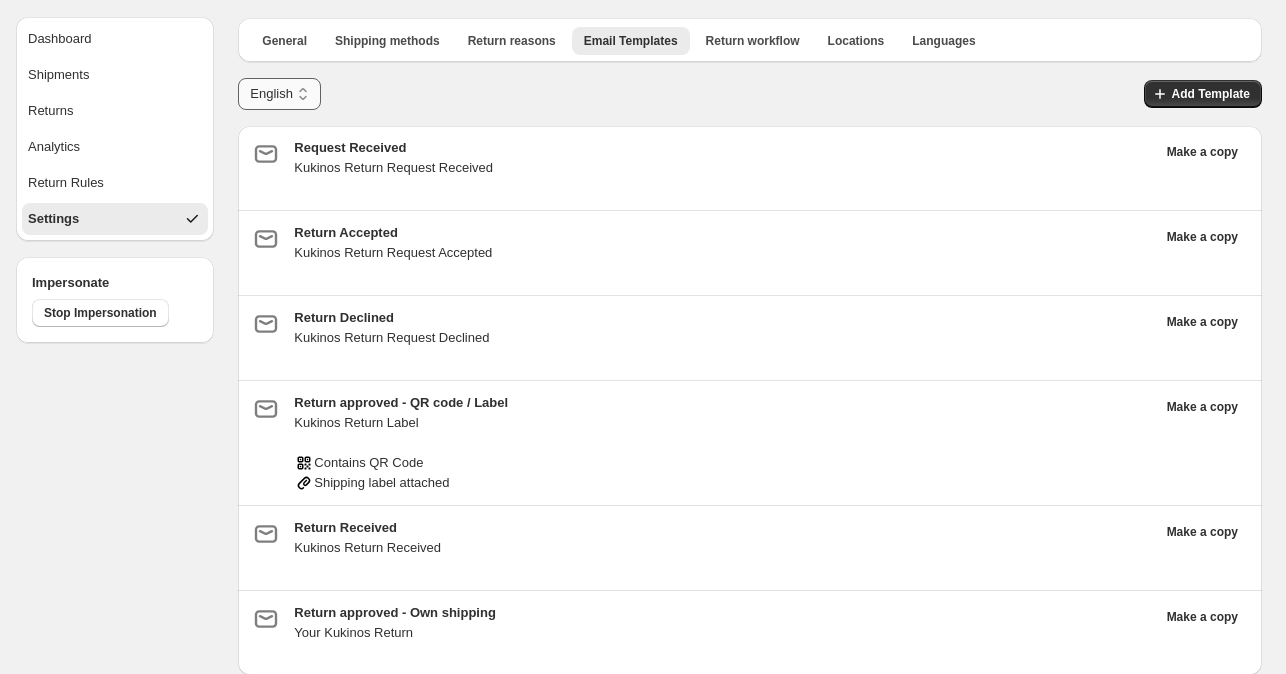 select on "********" 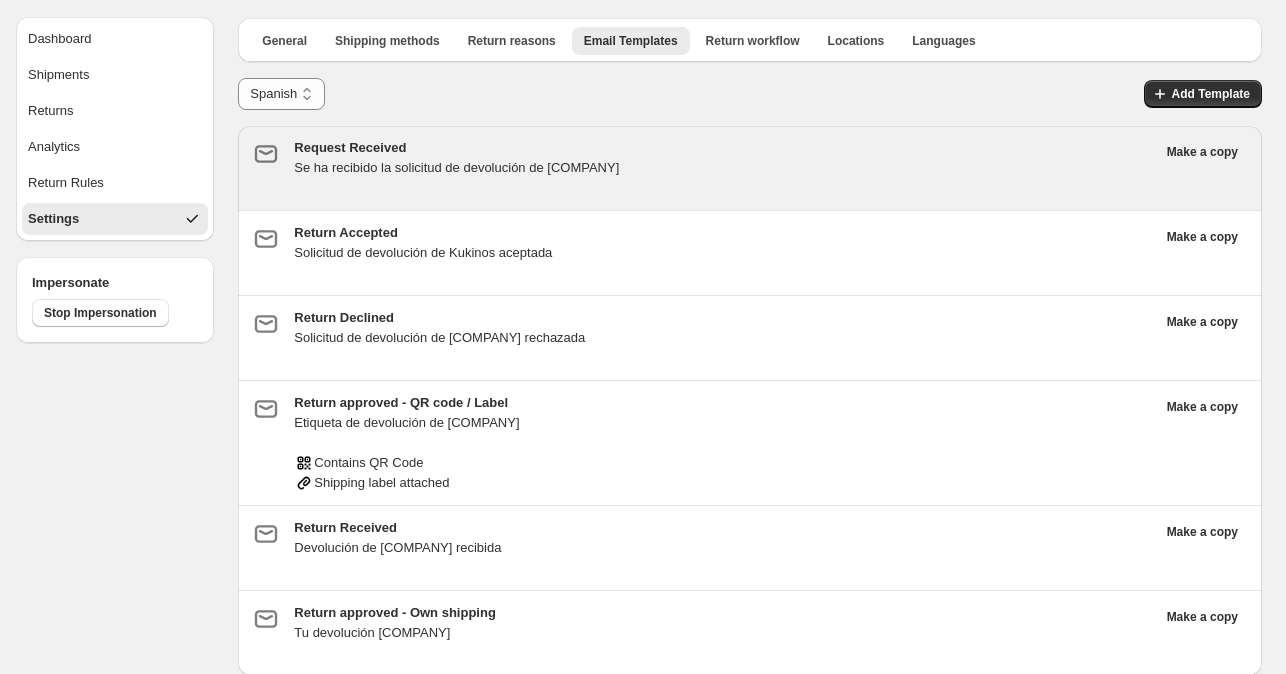 click on "Request Received Se ha recibido la solicitud de devolución de [COMPANY]" at bounding box center [724, 168] 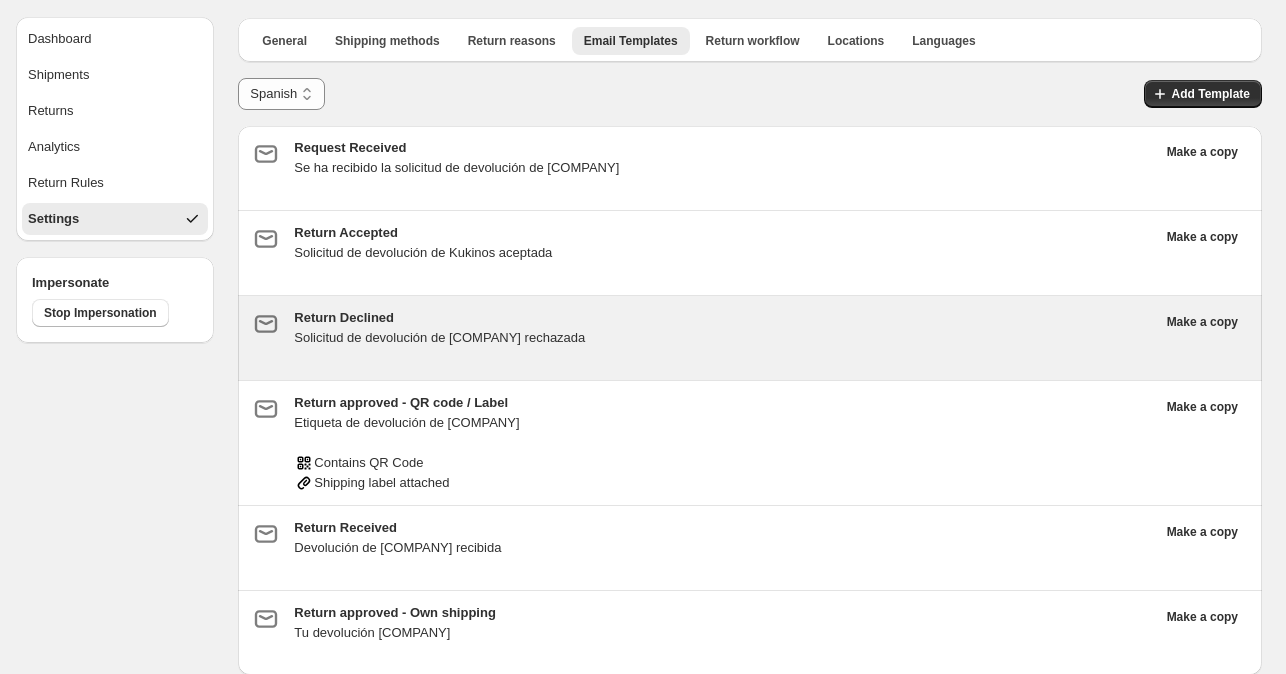 click on "Return Declined Solicitud de devolución de [COMPANY] rechazada" at bounding box center [724, 338] 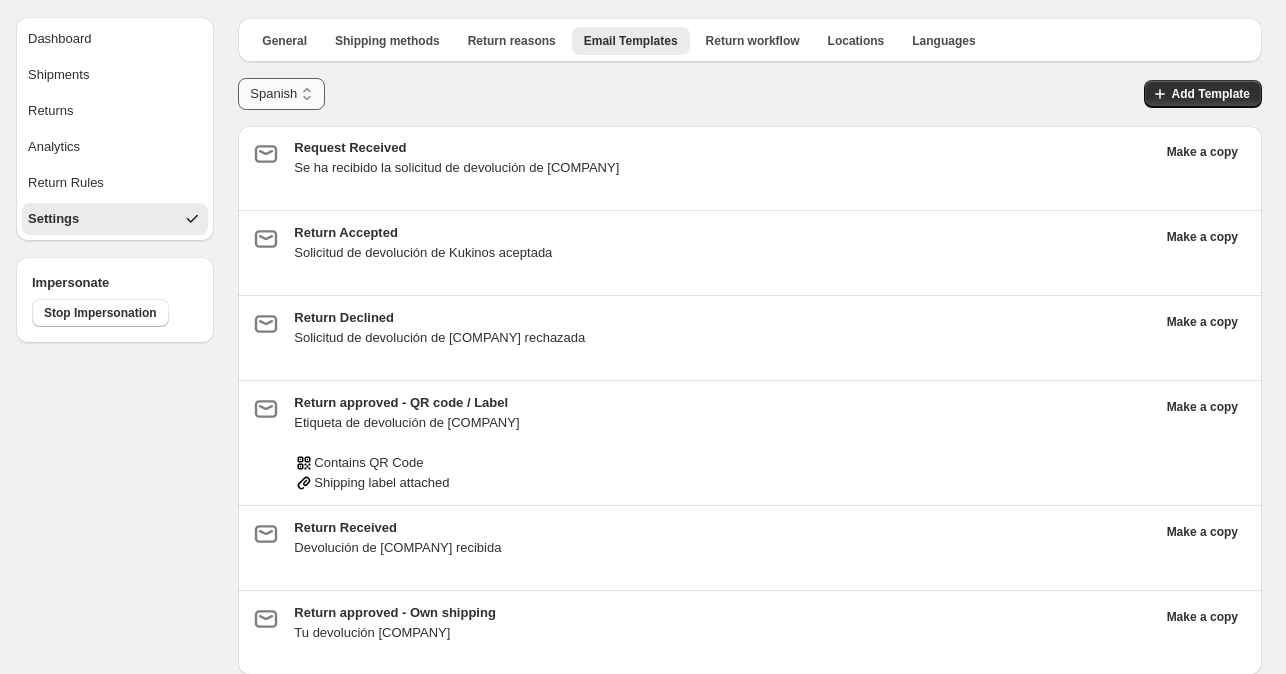 click on "******* *******" at bounding box center [281, 94] 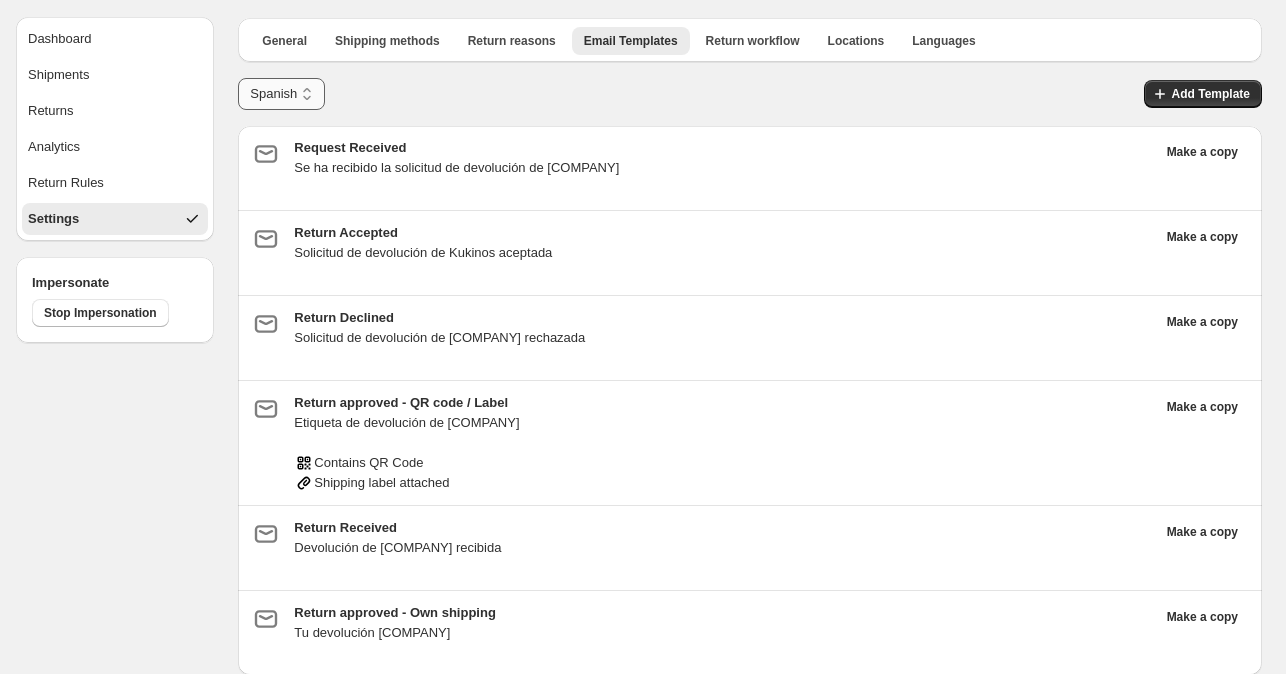 click on "******* *******" at bounding box center (281, 94) 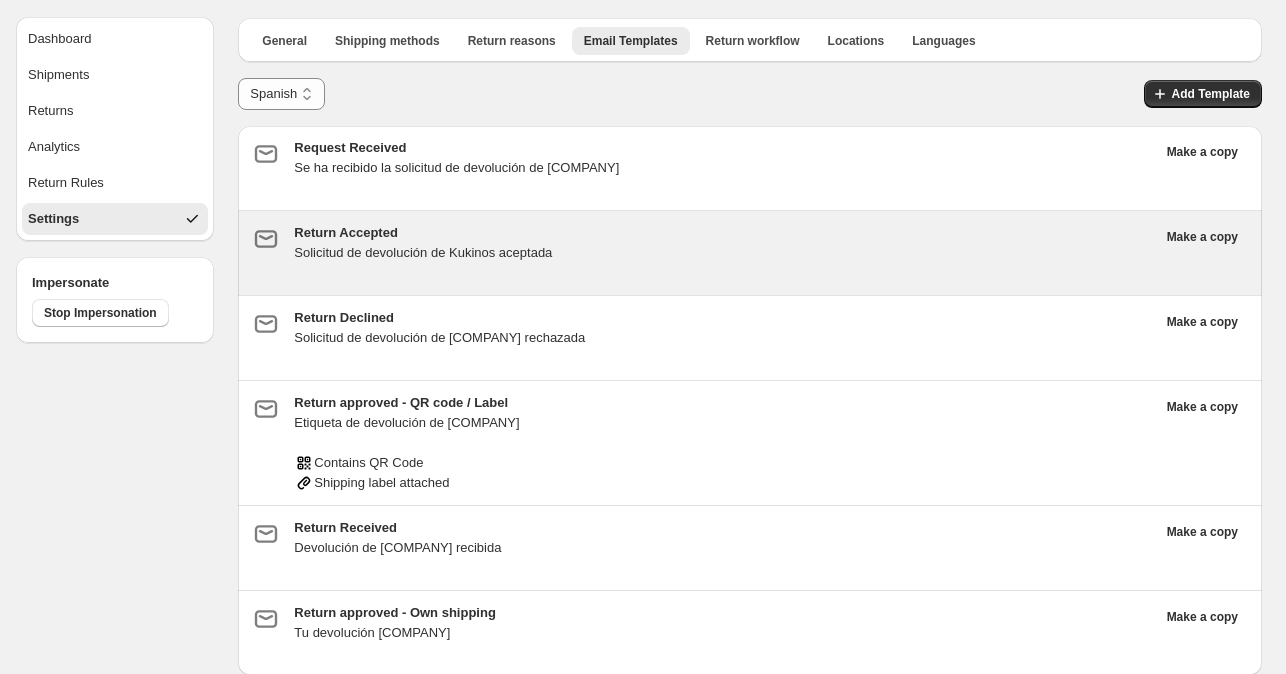 click on "Return Accepted Solicitud de devolución de [COMPANY] aceptada" at bounding box center (724, 253) 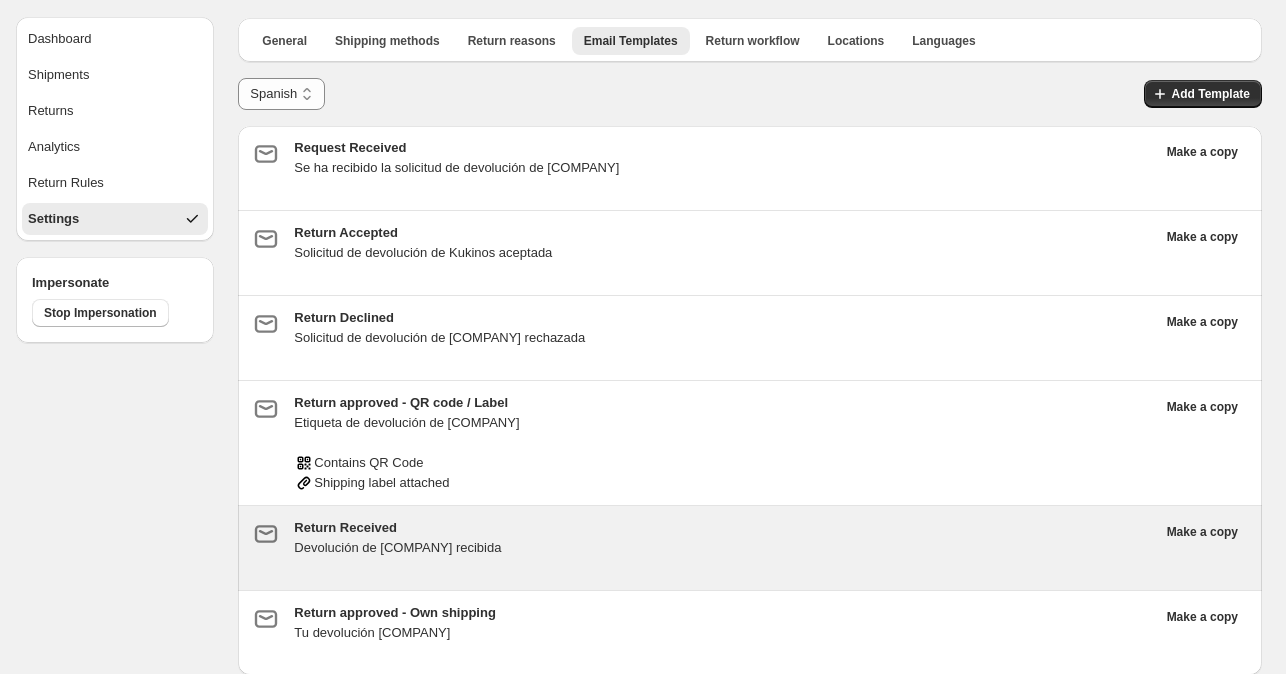 click on "Return Received Devolución de [COMPANY] recibida" at bounding box center (724, 548) 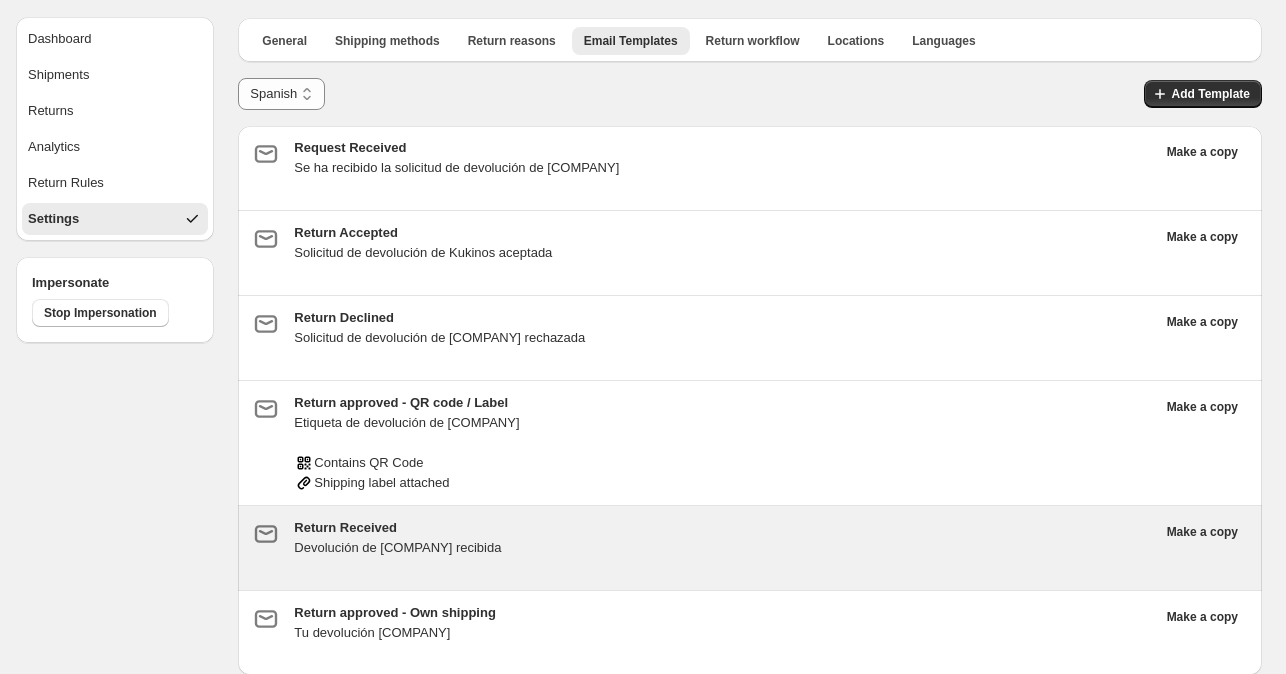 type on "**********" 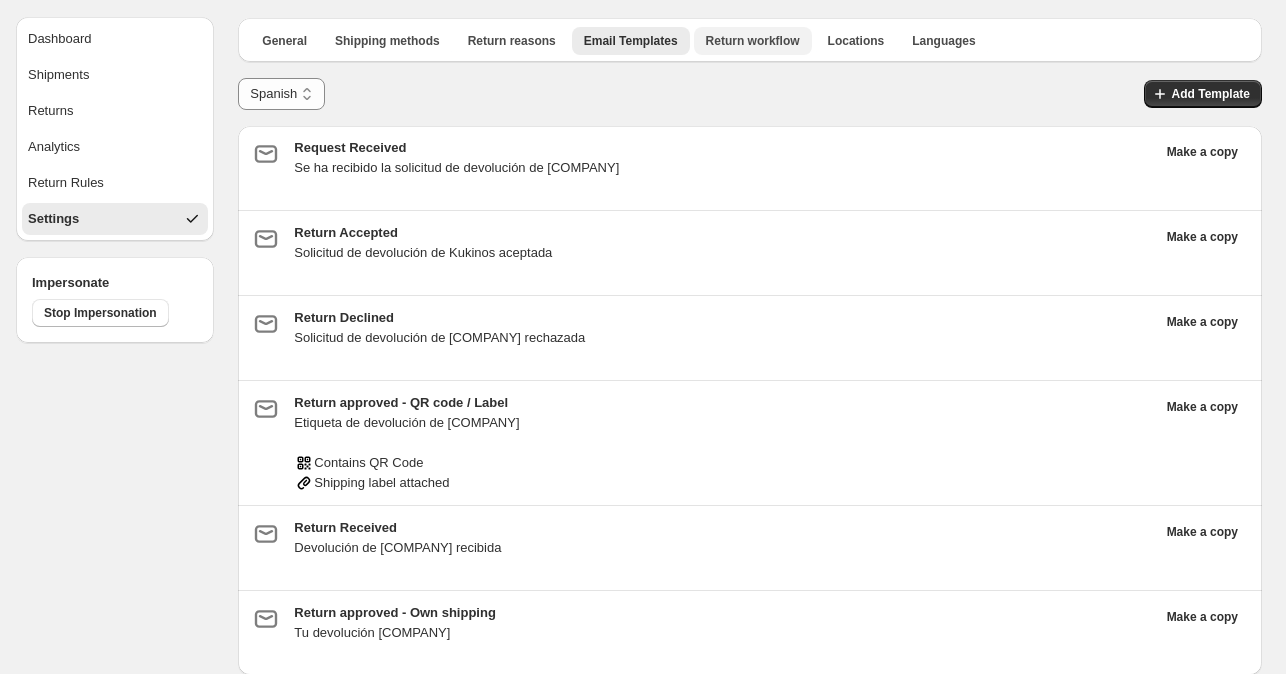 click on "Return workflow" at bounding box center (753, 41) 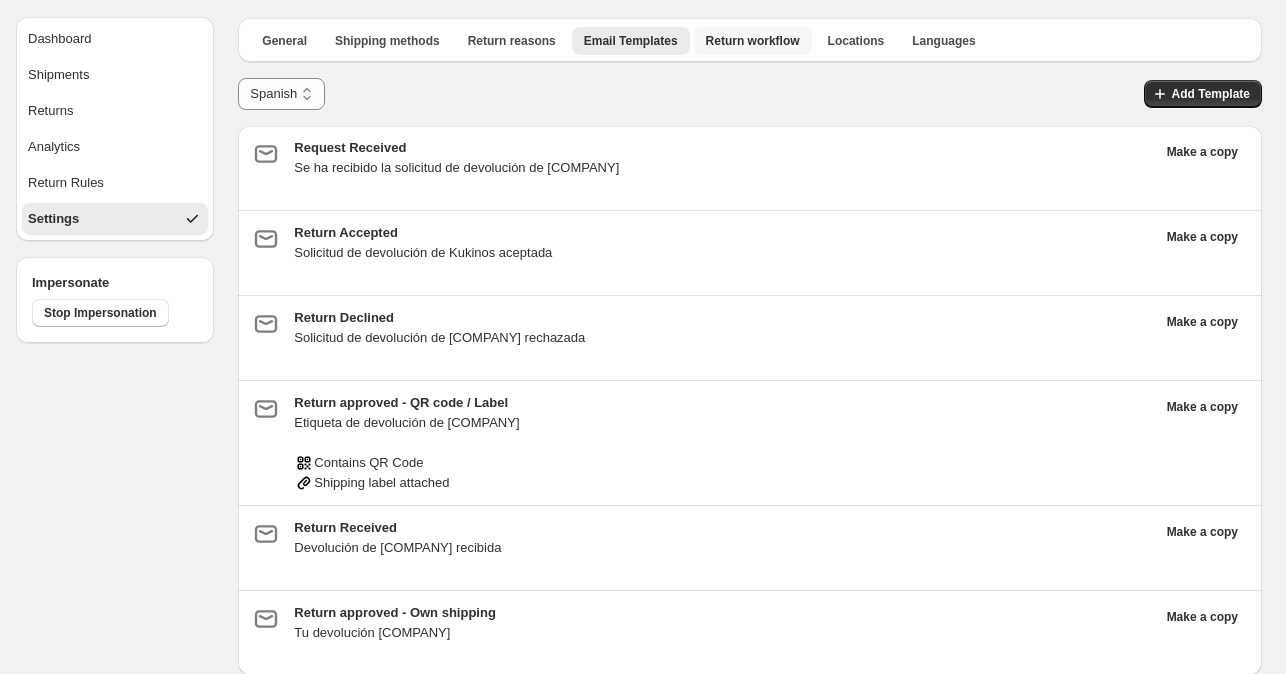scroll, scrollTop: 0, scrollLeft: 0, axis: both 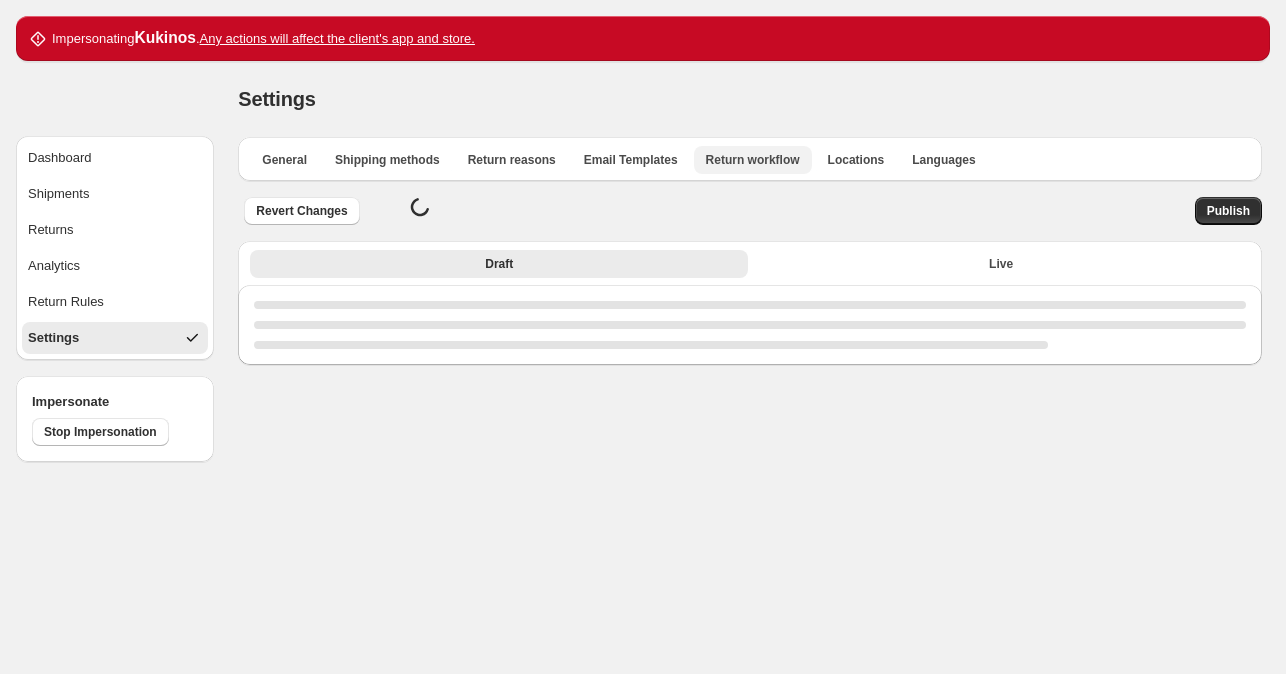 select on "********" 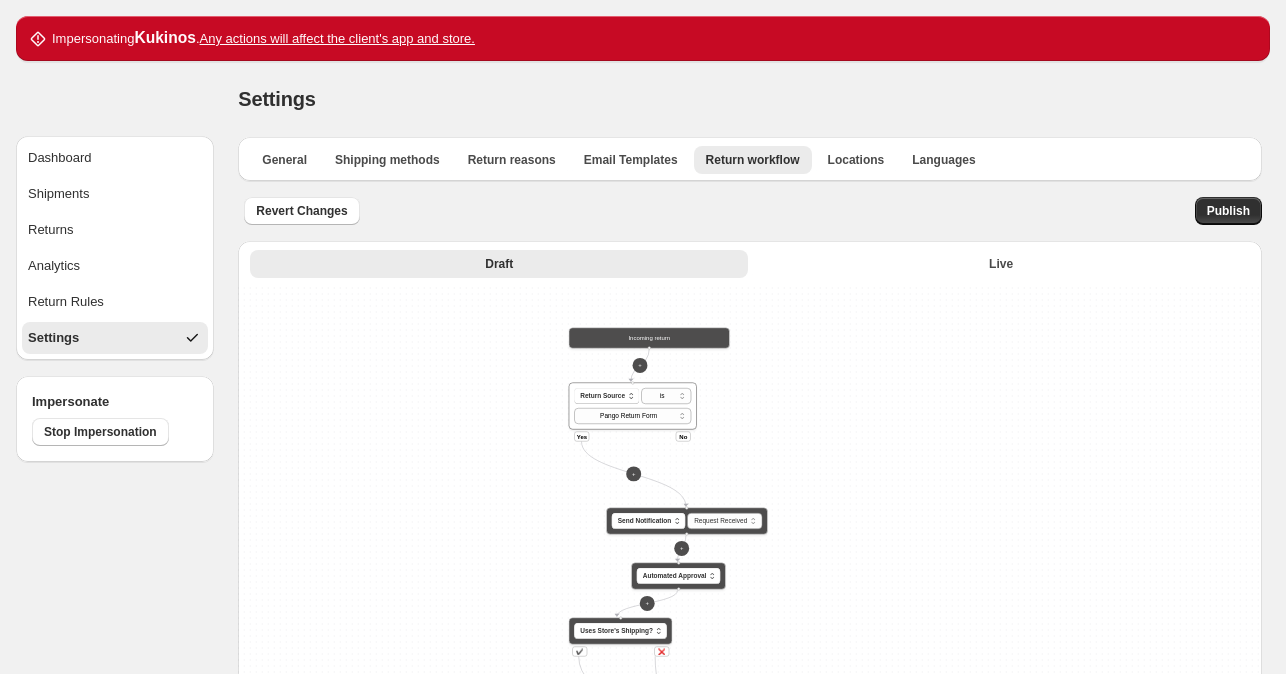 drag, startPoint x: 518, startPoint y: 408, endPoint x: 454, endPoint y: 522, distance: 130.73637 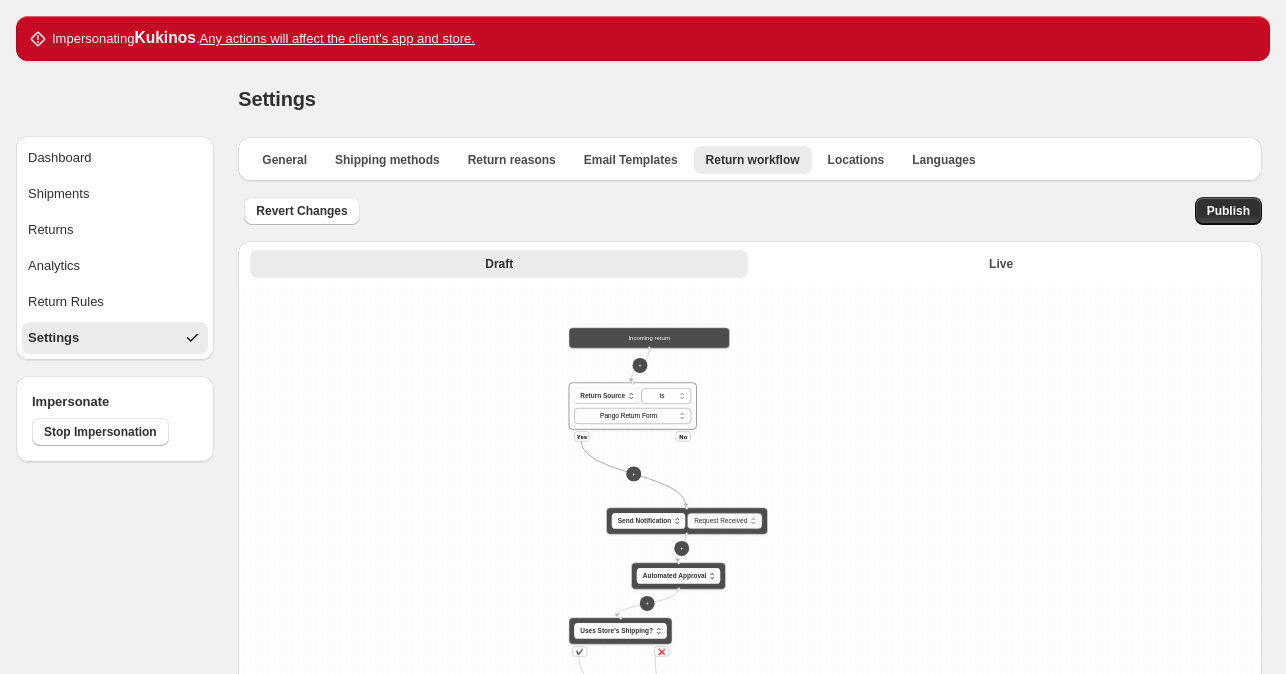 drag, startPoint x: 582, startPoint y: 447, endPoint x: 520, endPoint y: 437, distance: 62.801273 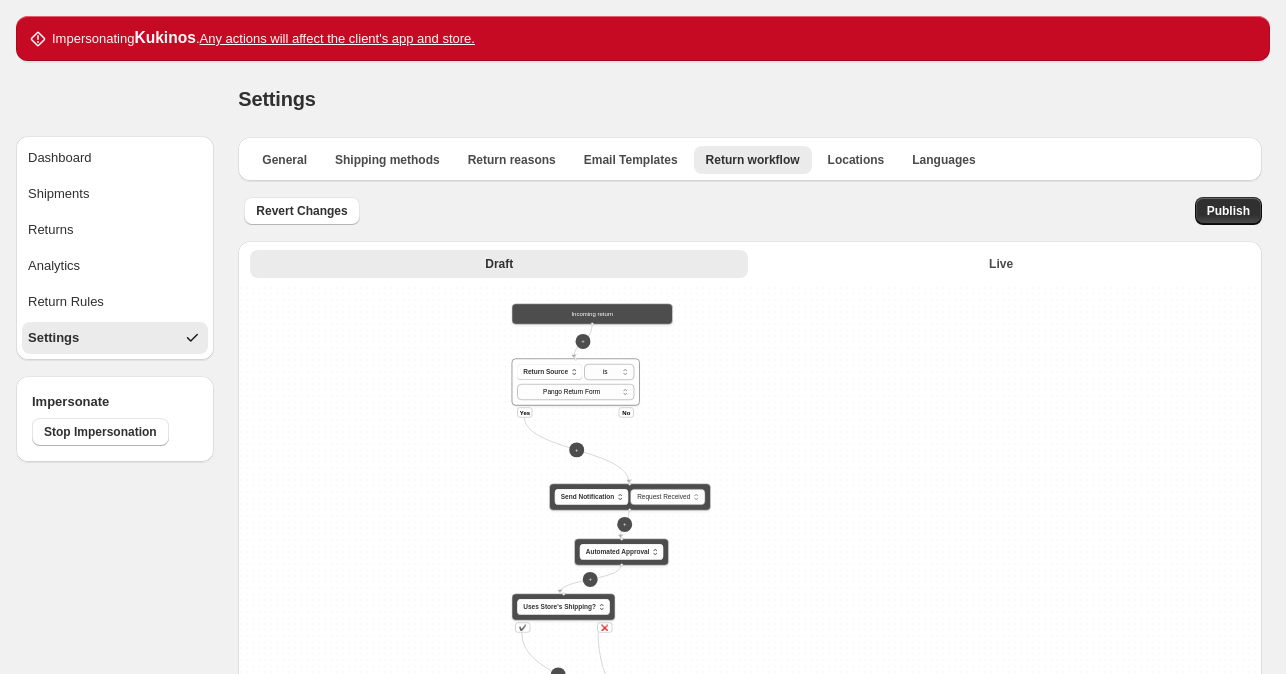 drag, startPoint x: 489, startPoint y: 451, endPoint x: 438, endPoint y: 424, distance: 57.706154 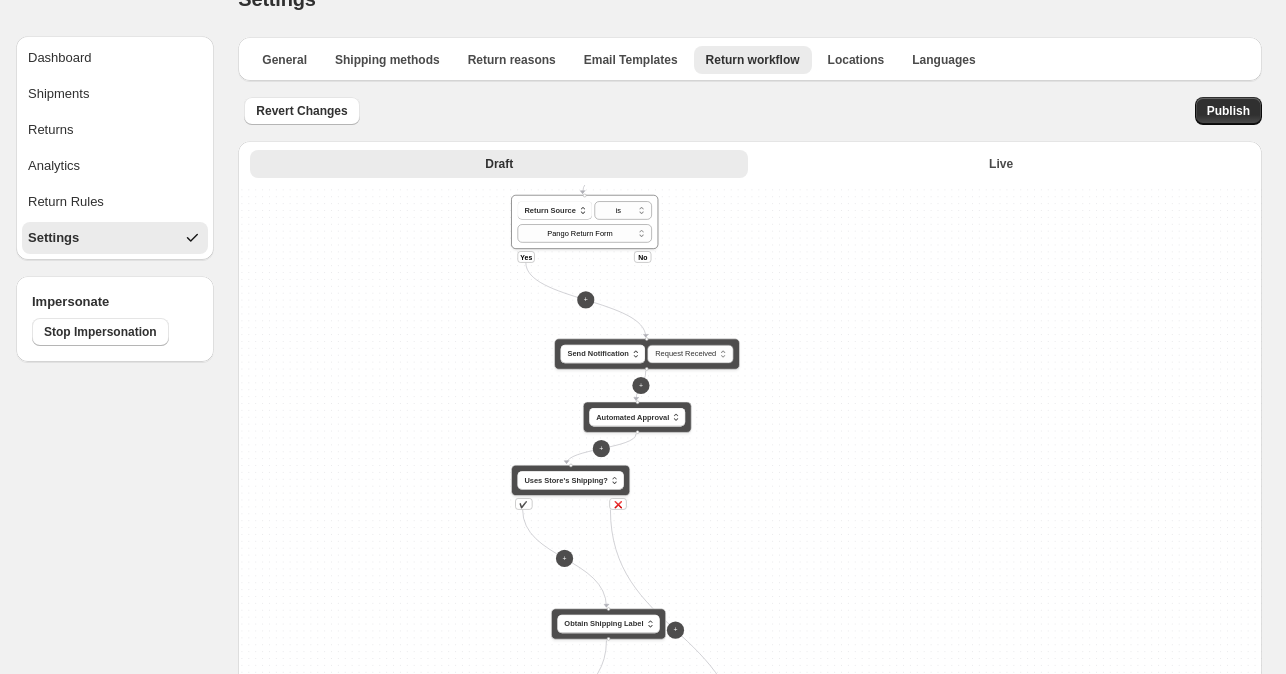 scroll, scrollTop: 200, scrollLeft: 0, axis: vertical 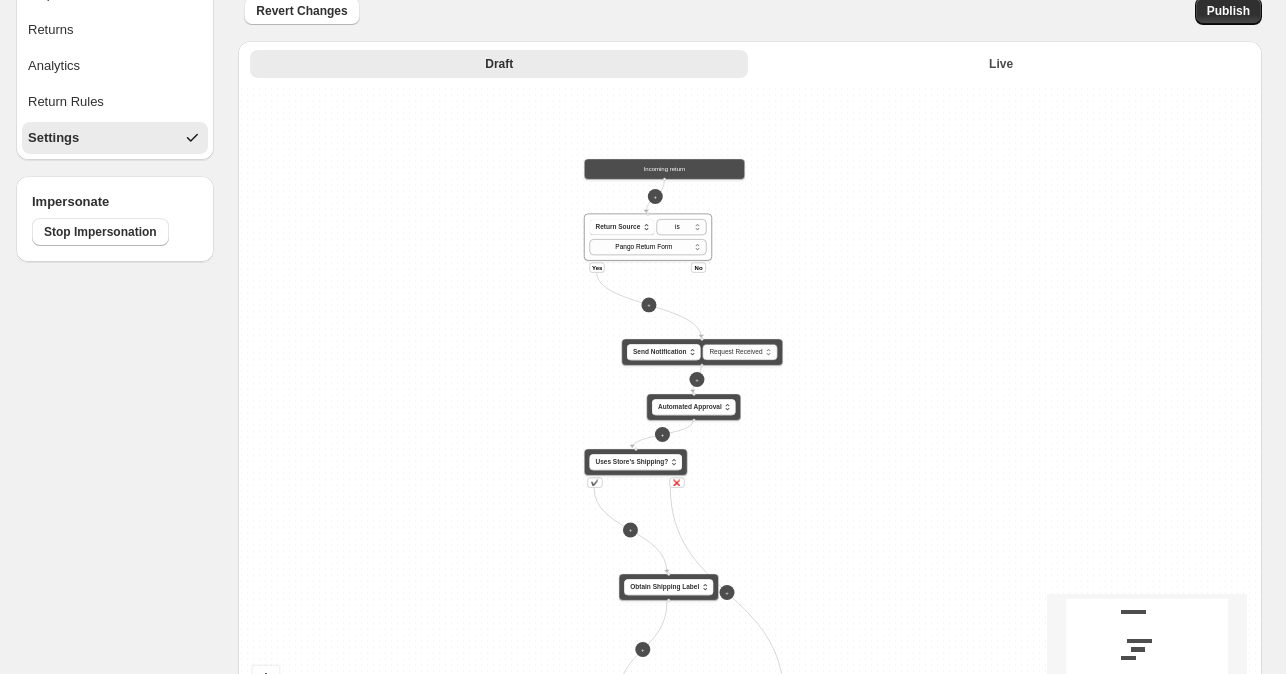 drag, startPoint x: 765, startPoint y: 172, endPoint x: 796, endPoint y: 303, distance: 134.61798 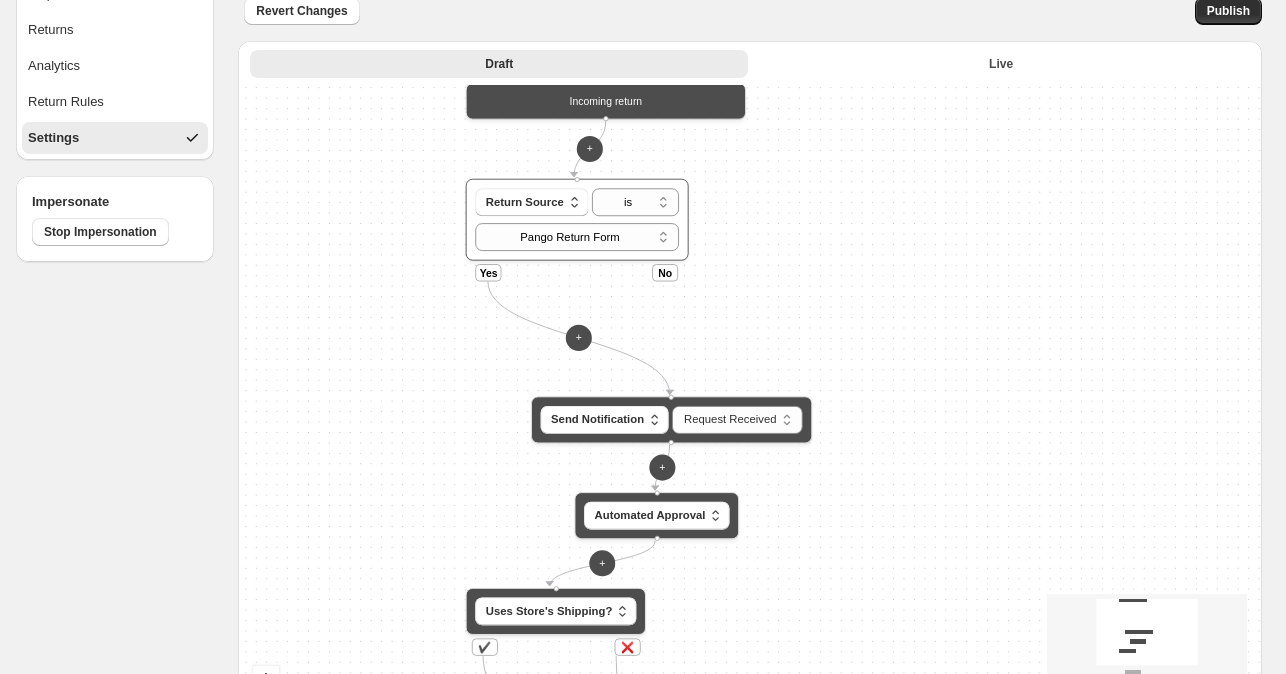 scroll, scrollTop: 100, scrollLeft: 0, axis: vertical 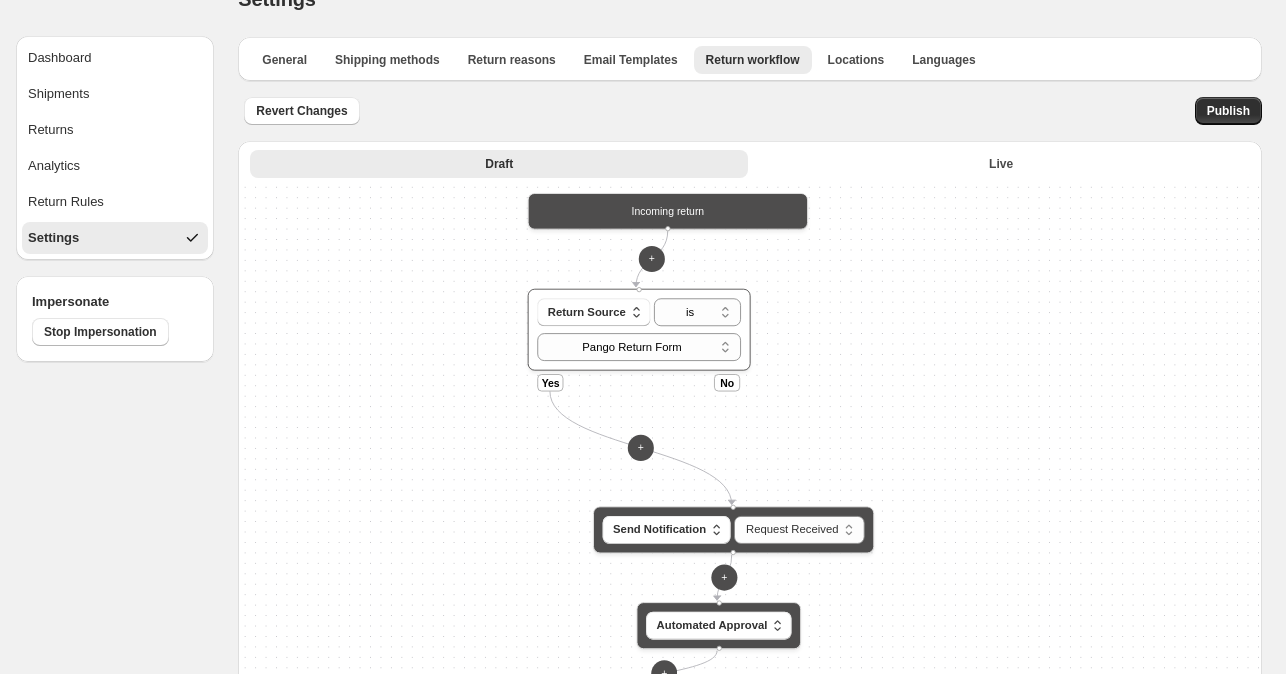 drag, startPoint x: 794, startPoint y: 379, endPoint x: 830, endPoint y: 377, distance: 36.05551 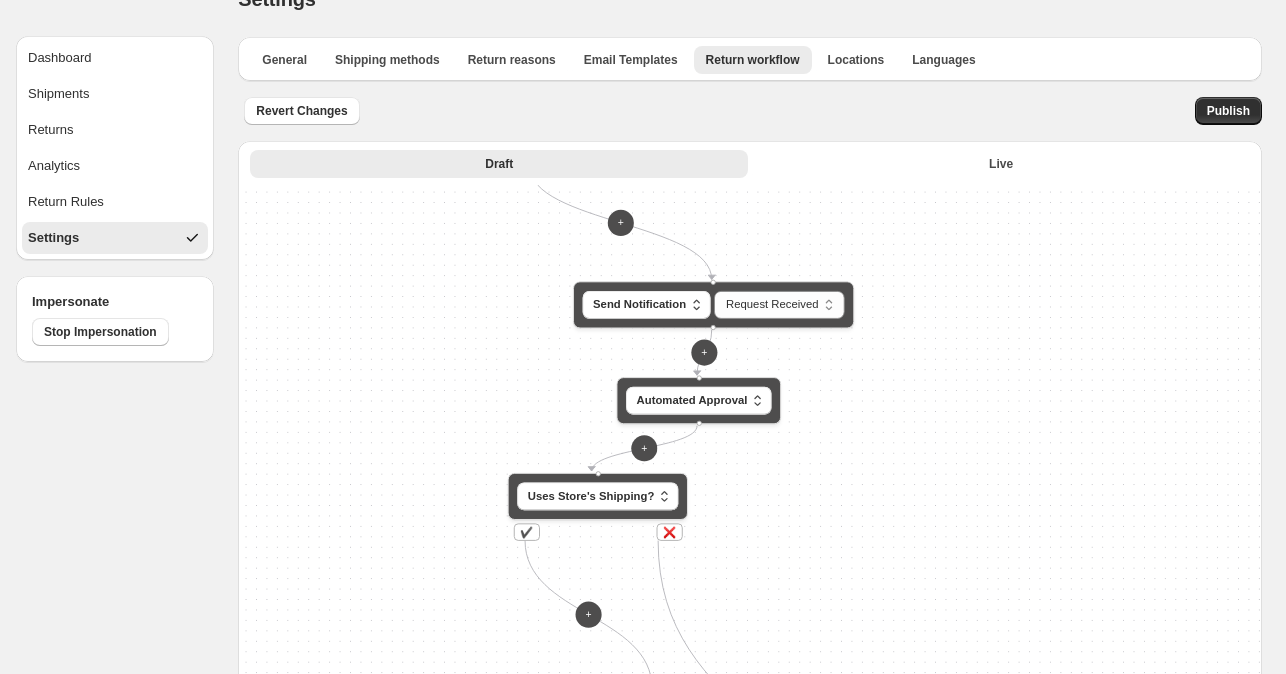 drag, startPoint x: 819, startPoint y: 425, endPoint x: 800, endPoint y: 199, distance: 226.79727 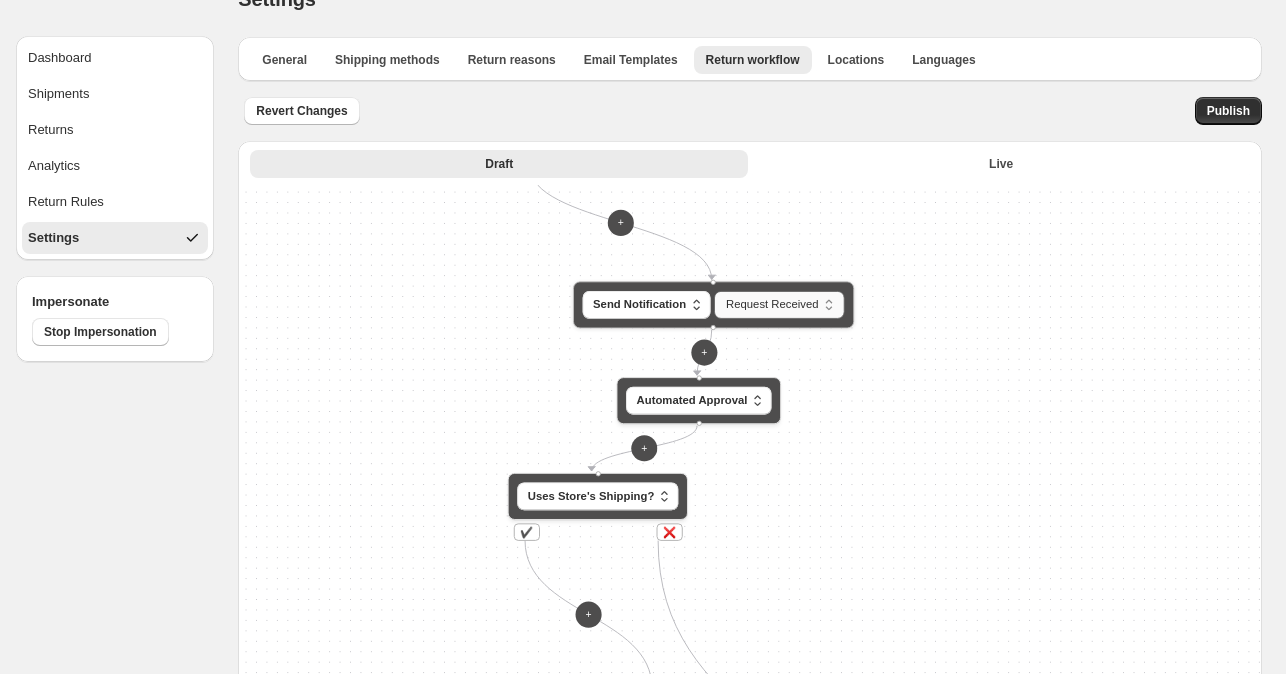 click on "**********" at bounding box center (779, 305) 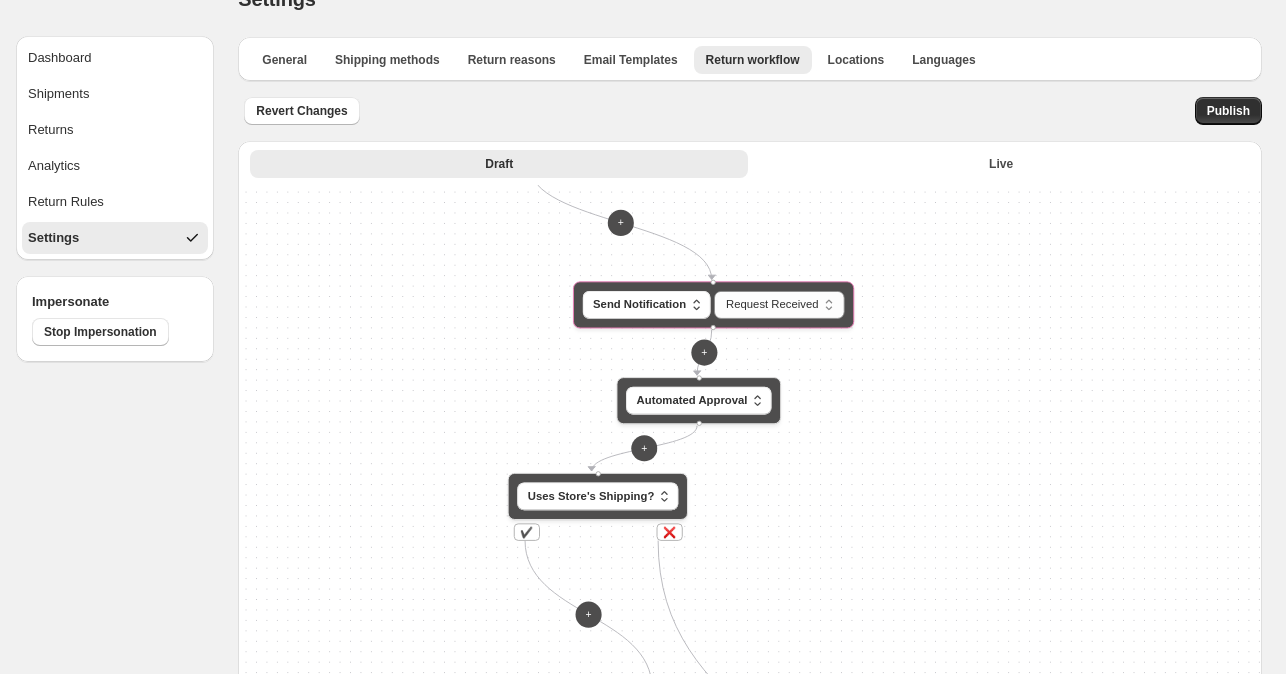 click on "**********" at bounding box center (750, 522) 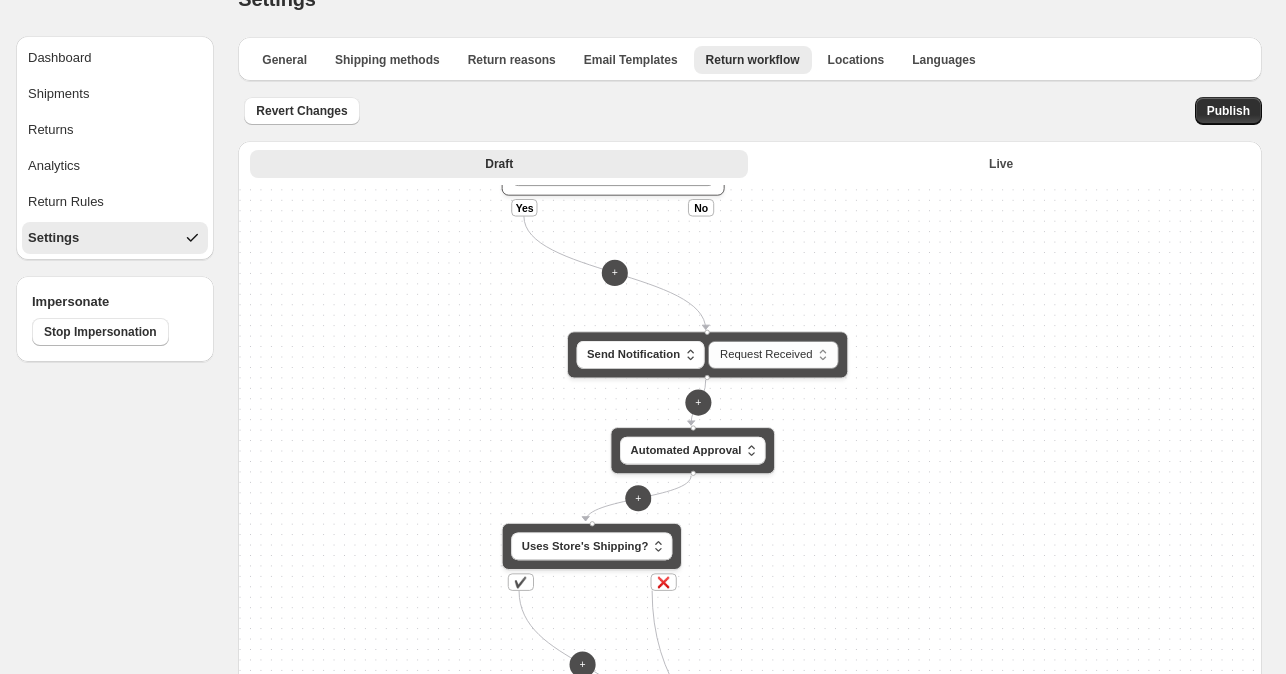drag, startPoint x: 846, startPoint y: 386, endPoint x: 857, endPoint y: 445, distance: 60.016663 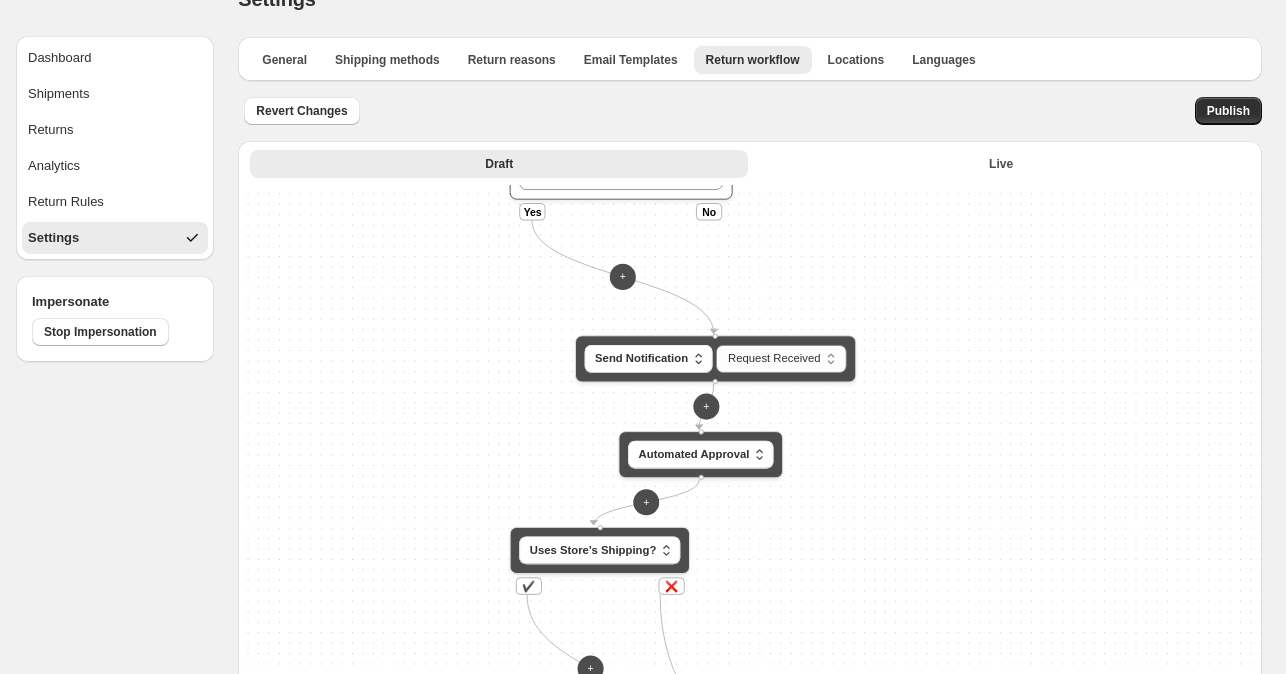 click on "**********" at bounding box center [750, 522] 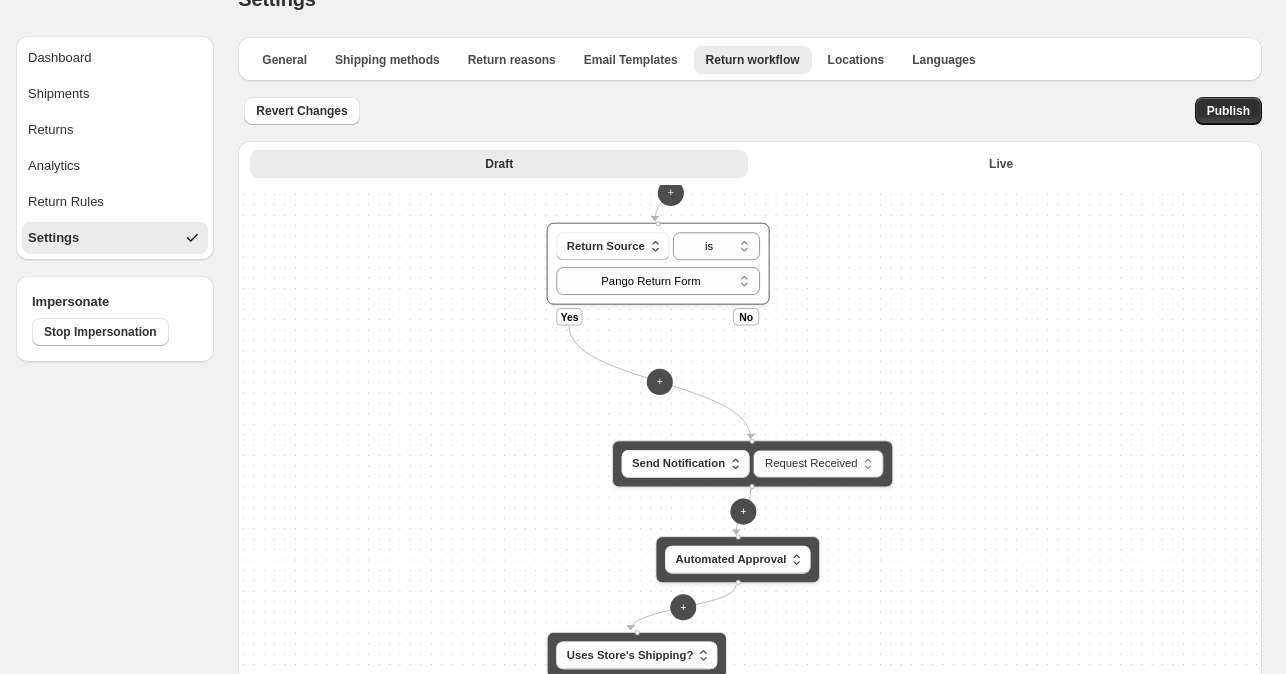 drag, startPoint x: 886, startPoint y: 319, endPoint x: 923, endPoint y: 424, distance: 111.32835 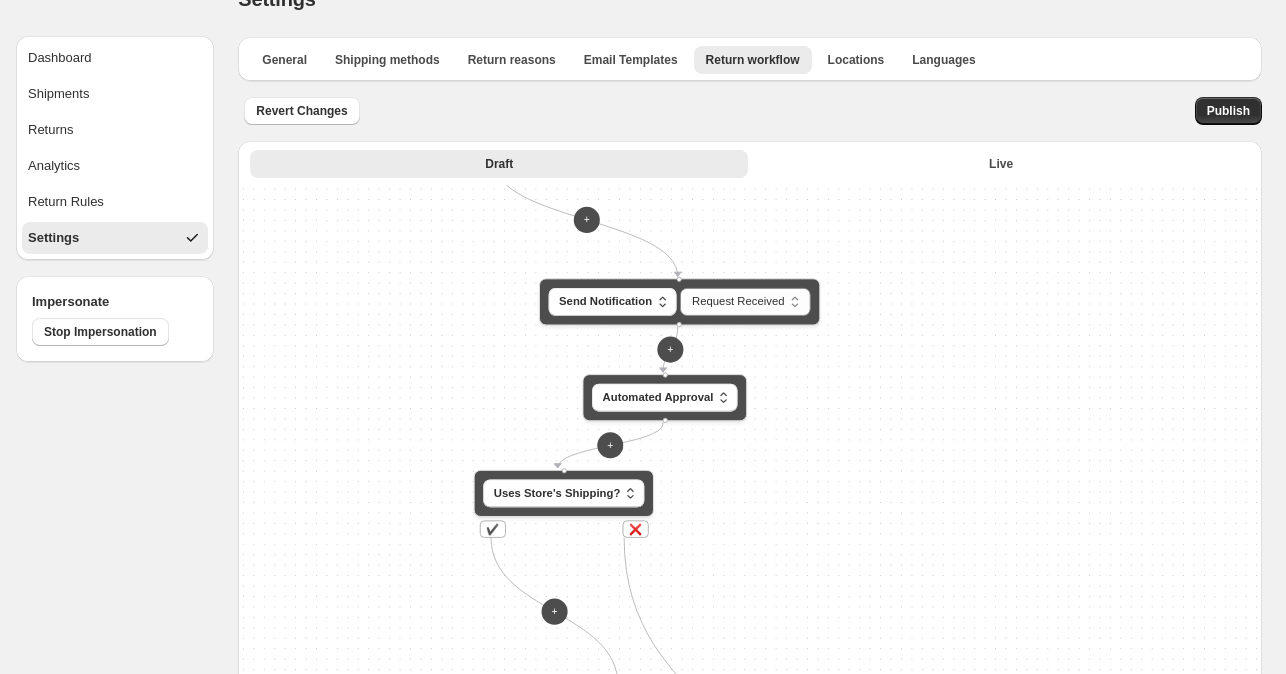 drag, startPoint x: 831, startPoint y: 355, endPoint x: 758, endPoint y: 195, distance: 175.86642 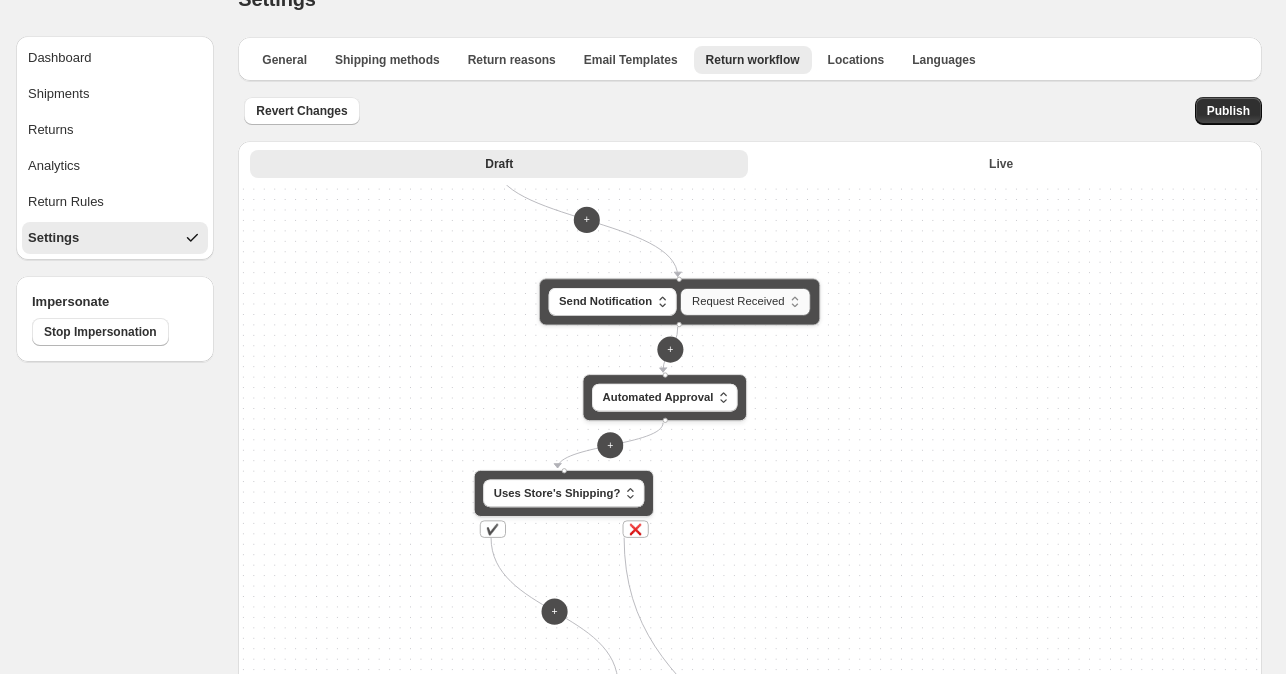 click on "**********" at bounding box center (745, 302) 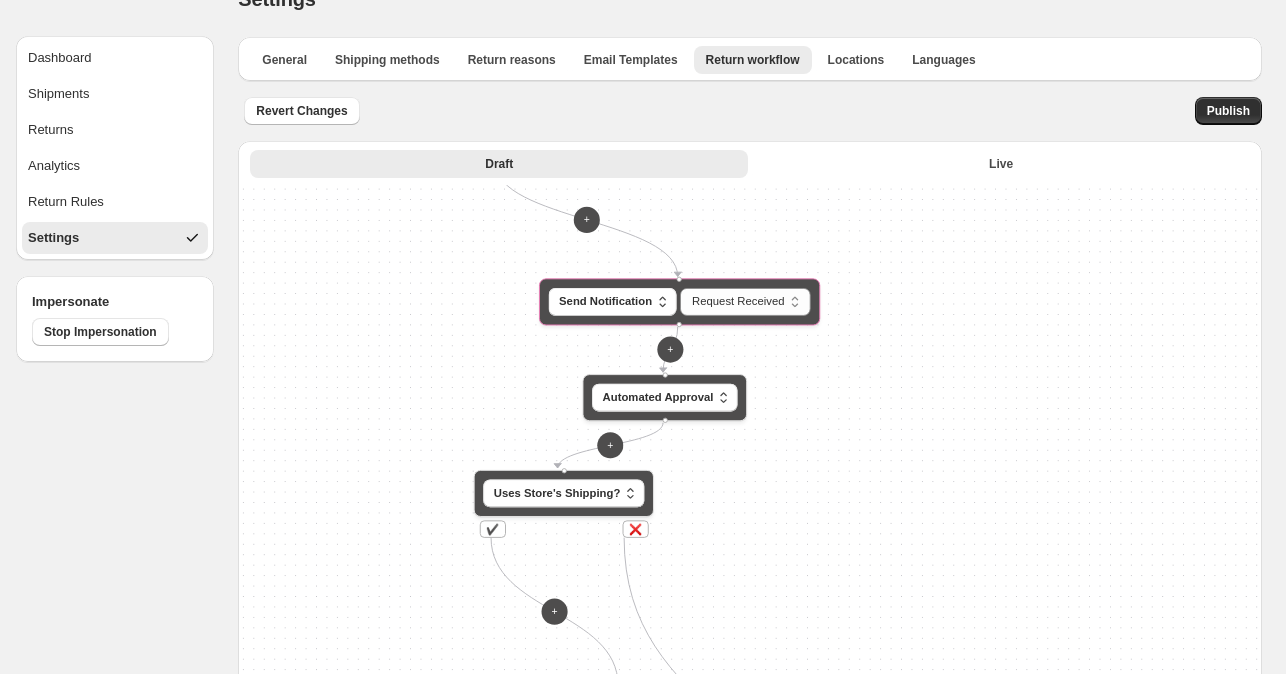 click on "**********" at bounding box center (750, 522) 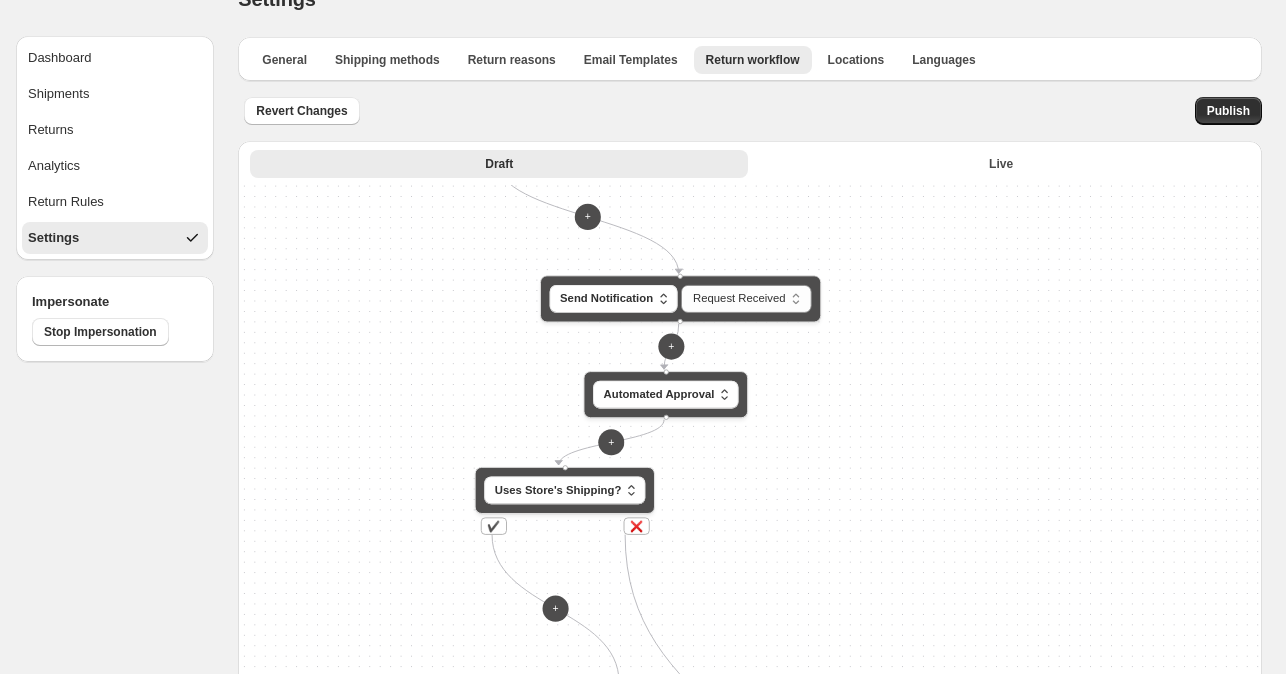 drag, startPoint x: 905, startPoint y: 389, endPoint x: 907, endPoint y: 399, distance: 10.198039 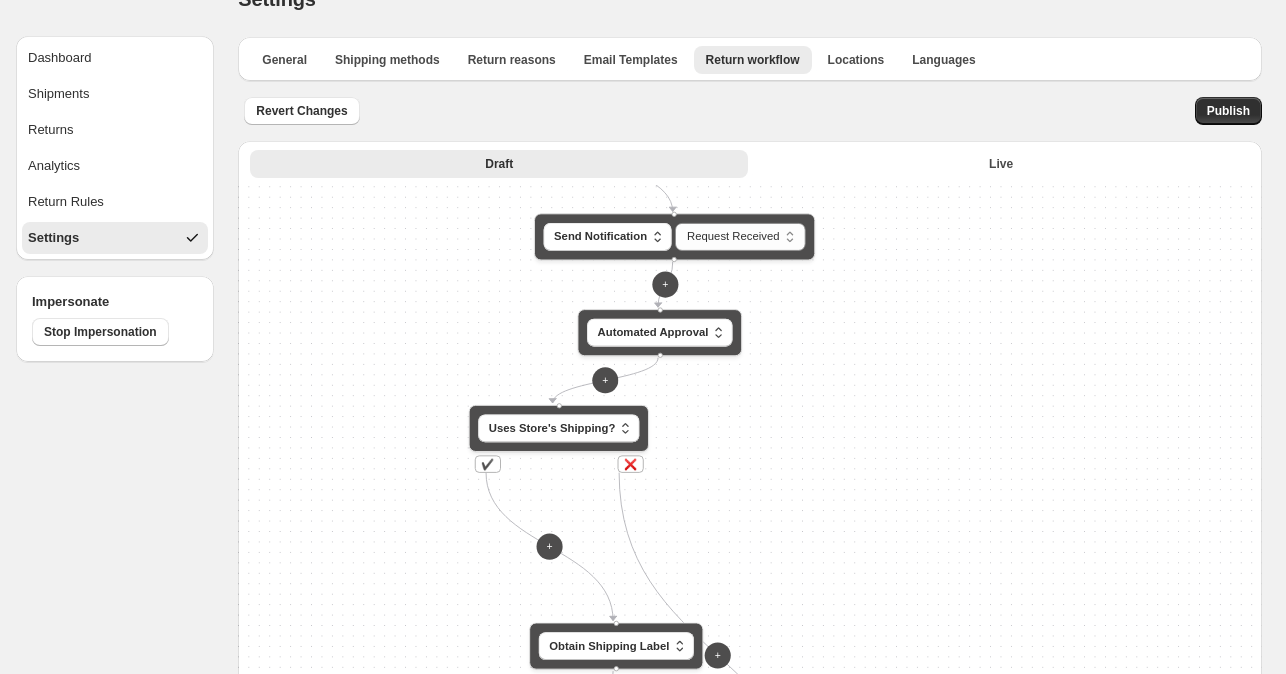 drag, startPoint x: 838, startPoint y: 411, endPoint x: 765, endPoint y: 353, distance: 93.23626 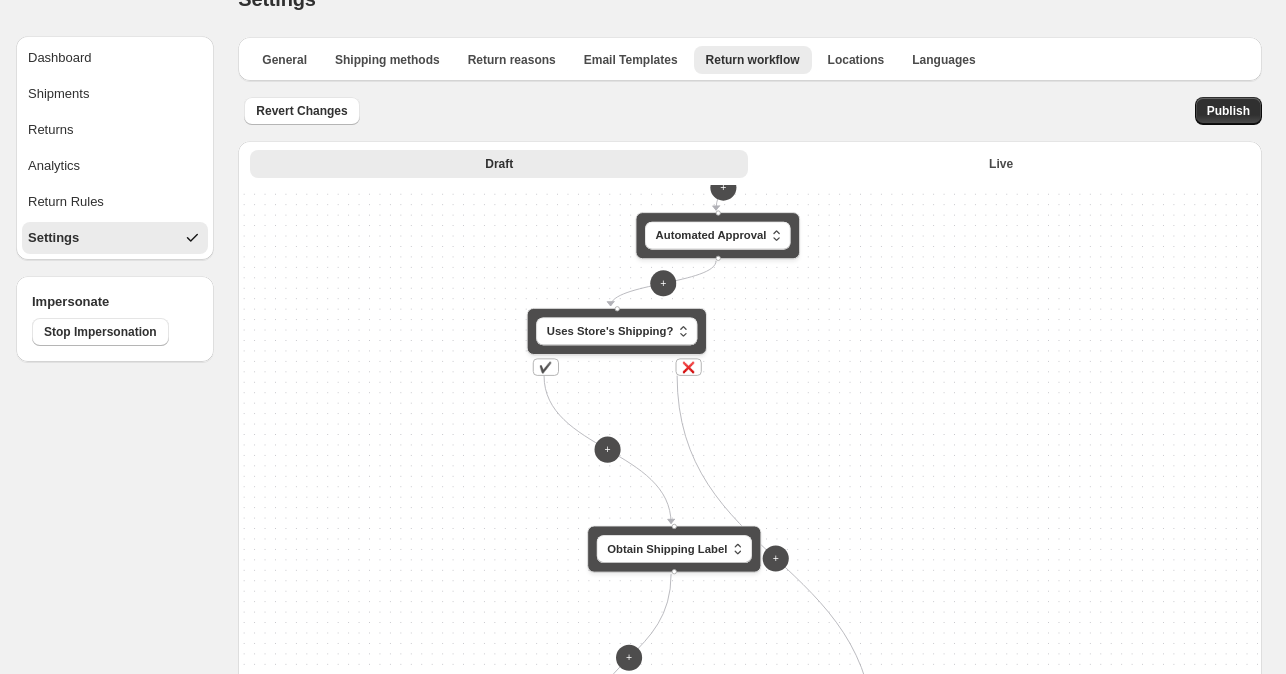 drag, startPoint x: 705, startPoint y: 429, endPoint x: 766, endPoint y: 329, distance: 117.13667 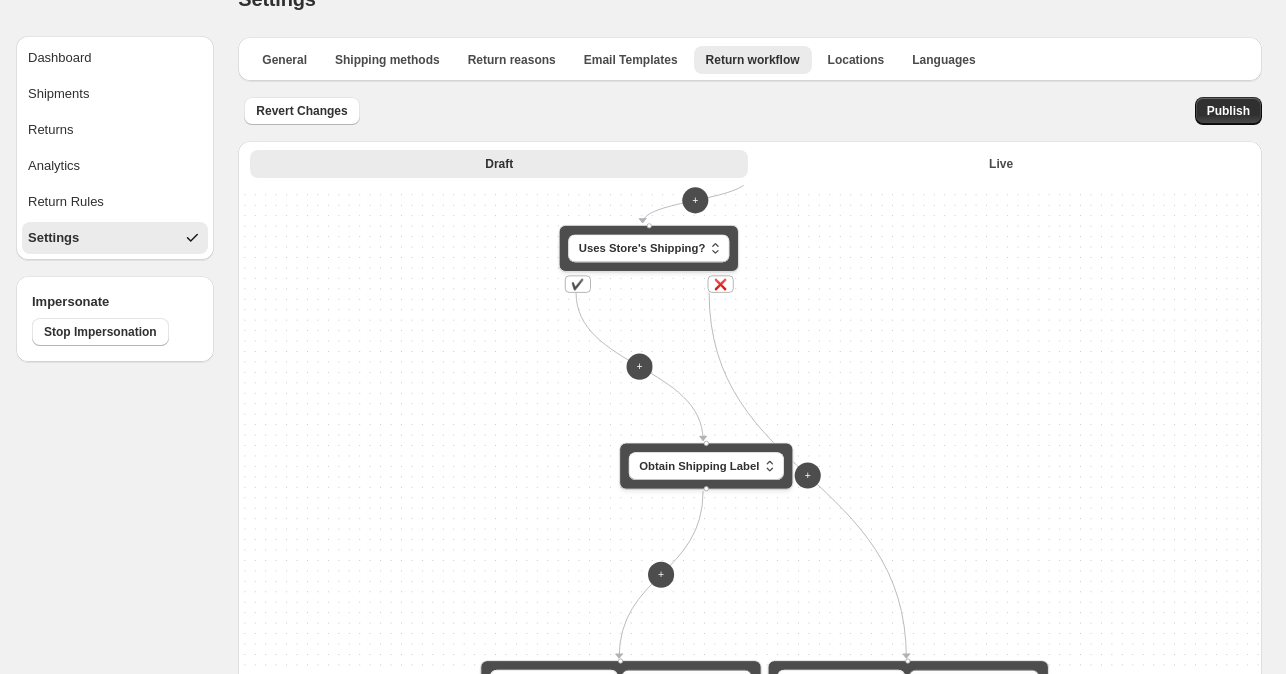 drag, startPoint x: 768, startPoint y: 393, endPoint x: 797, endPoint y: 318, distance: 80.411446 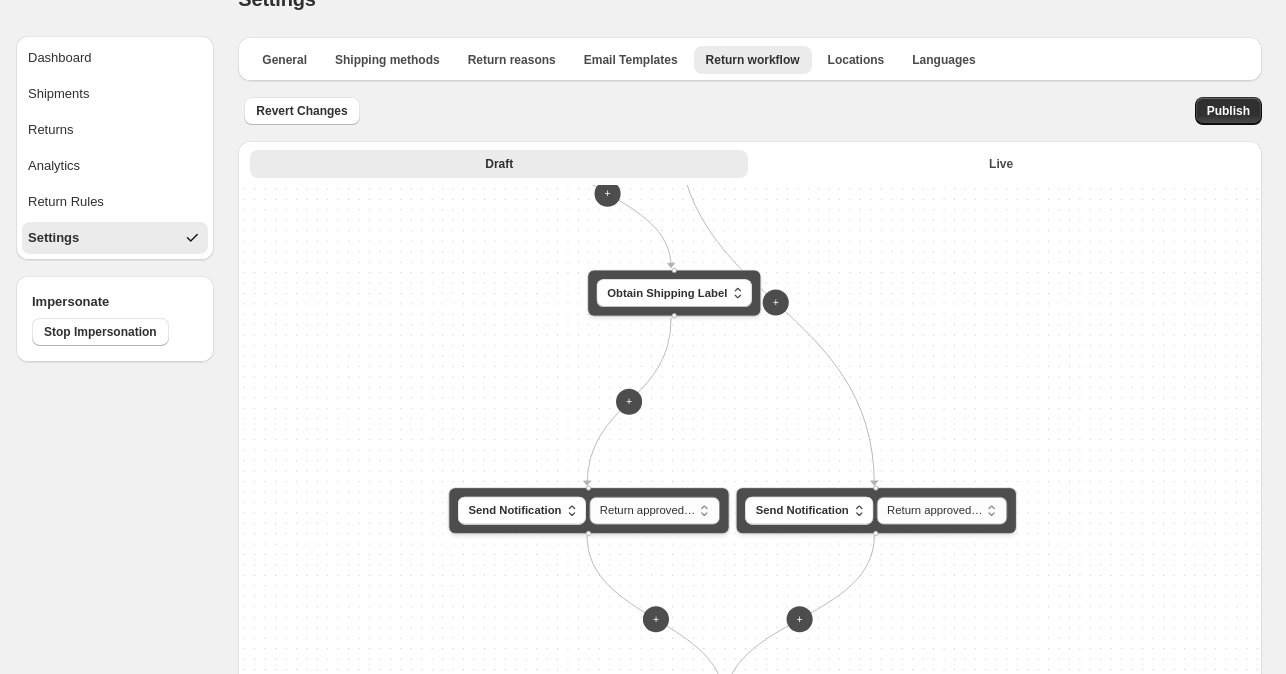 drag, startPoint x: 574, startPoint y: 533, endPoint x: 542, endPoint y: 373, distance: 163.16862 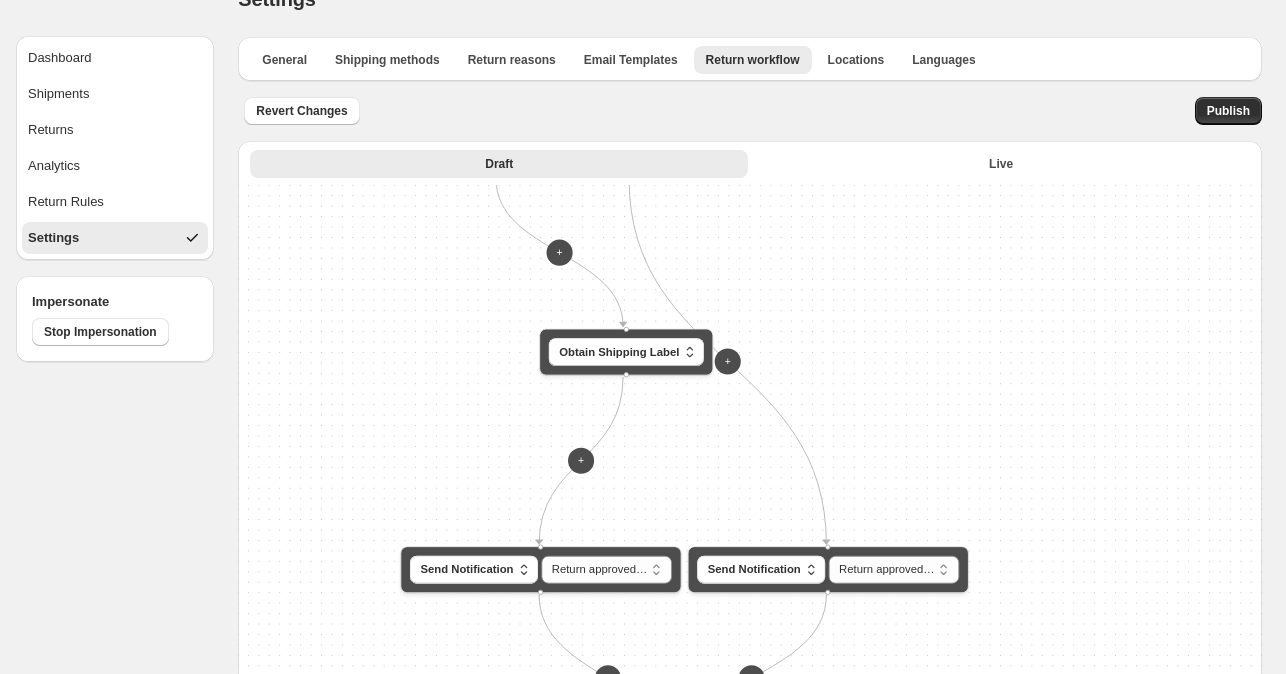 drag, startPoint x: 540, startPoint y: 359, endPoint x: 492, endPoint y: 418, distance: 76.05919 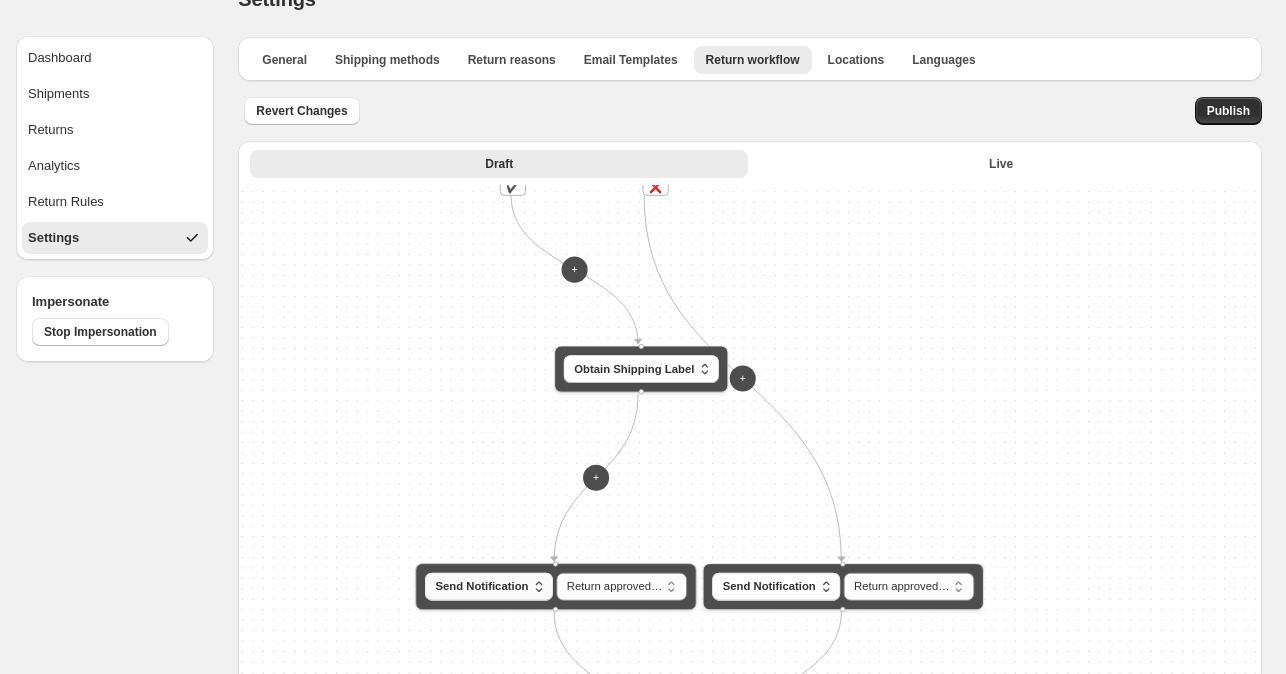 drag, startPoint x: 470, startPoint y: 599, endPoint x: 551, endPoint y: 602, distance: 81.055534 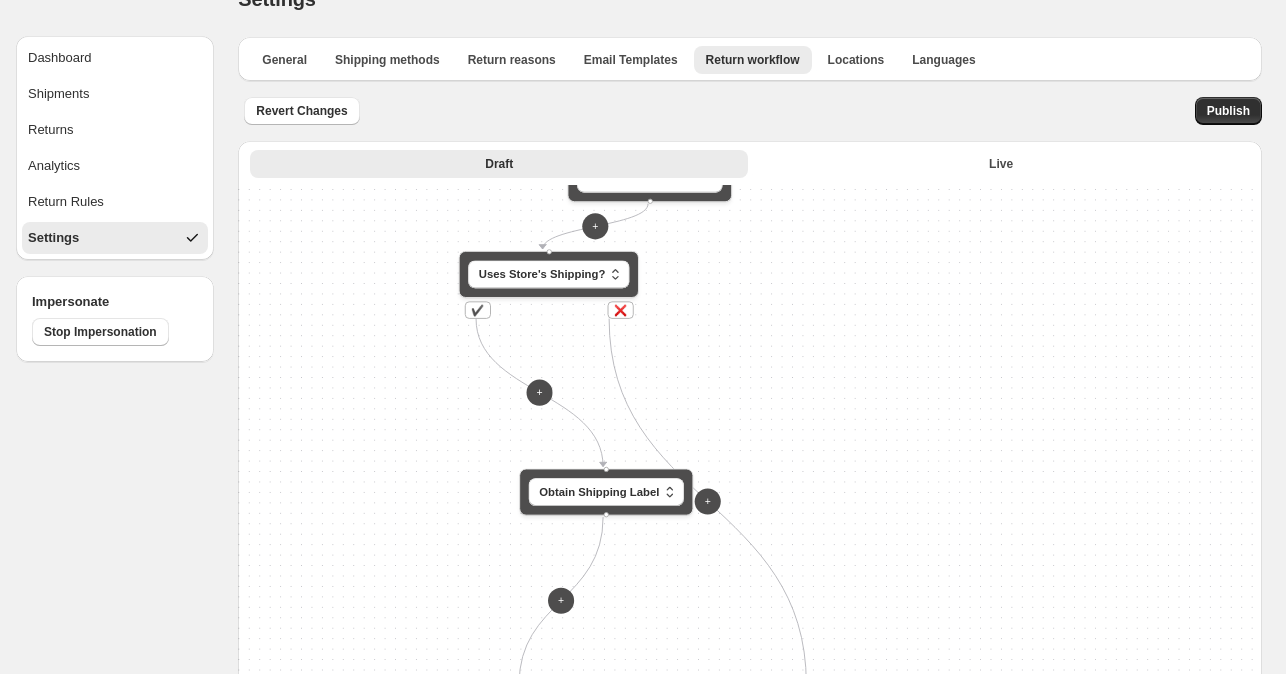 drag, startPoint x: 507, startPoint y: 467, endPoint x: 432, endPoint y: 581, distance: 136.45879 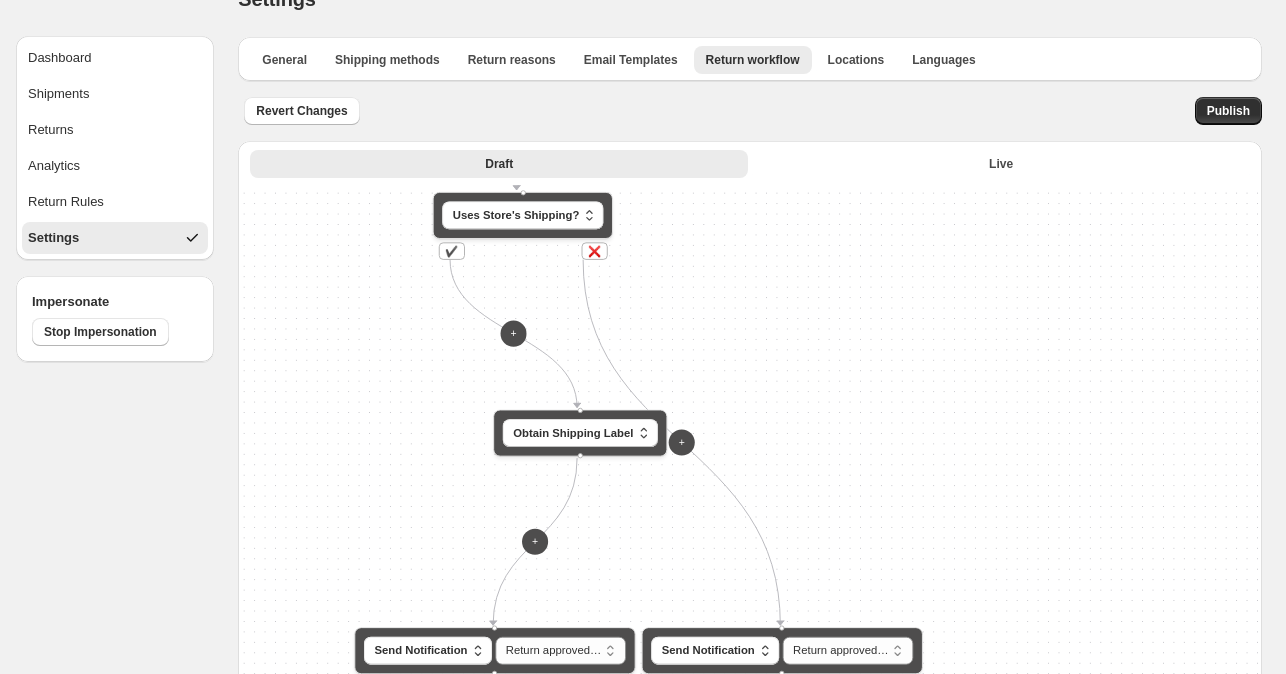 drag, startPoint x: 804, startPoint y: 407, endPoint x: 781, endPoint y: 341, distance: 69.89278 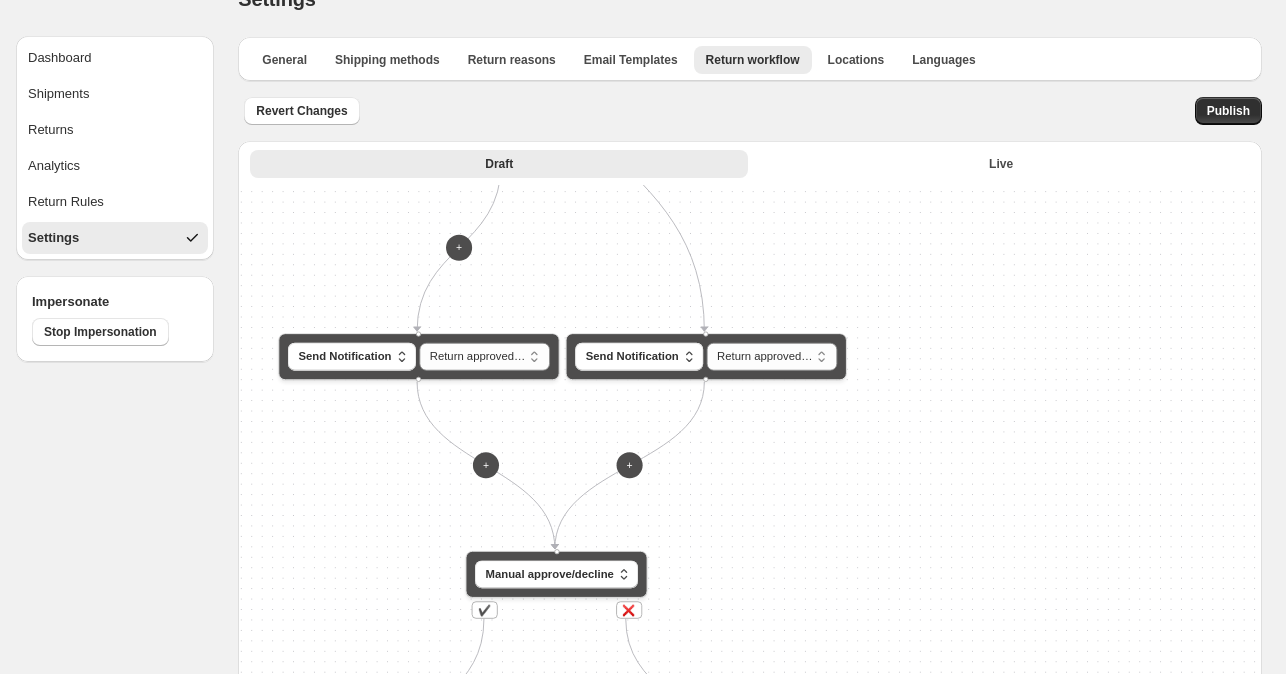 drag, startPoint x: 929, startPoint y: 446, endPoint x: 867, endPoint y: 241, distance: 214.17049 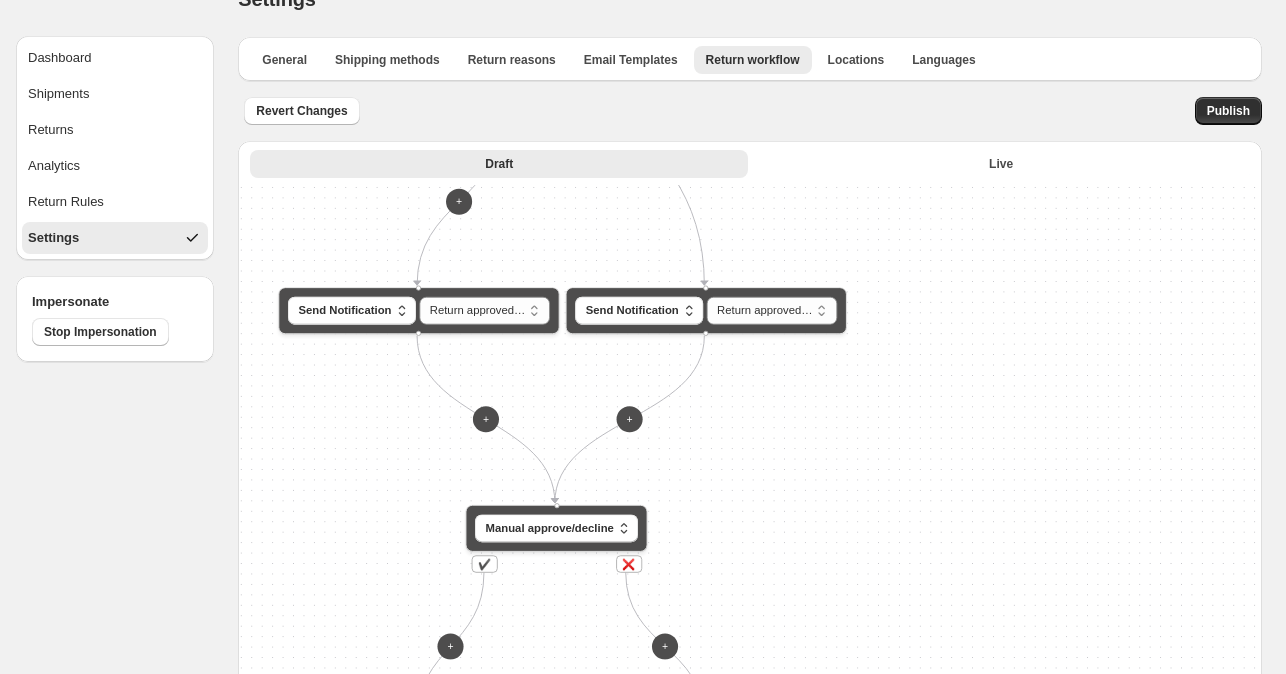 drag, startPoint x: 812, startPoint y: 291, endPoint x: 813, endPoint y: 245, distance: 46.010868 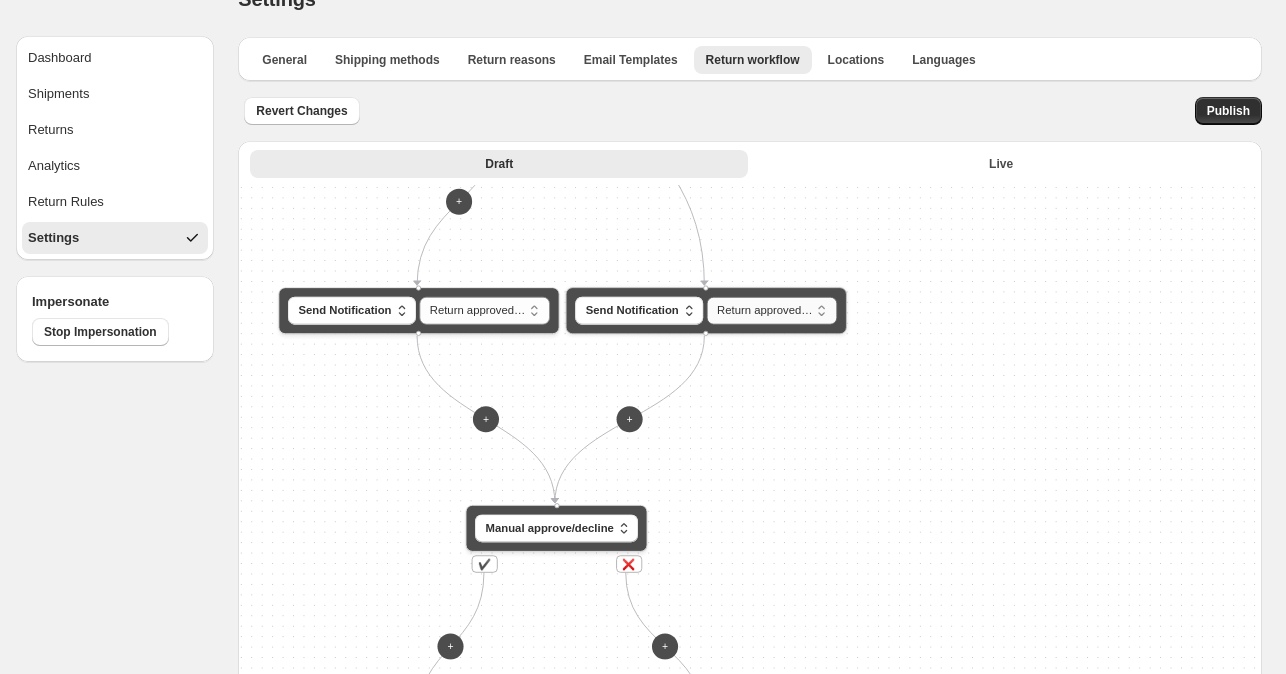 click on "**********" at bounding box center (772, 311) 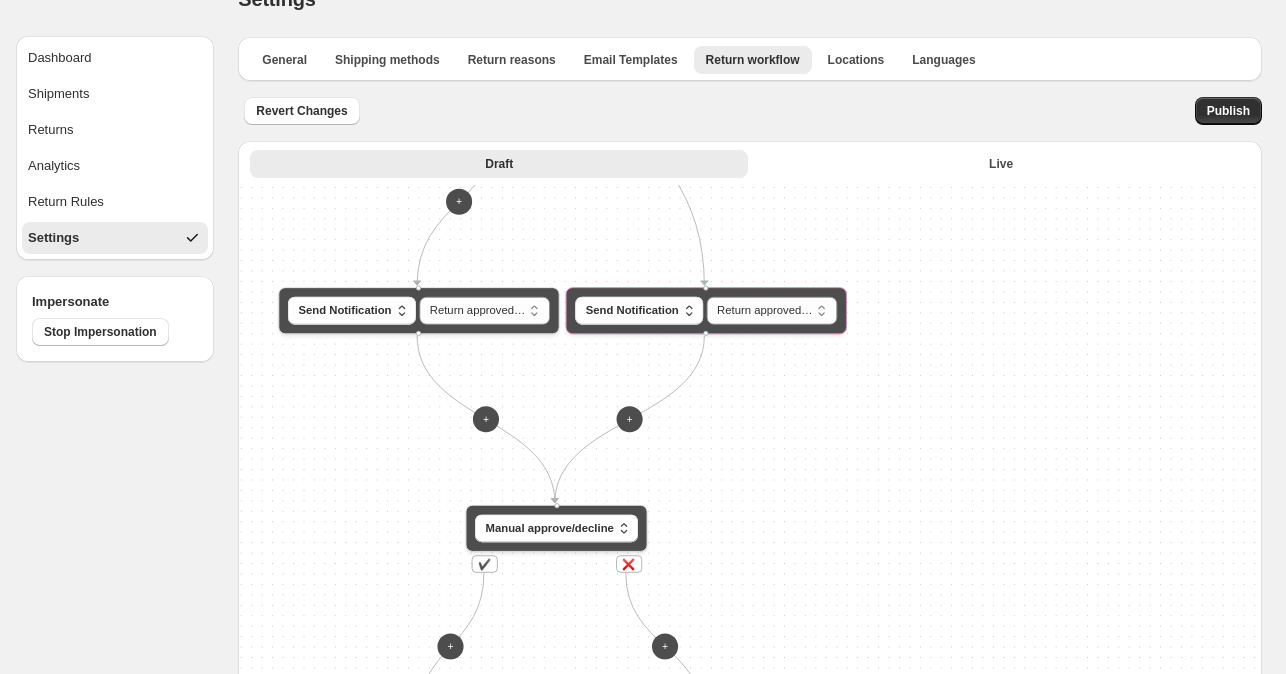 click on "Draft Live More views Draft Live More views" at bounding box center (750, 163) 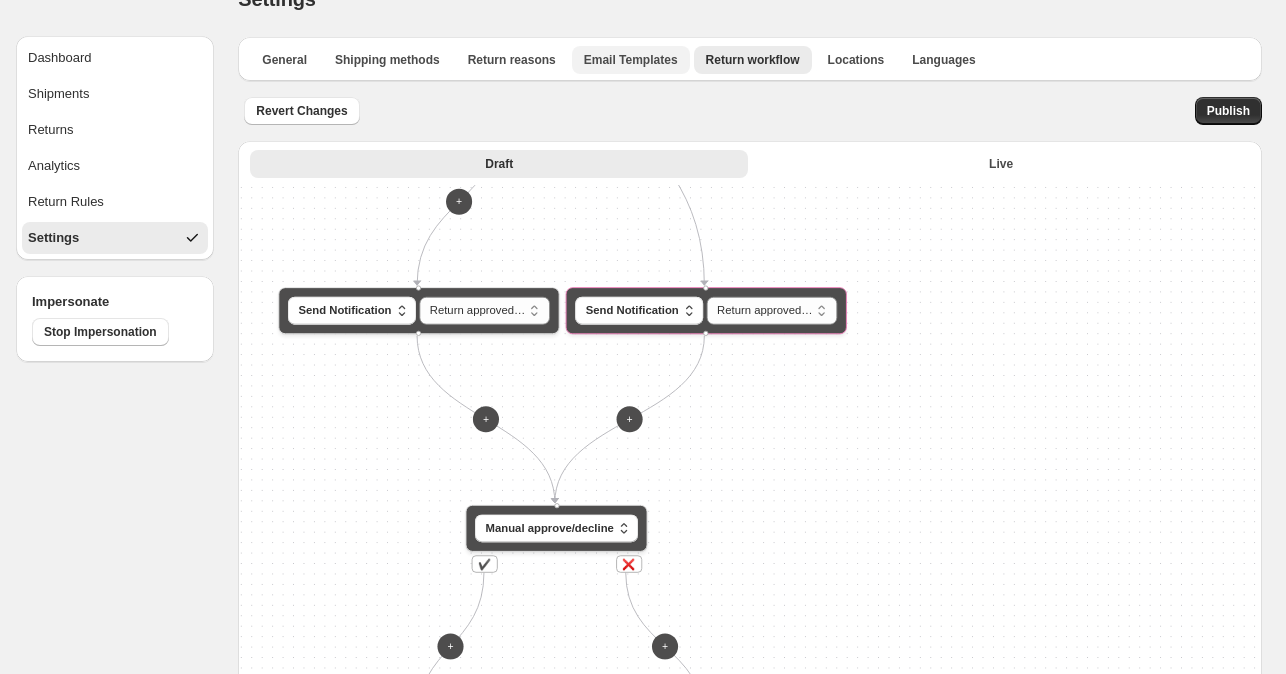 click on "Email Templates" at bounding box center [631, 60] 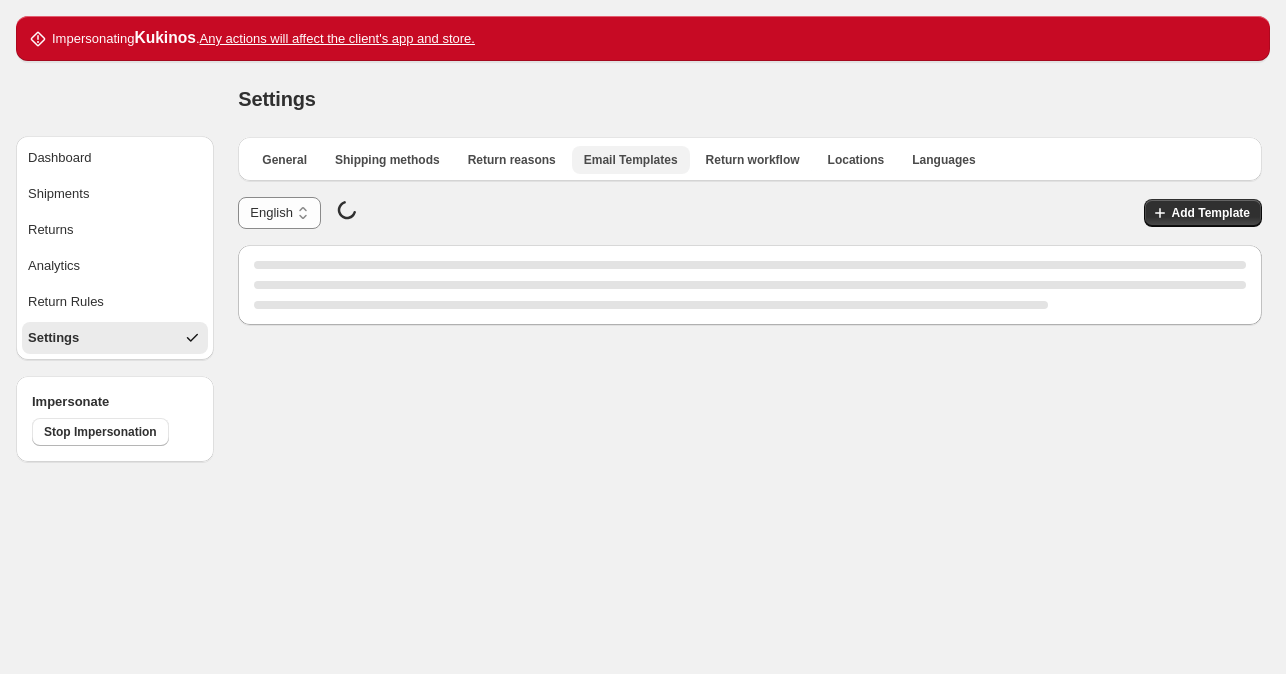 scroll, scrollTop: 0, scrollLeft: 0, axis: both 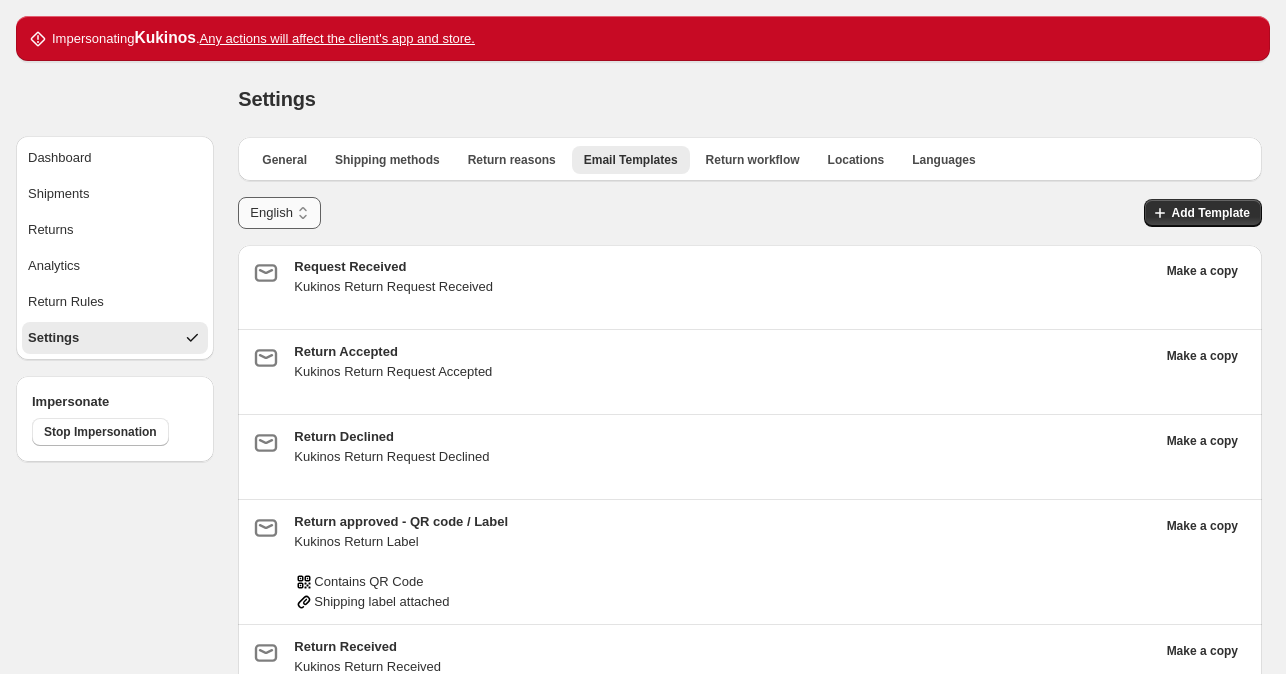 click on "******* *******" at bounding box center [279, 213] 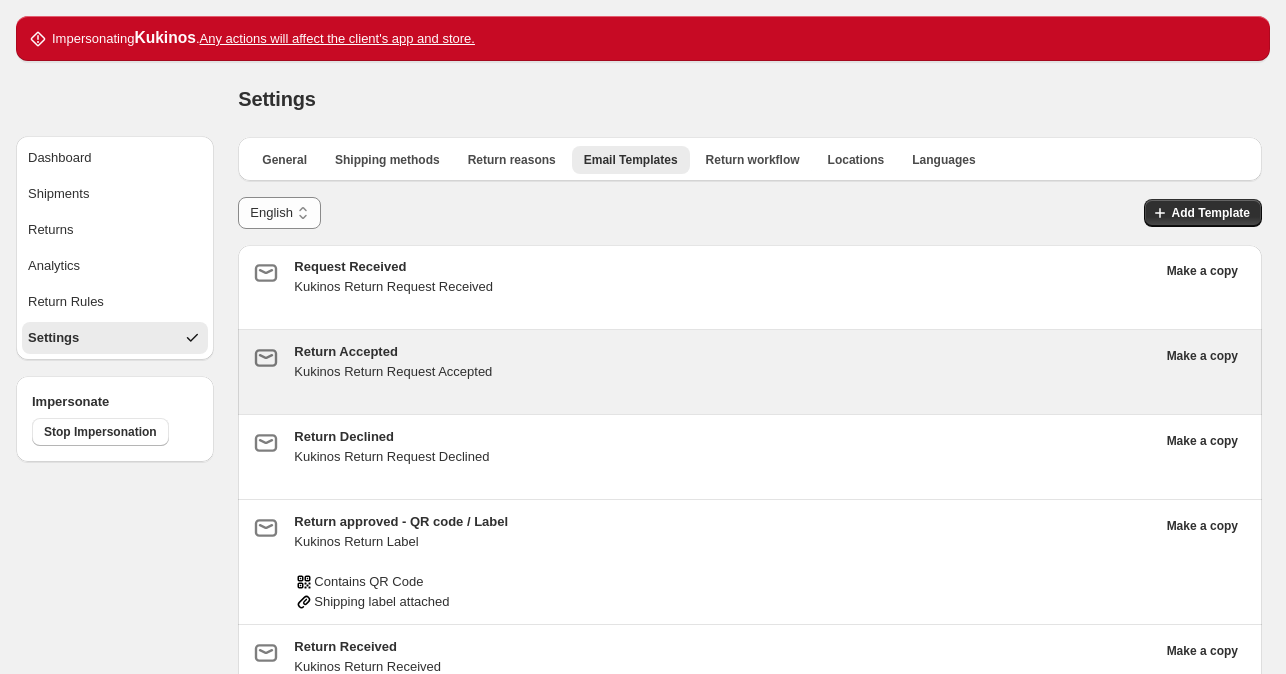 scroll, scrollTop: 119, scrollLeft: 0, axis: vertical 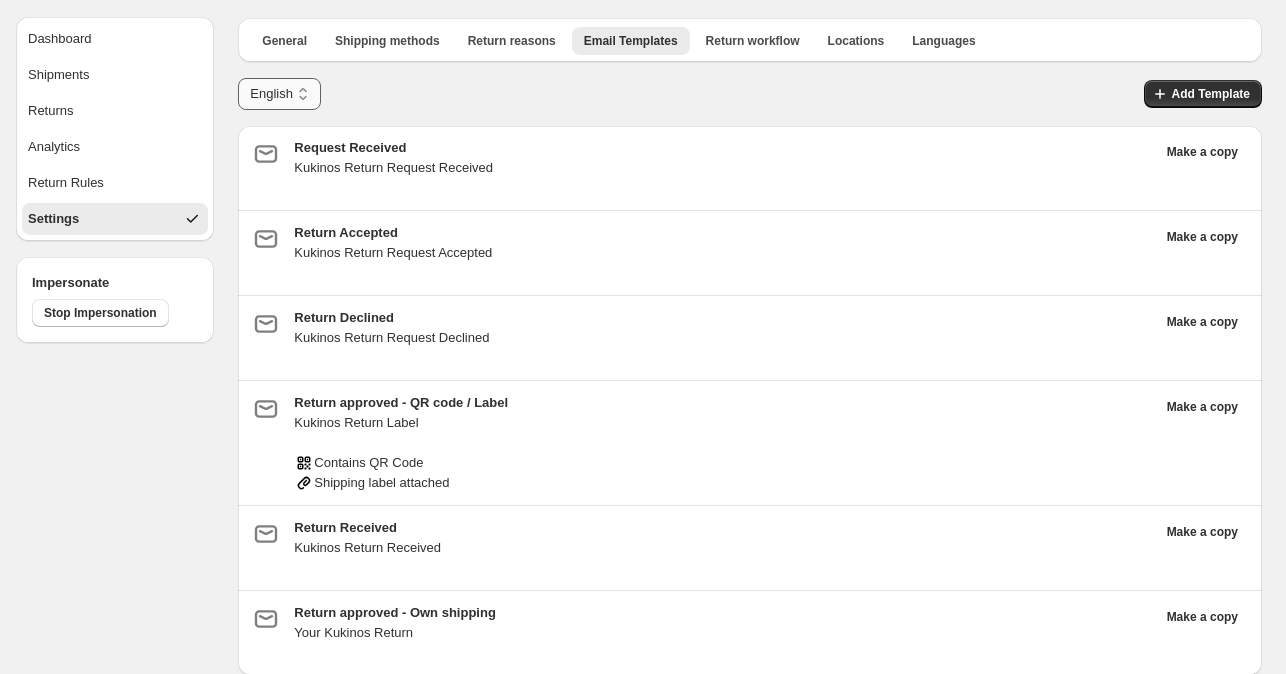 click on "******* *******" at bounding box center (279, 94) 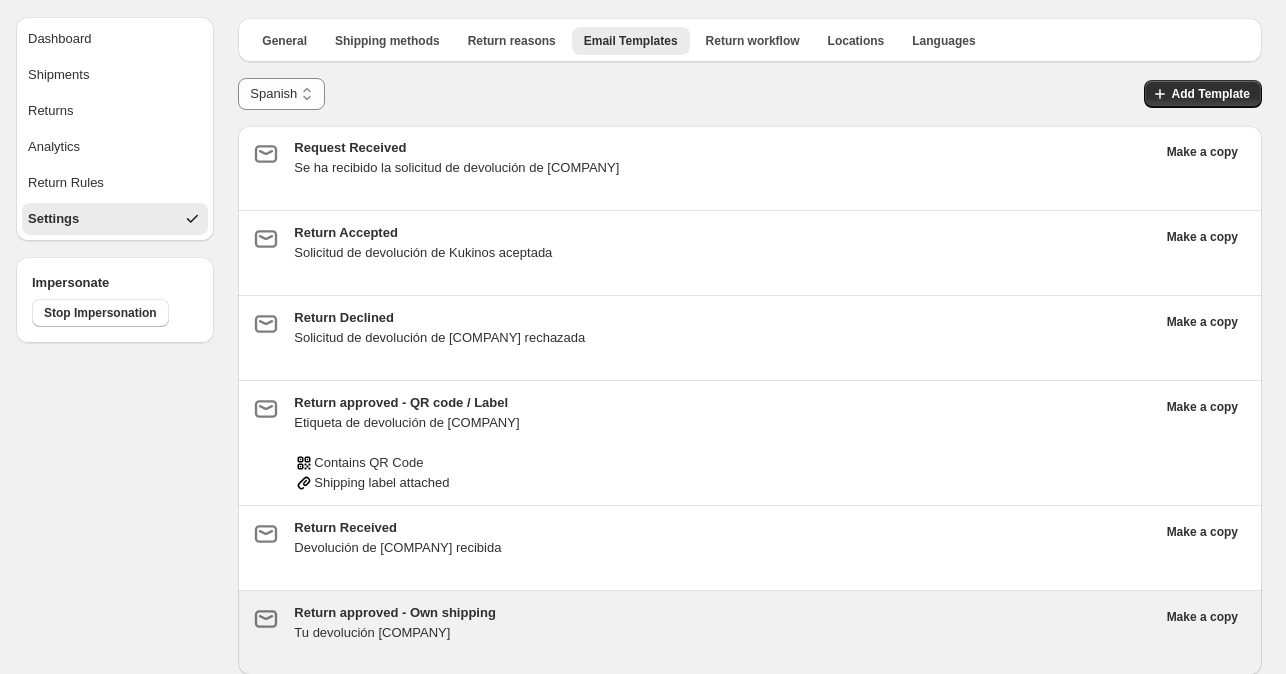 click on "Return approved - Own shipping" at bounding box center [724, 613] 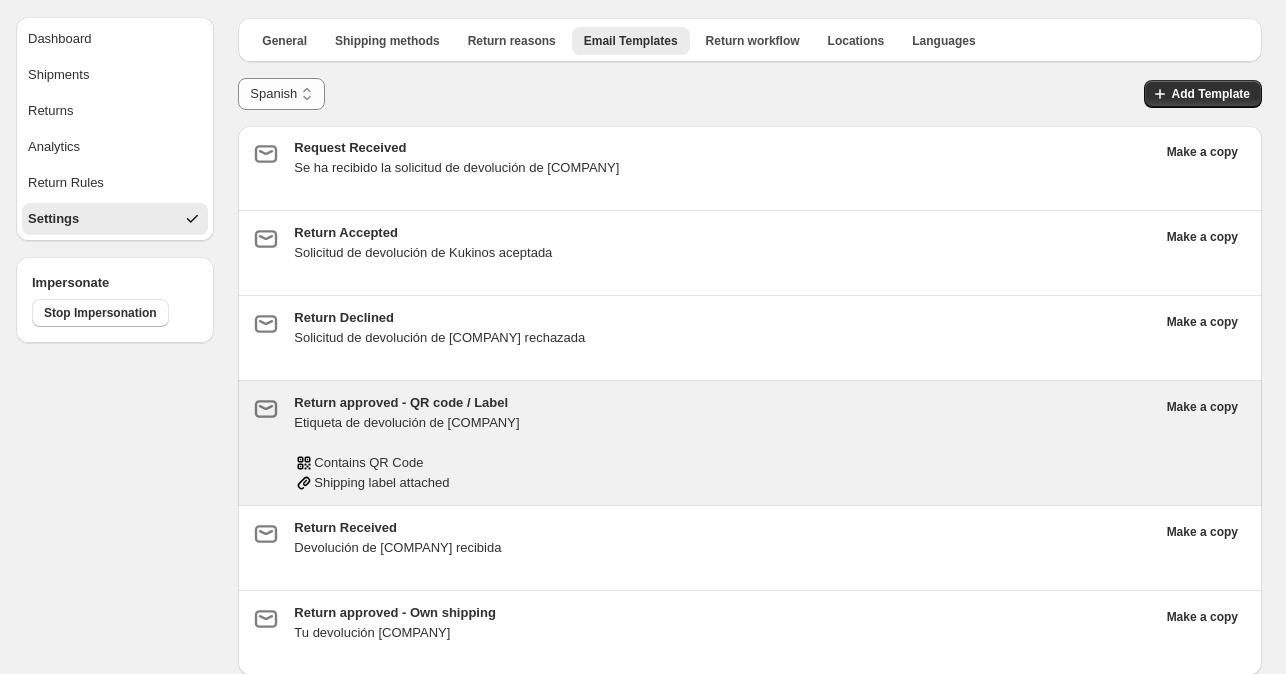 click on "Etiqueta de devolución de [COMPANY]" at bounding box center (724, 423) 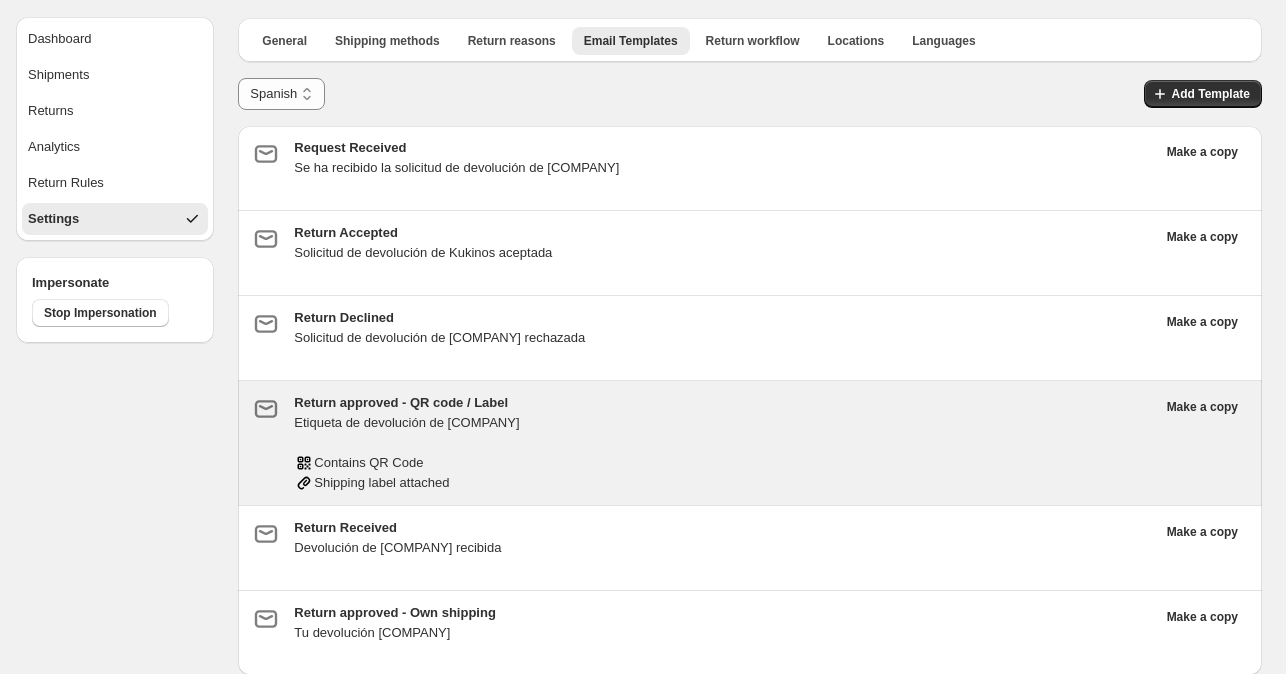 type on "**********" 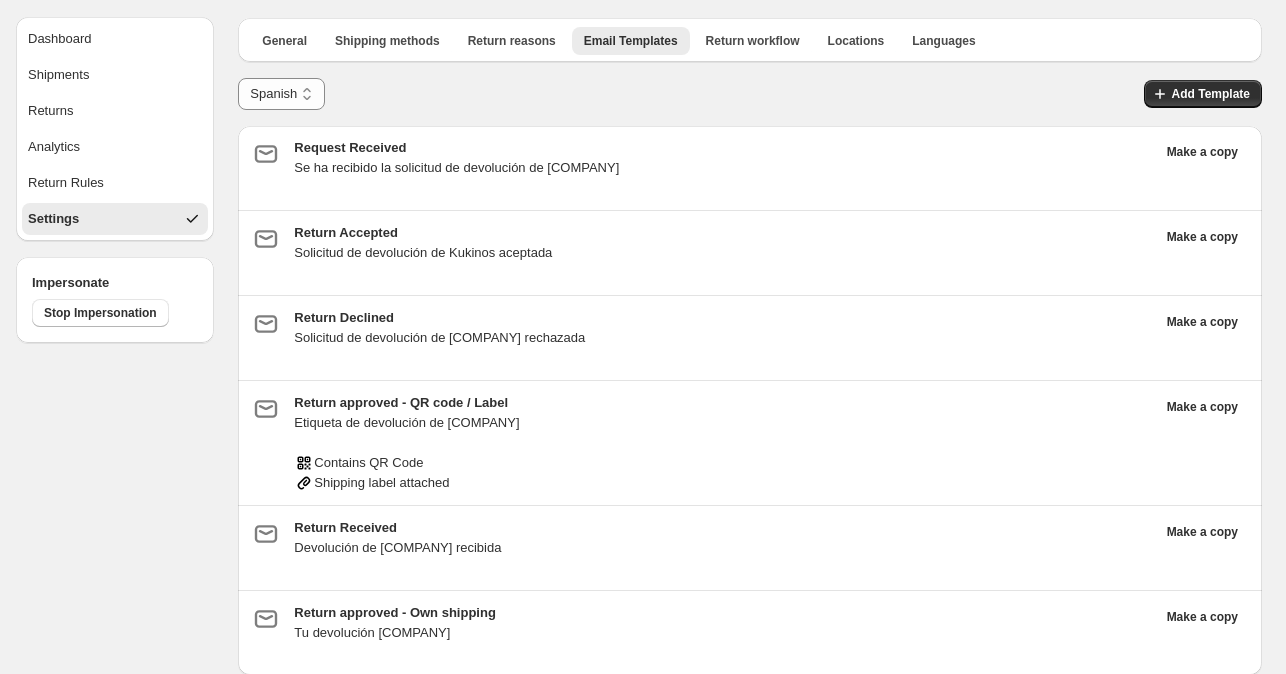 click on "Return workflow" at bounding box center (753, 41) 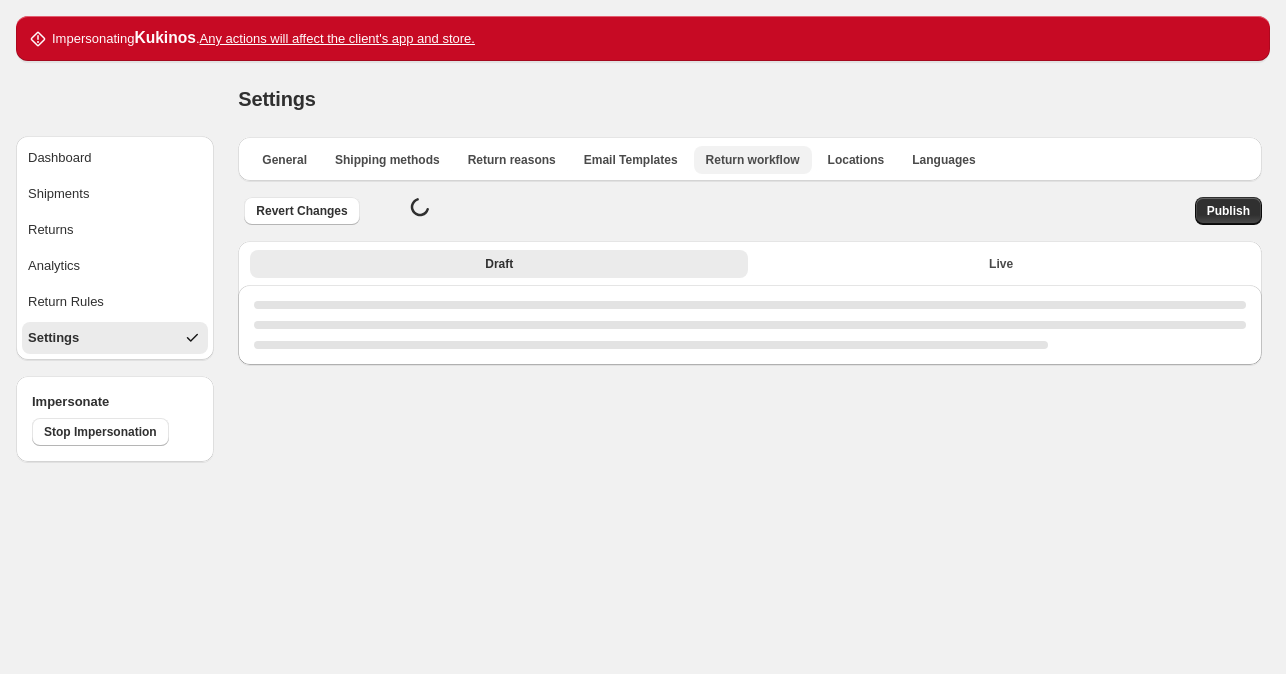 scroll, scrollTop: 0, scrollLeft: 0, axis: both 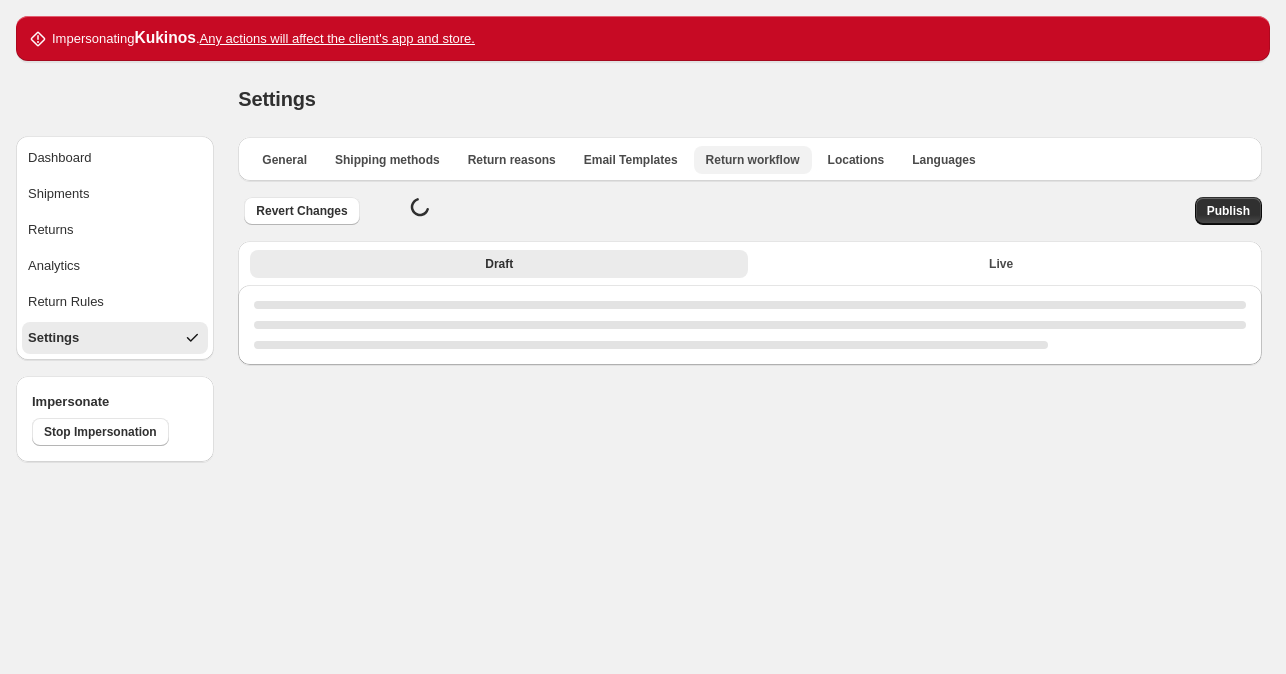 select on "********" 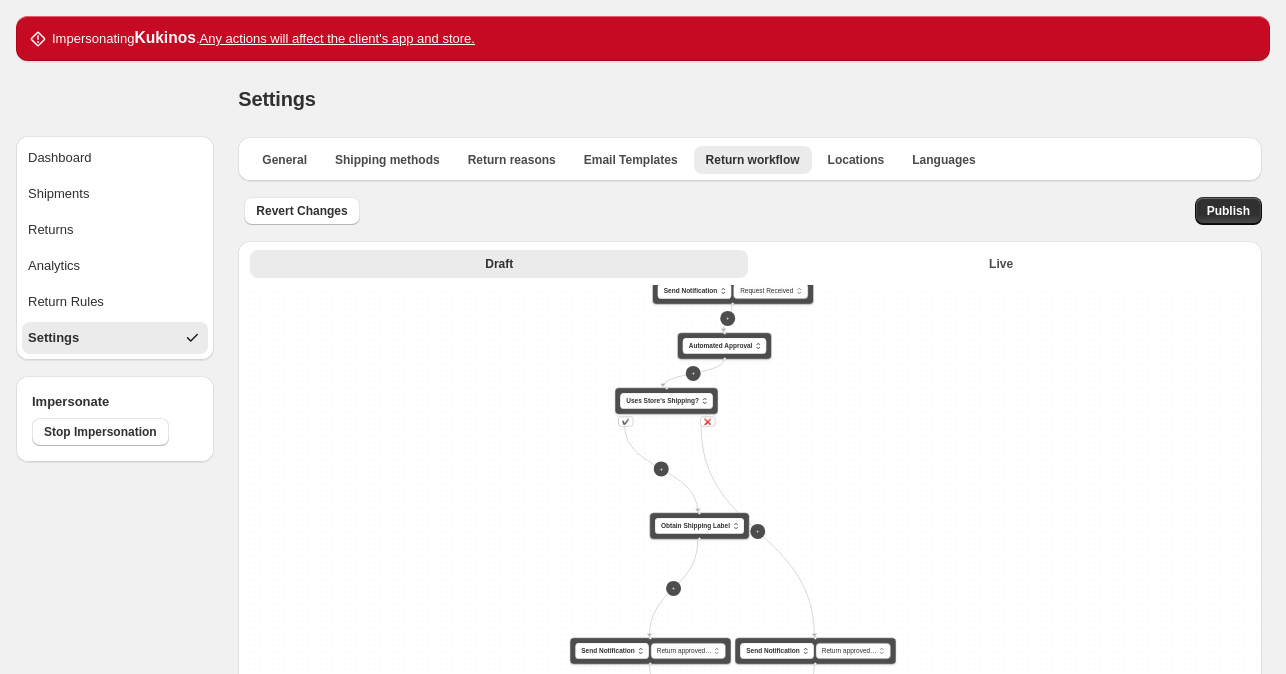 drag, startPoint x: 770, startPoint y: 430, endPoint x: 692, endPoint y: 235, distance: 210.02142 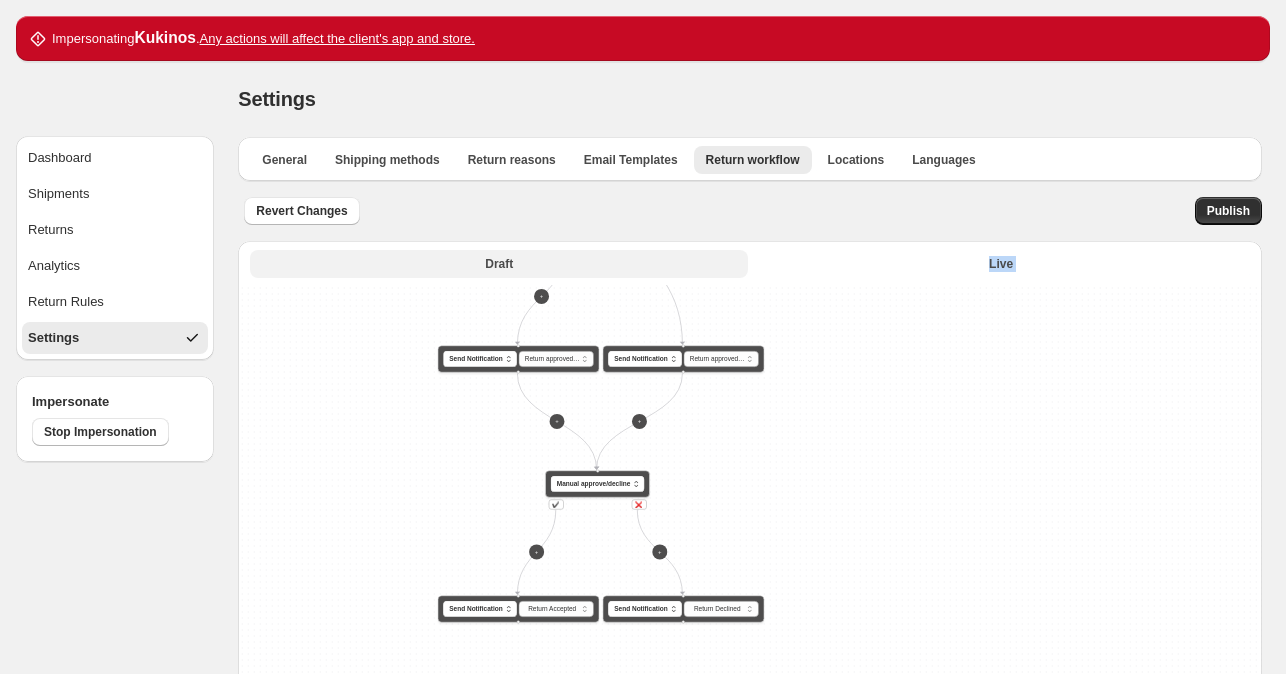 drag, startPoint x: 771, startPoint y: 432, endPoint x: 707, endPoint y: 266, distance: 177.9101 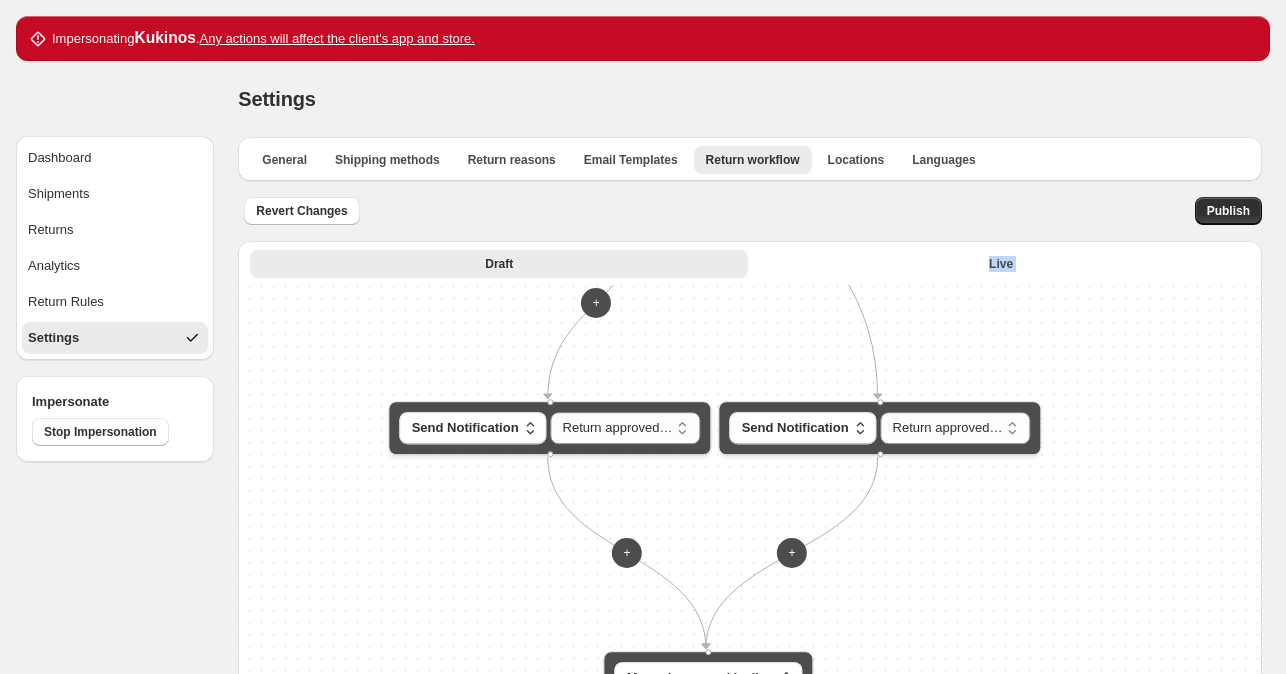 drag, startPoint x: 735, startPoint y: 467, endPoint x: 877, endPoint y: 616, distance: 205.82759 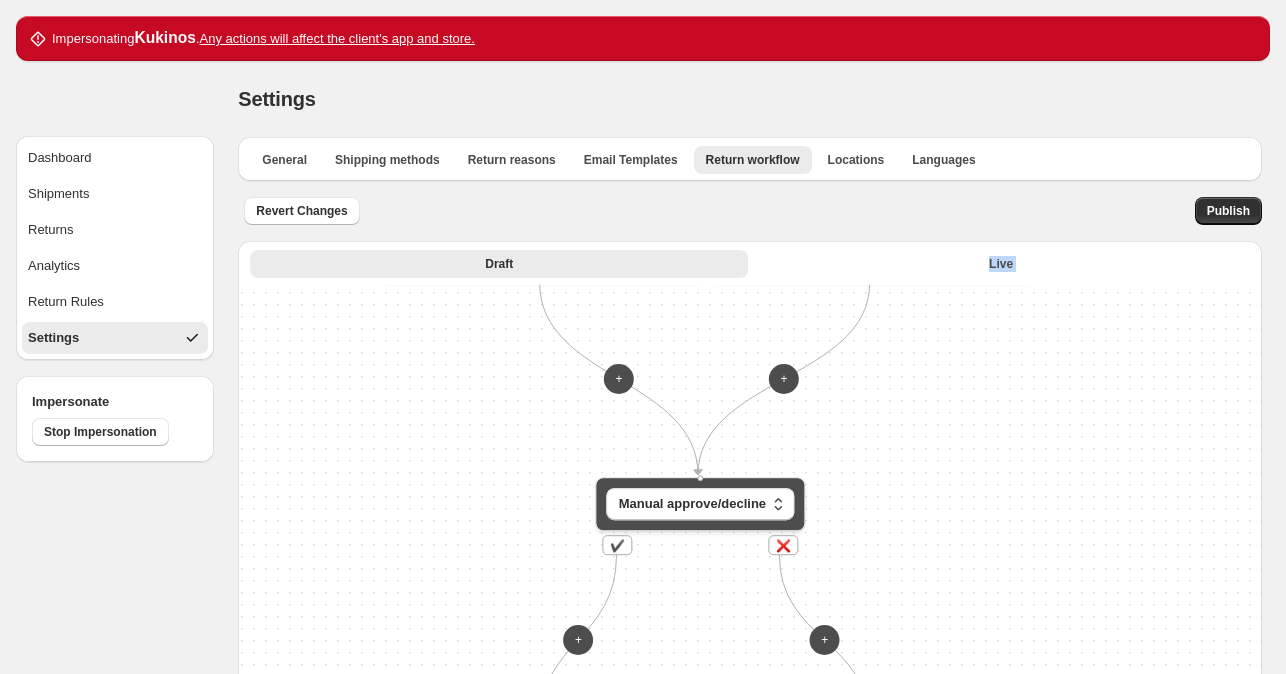 drag, startPoint x: 968, startPoint y: 612, endPoint x: 972, endPoint y: 490, distance: 122.06556 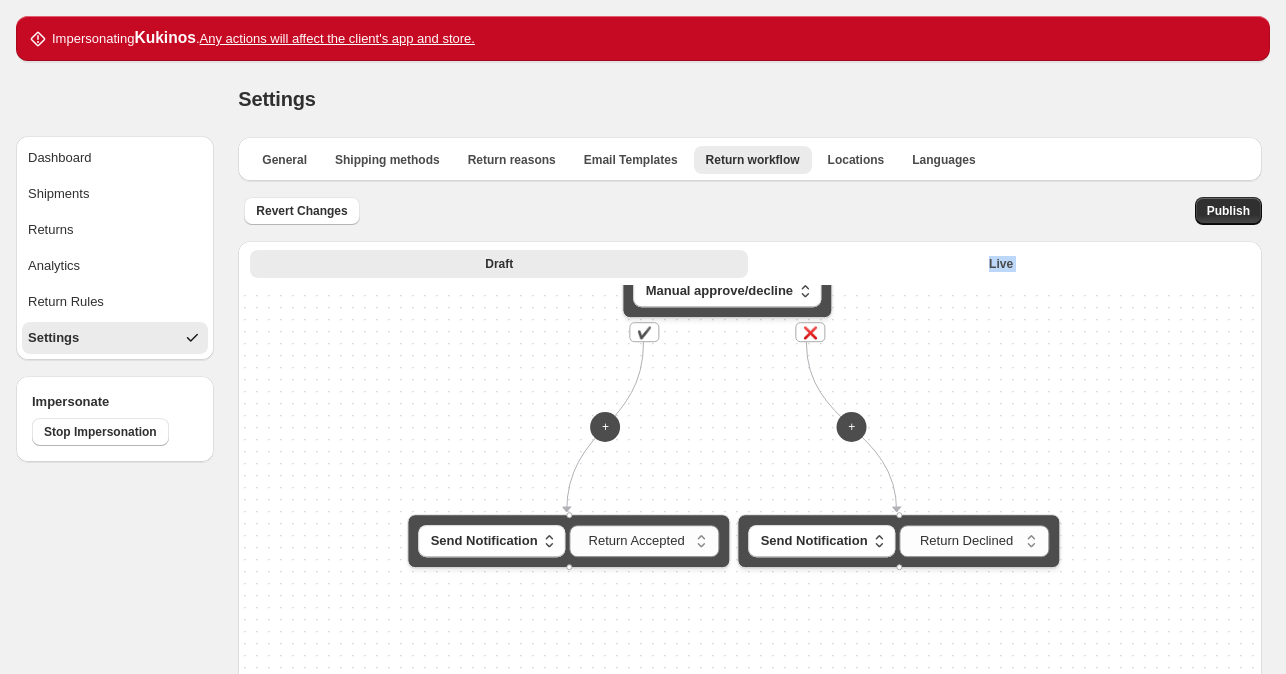 drag, startPoint x: 479, startPoint y: 495, endPoint x: 506, endPoint y: 291, distance: 205.779 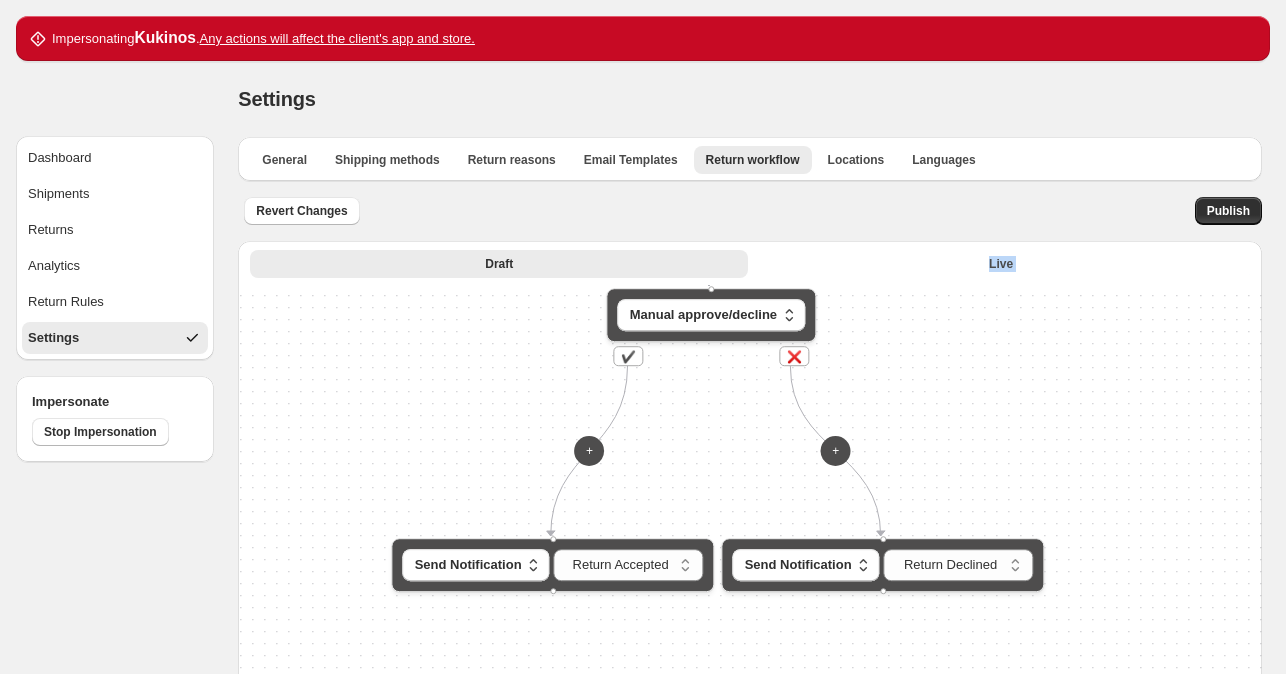 drag, startPoint x: 456, startPoint y: 387, endPoint x: 441, endPoint y: 409, distance: 26.627054 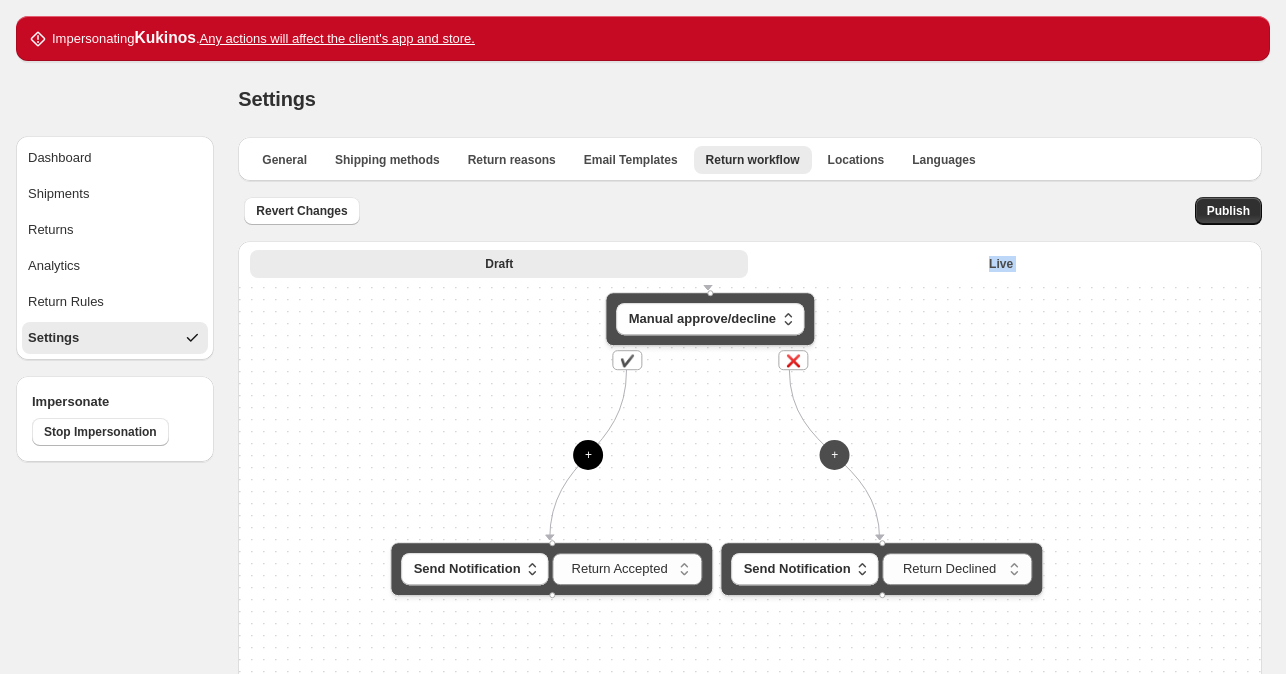 click on "+" at bounding box center [588, 455] 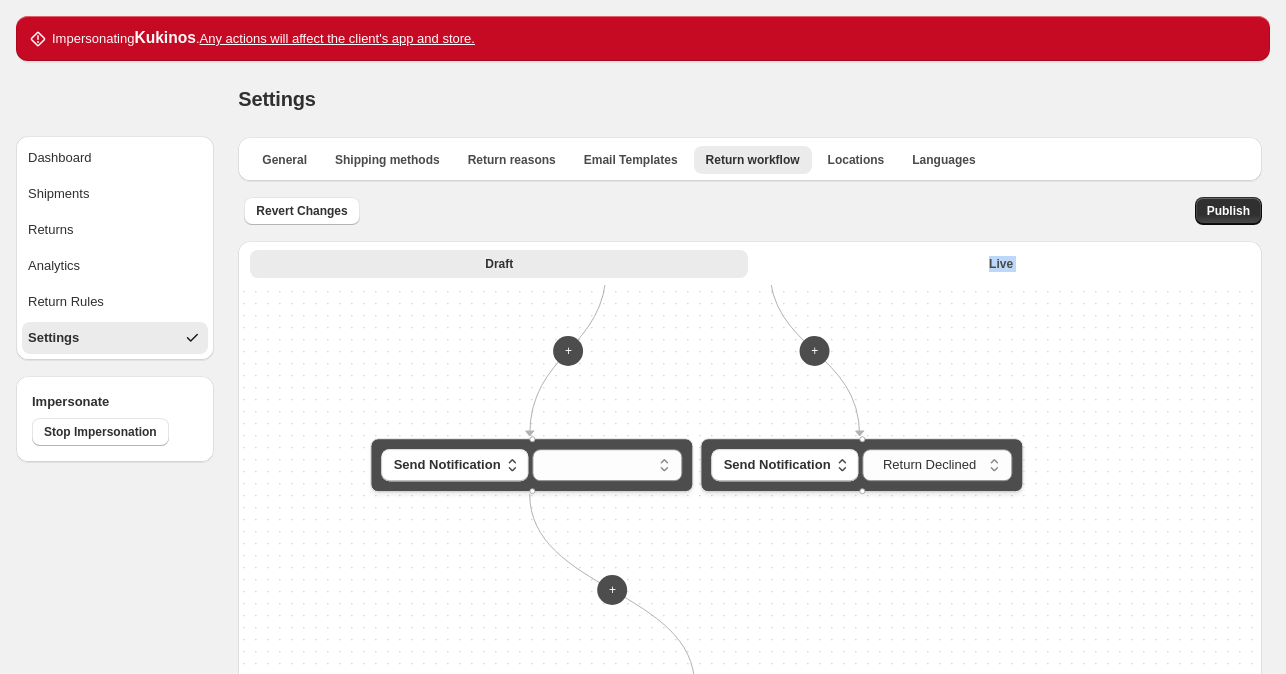 drag, startPoint x: 504, startPoint y: 435, endPoint x: 484, endPoint y: 332, distance: 104.92378 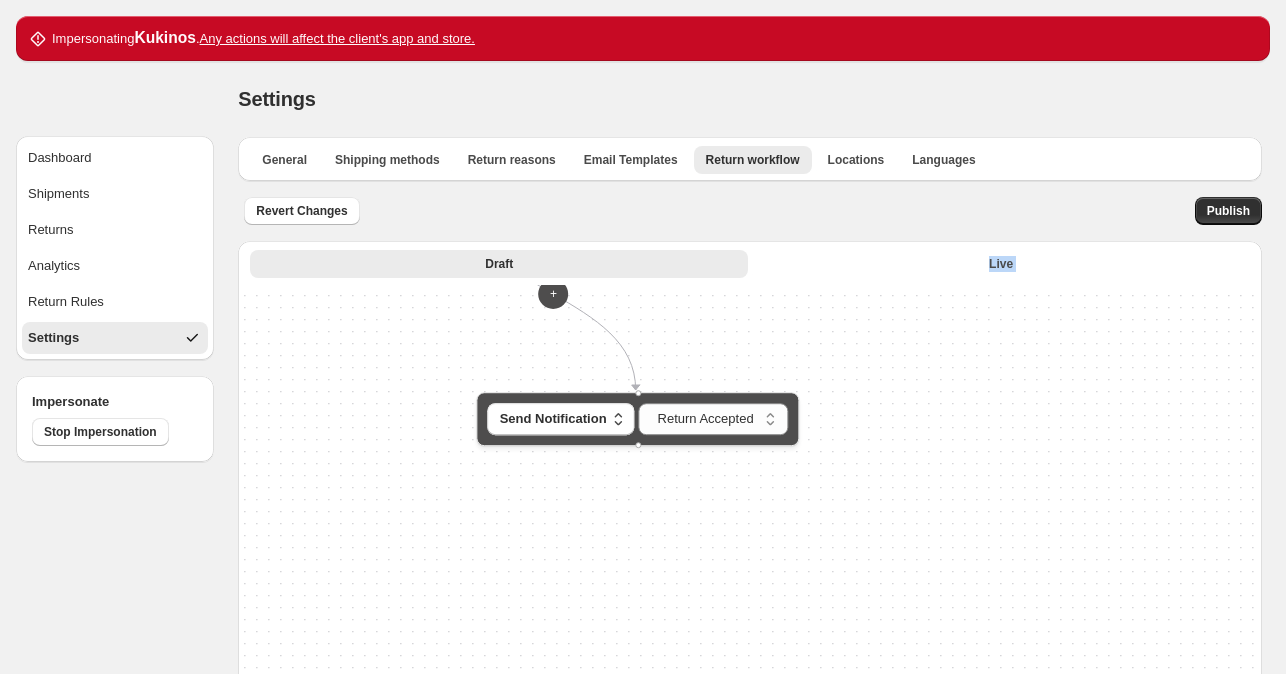 drag, startPoint x: 442, startPoint y: 634, endPoint x: 383, endPoint y: 339, distance: 300.84216 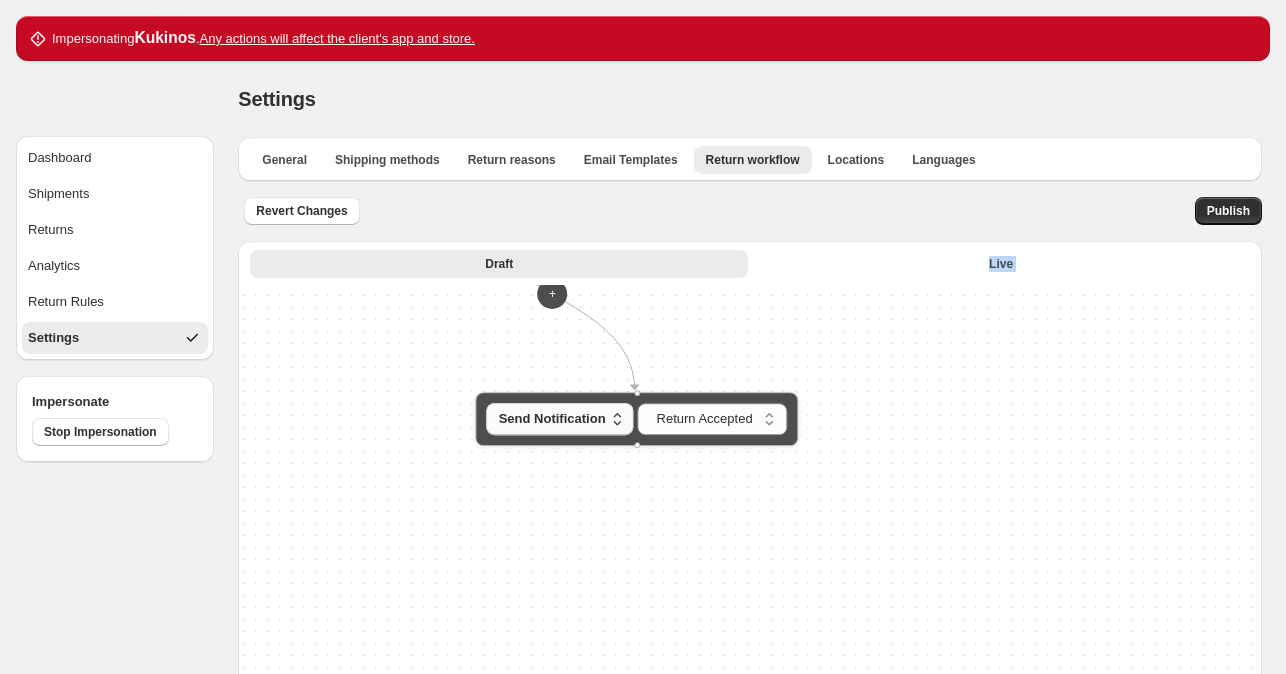 click on "Send Notification" at bounding box center (560, 419) 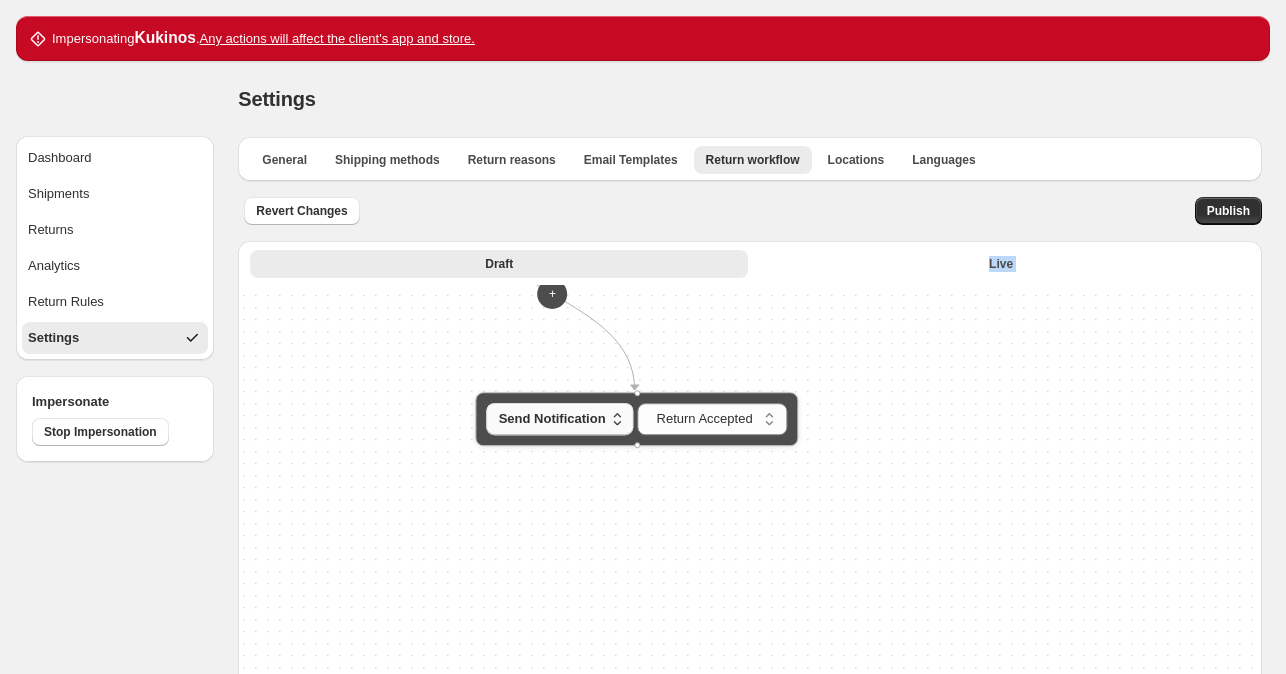 click on "Send Notification" at bounding box center (560, 419) 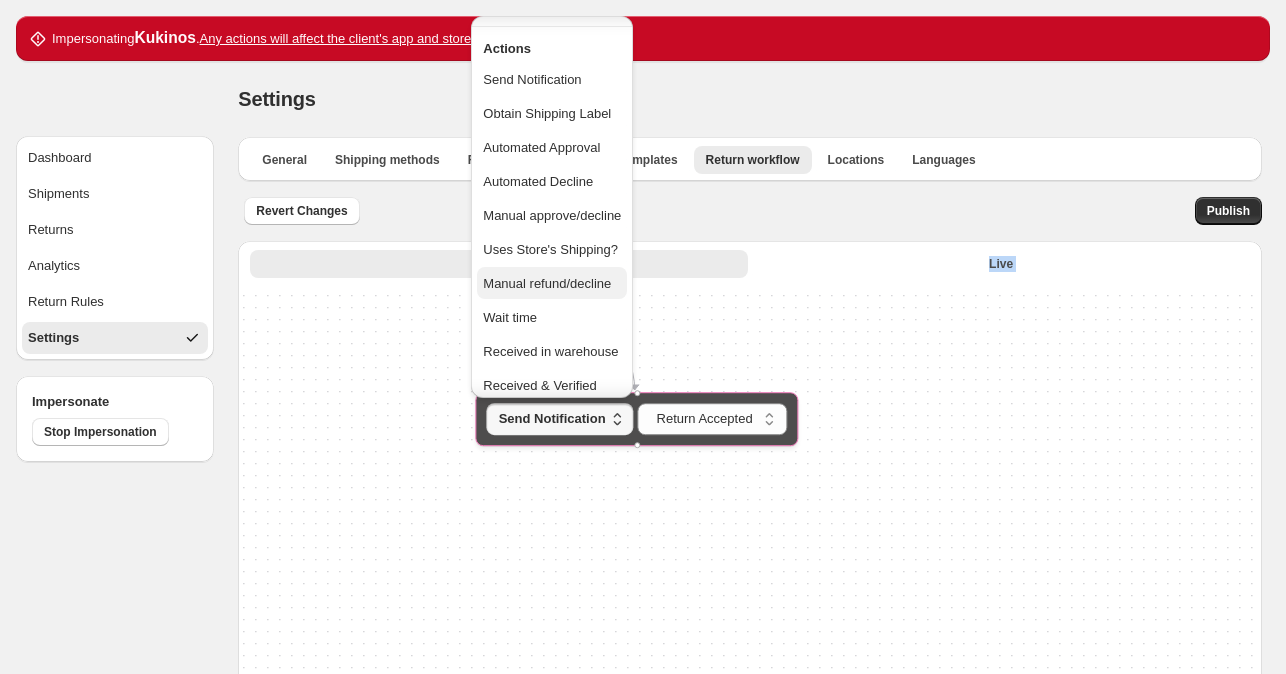 scroll, scrollTop: 276, scrollLeft: 0, axis: vertical 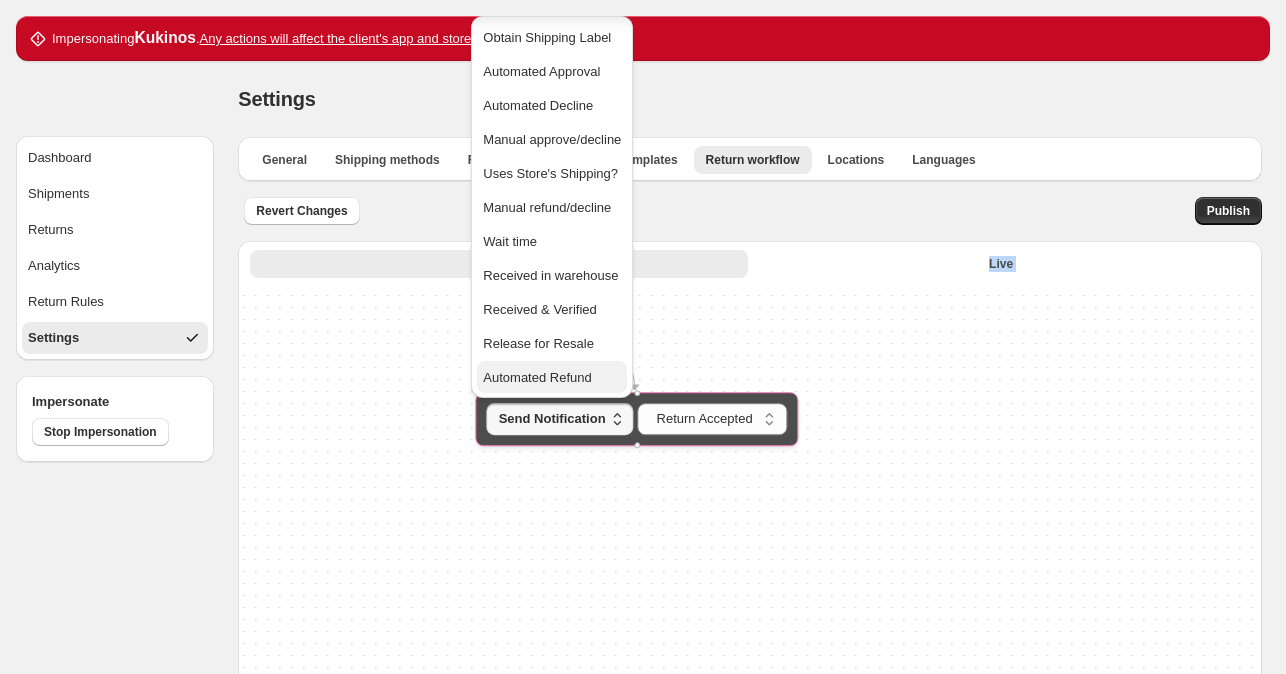 click on "Automated Refund" at bounding box center [552, 378] 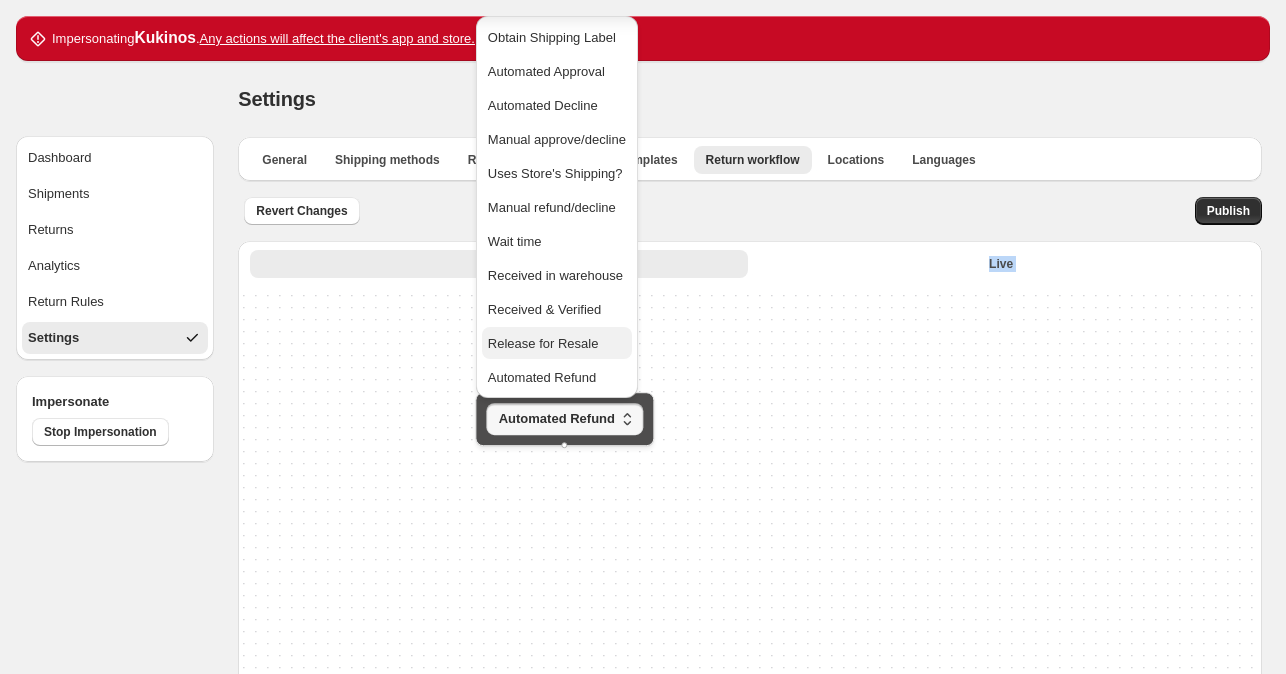 scroll, scrollTop: 100, scrollLeft: 0, axis: vertical 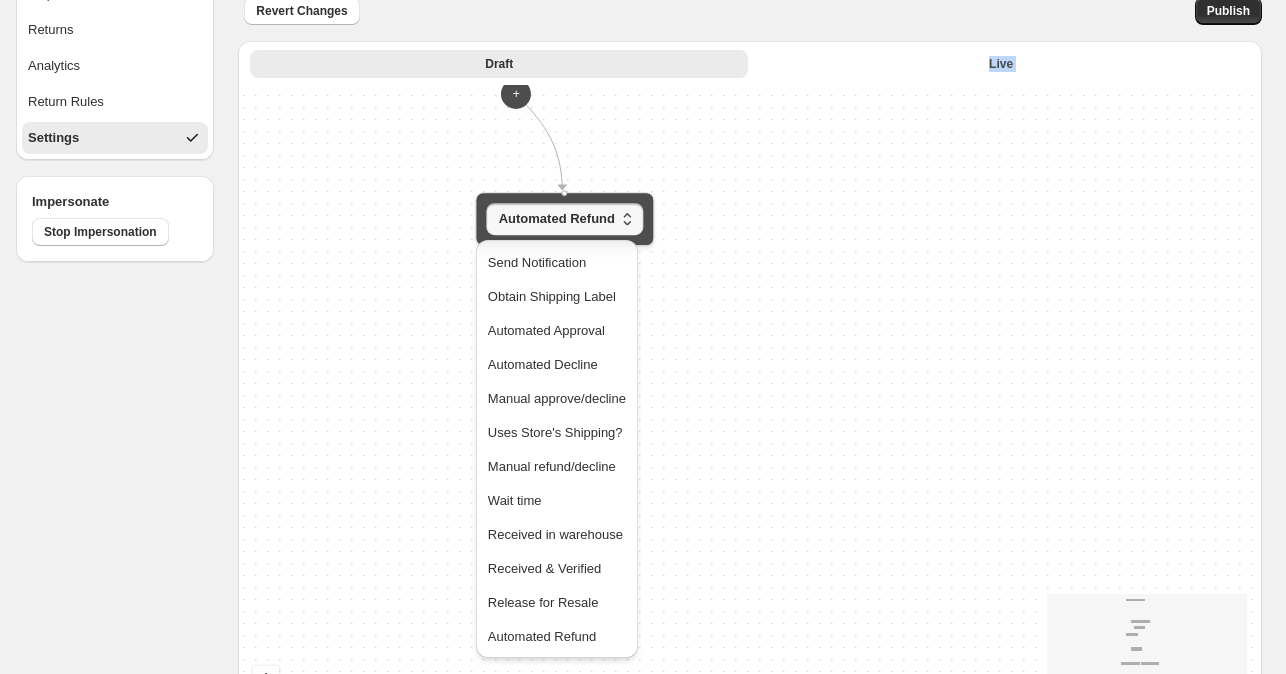 click on "**********" at bounding box center [750, 422] 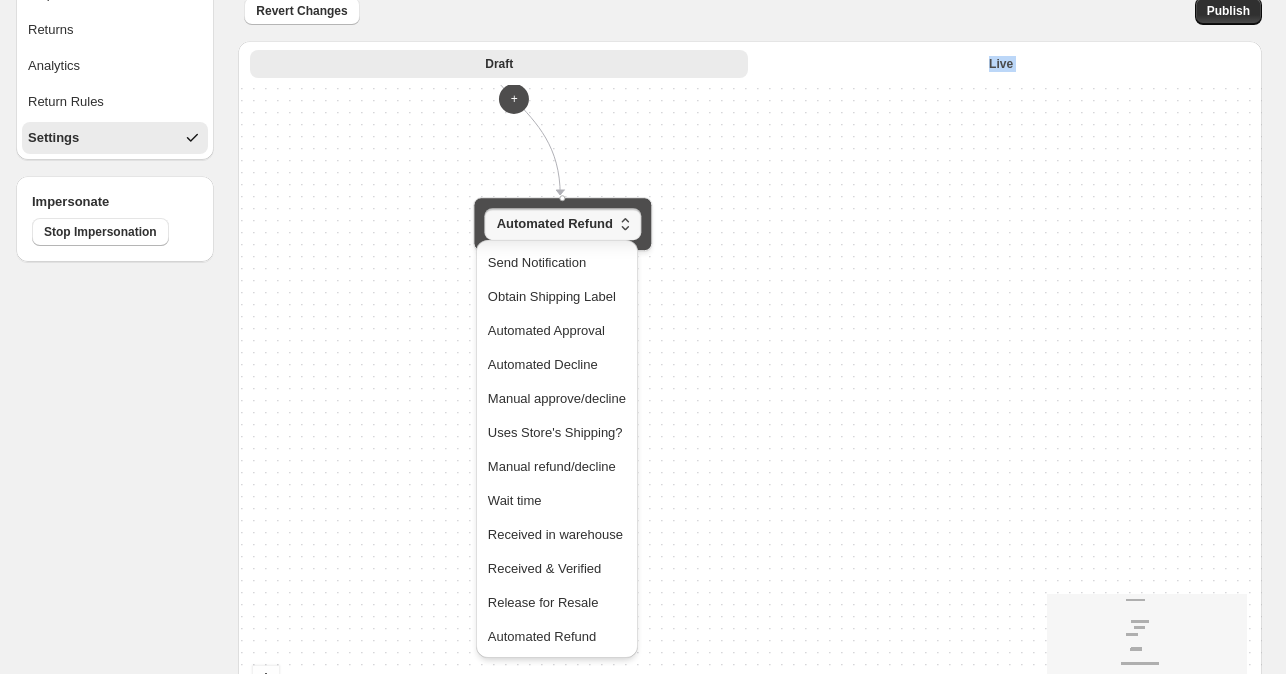 click on "**********" at bounding box center (750, 422) 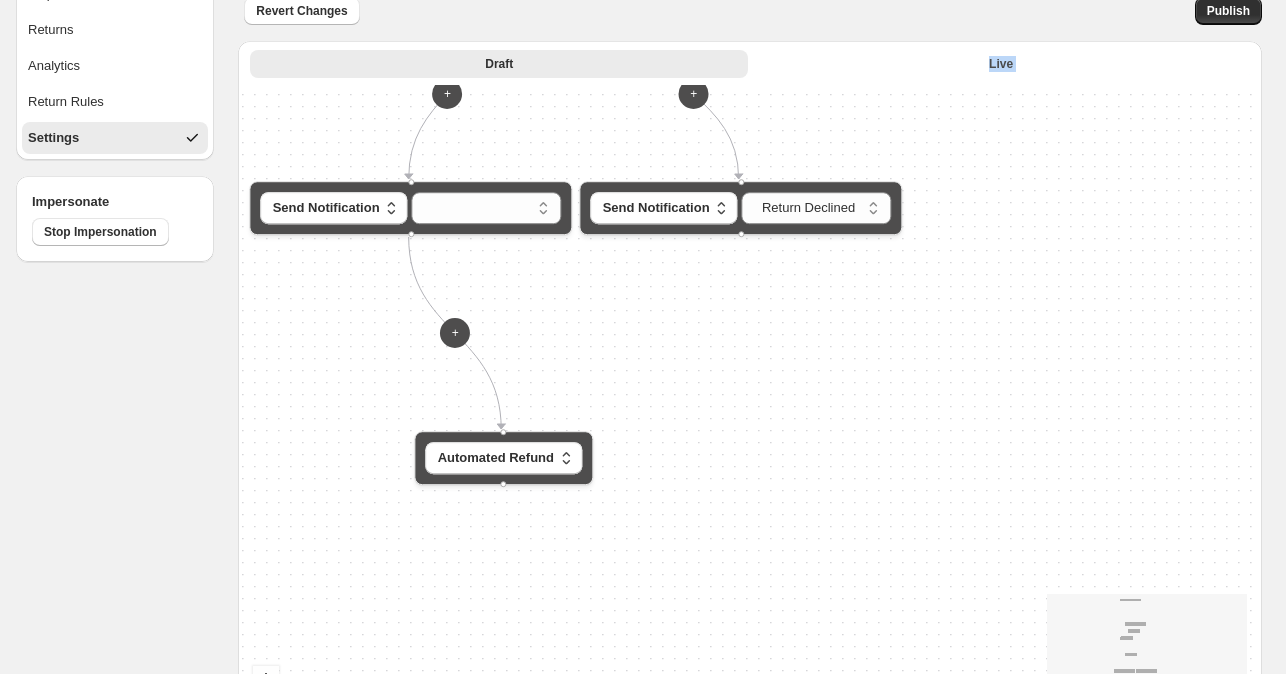 drag, startPoint x: 746, startPoint y: 223, endPoint x: 689, endPoint y: 447, distance: 231.13849 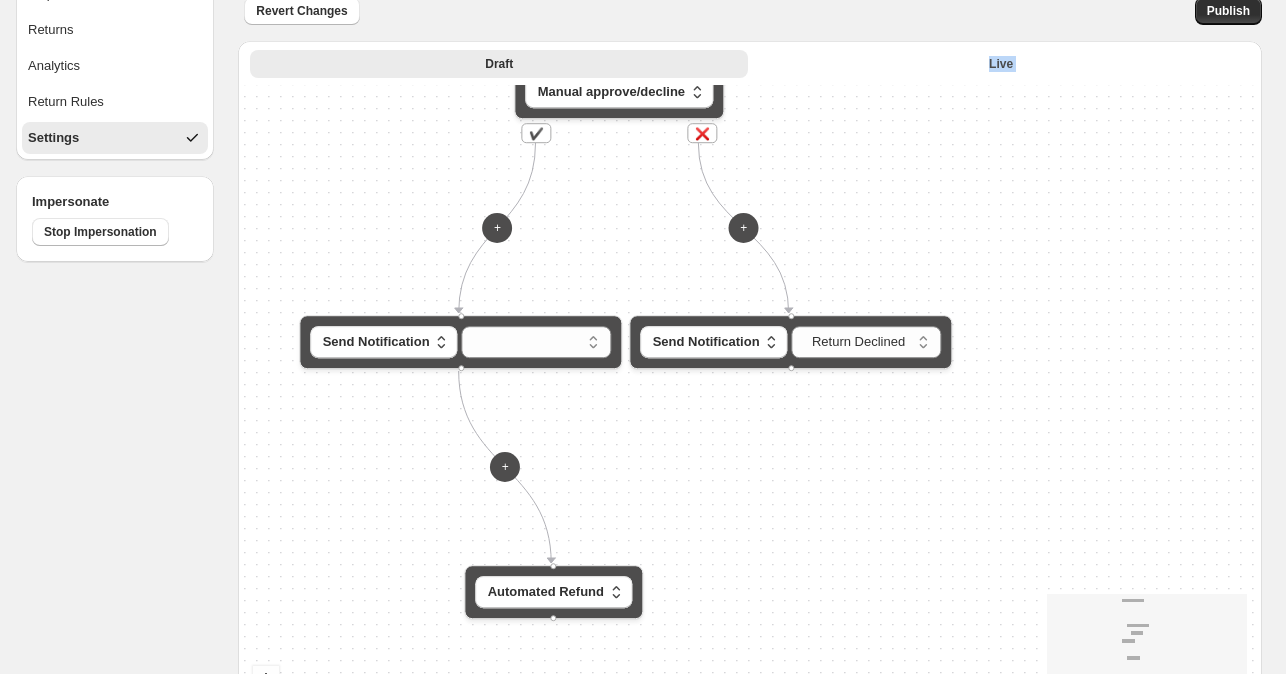 drag, startPoint x: 726, startPoint y: 399, endPoint x: 779, endPoint y: 529, distance: 140.38875 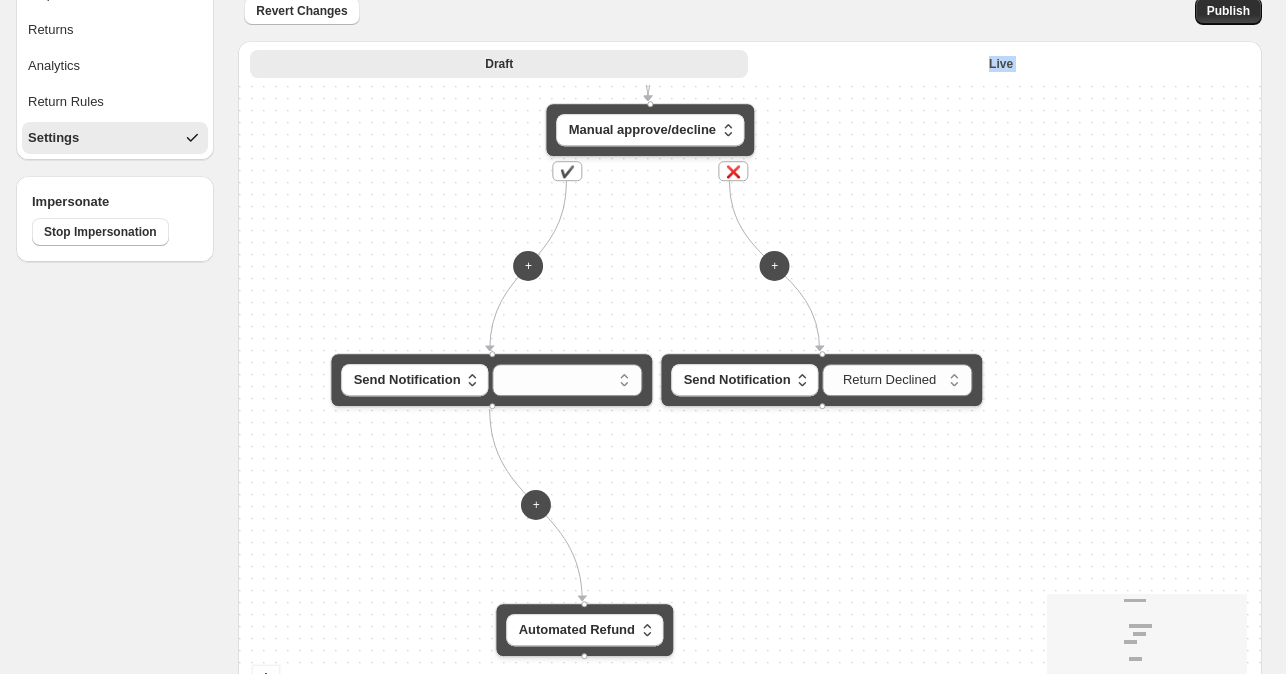 drag, startPoint x: 792, startPoint y: 507, endPoint x: 827, endPoint y: 546, distance: 52.40229 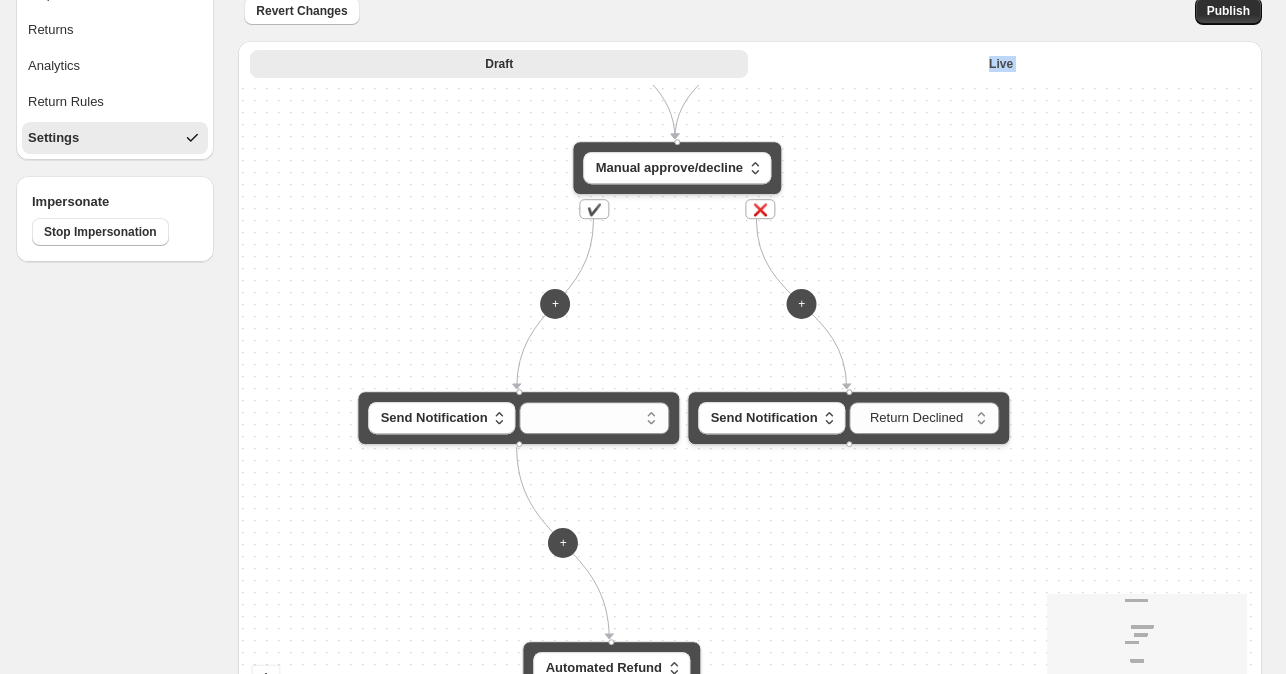 drag, startPoint x: 653, startPoint y: 467, endPoint x: 666, endPoint y: 494, distance: 29.966648 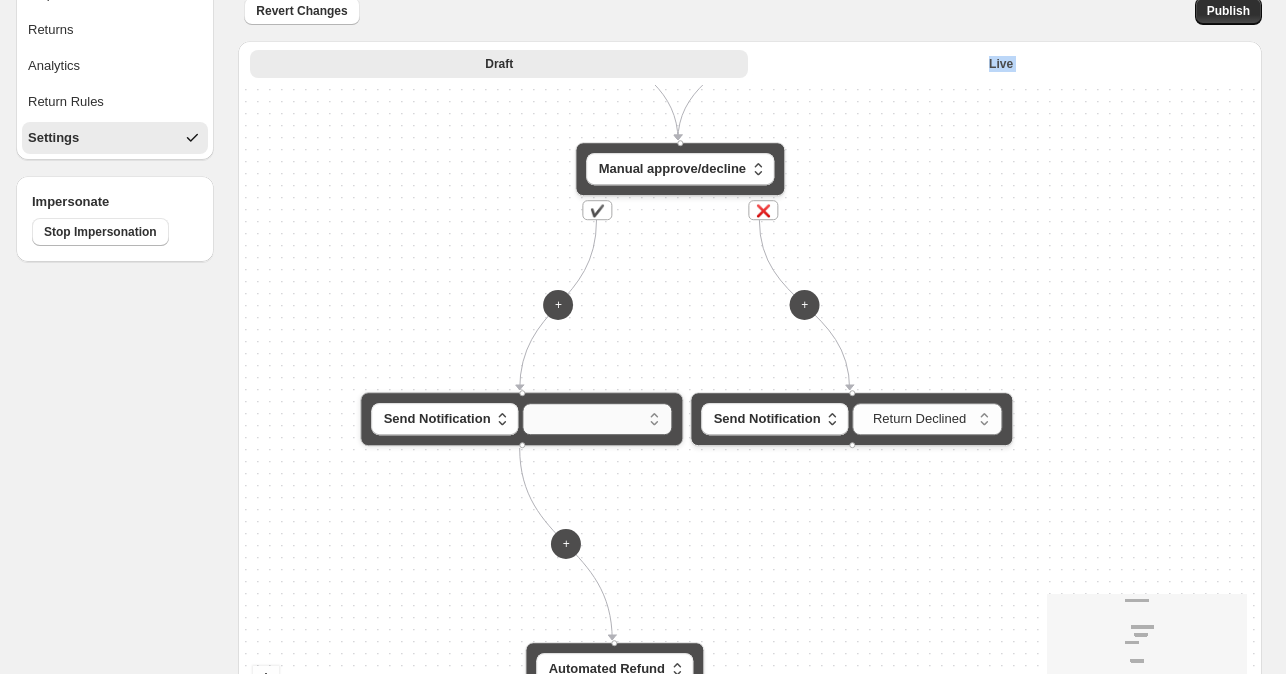 click on "**********" at bounding box center [598, 419] 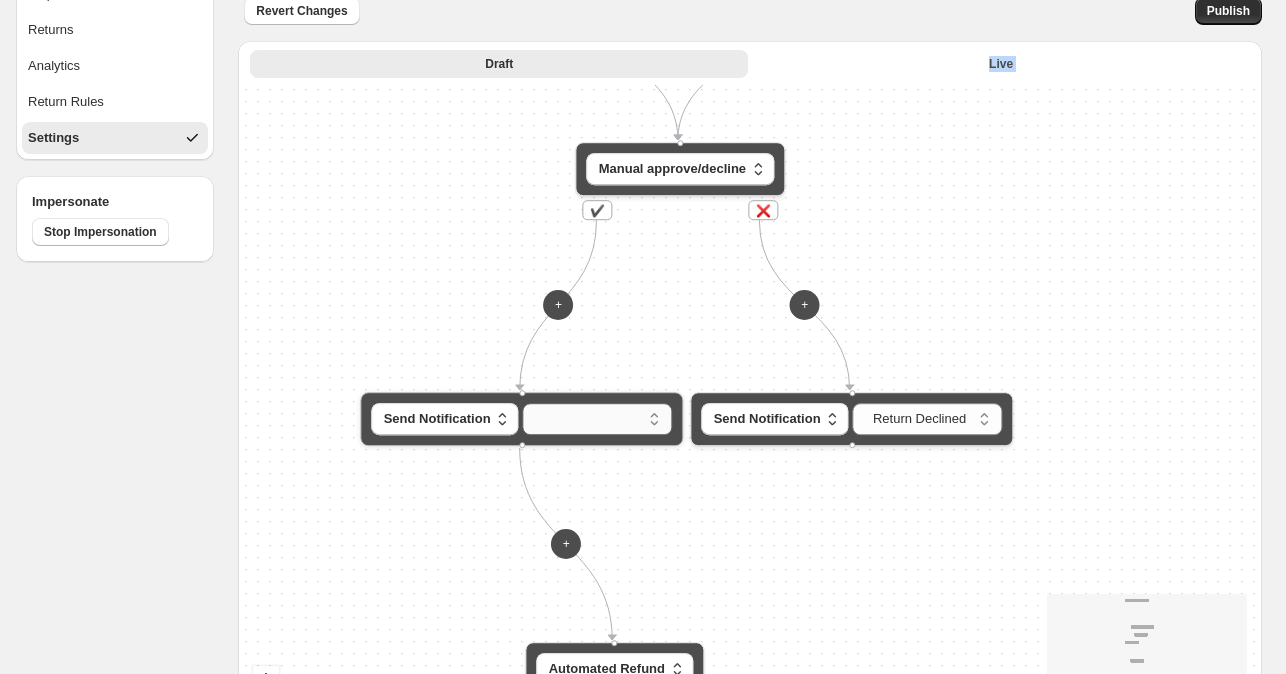 select on "********" 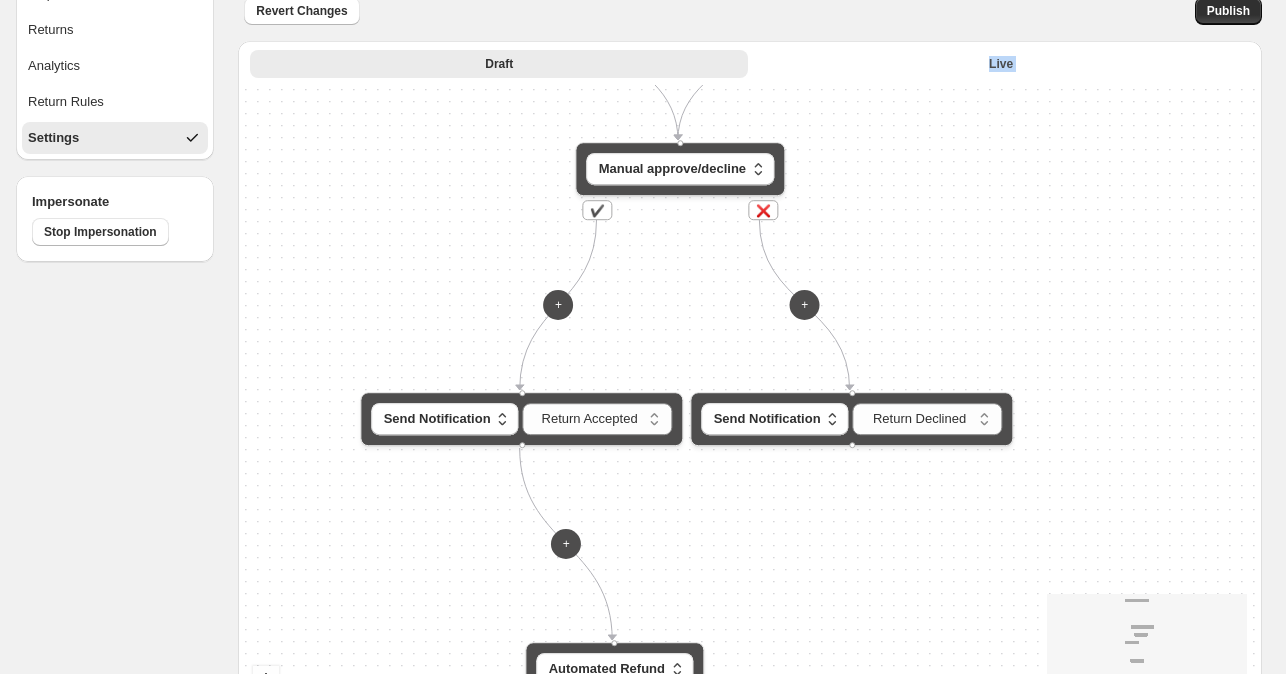 click on "**********" at bounding box center [750, 422] 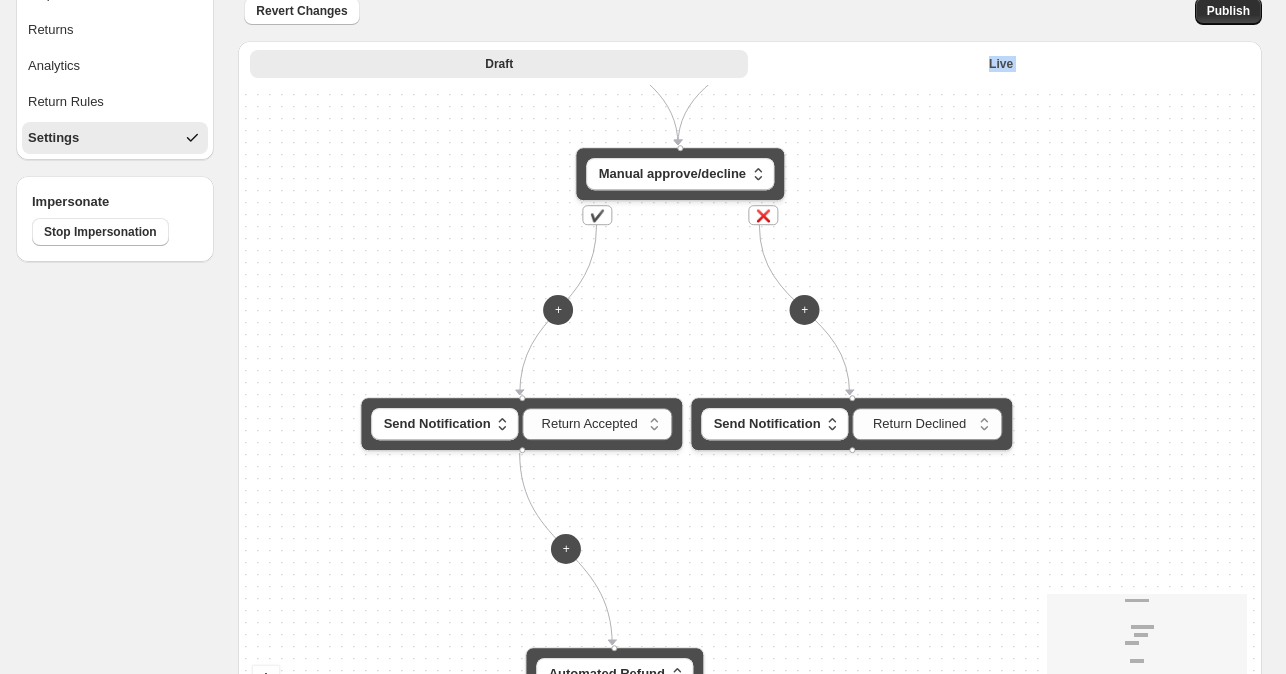 drag, startPoint x: 457, startPoint y: 283, endPoint x: 462, endPoint y: 300, distance: 17.720045 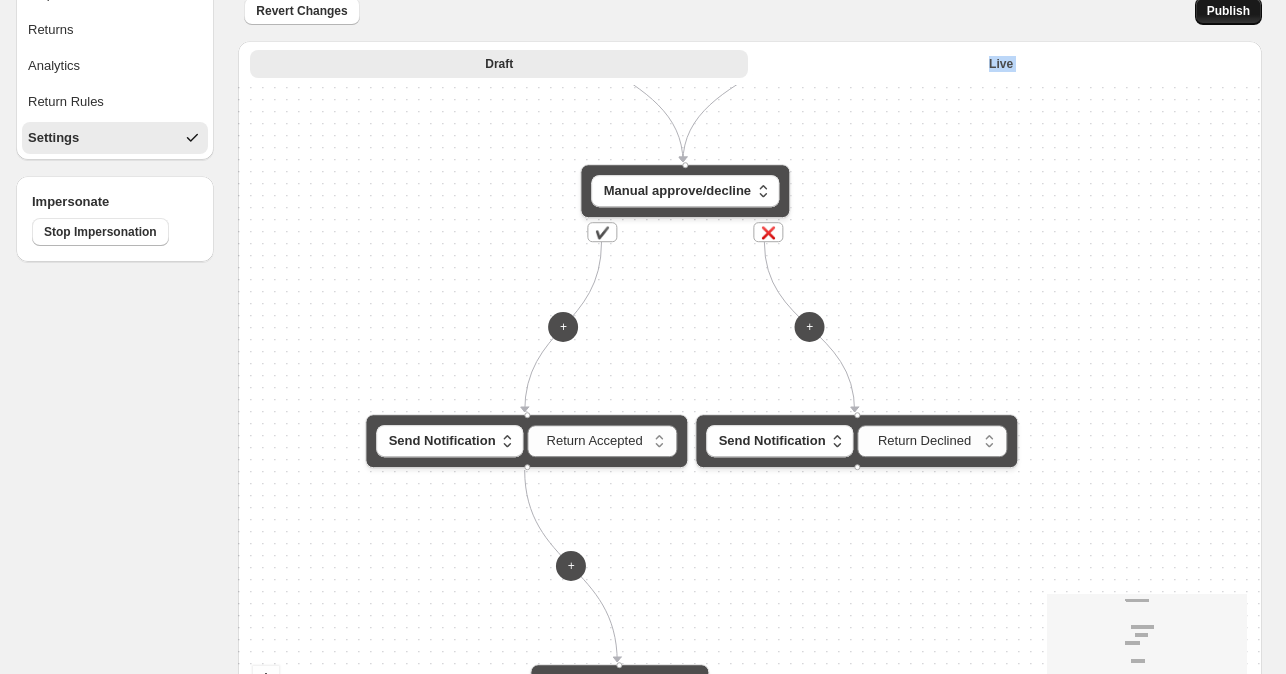 click on "Publish" at bounding box center [1228, 11] 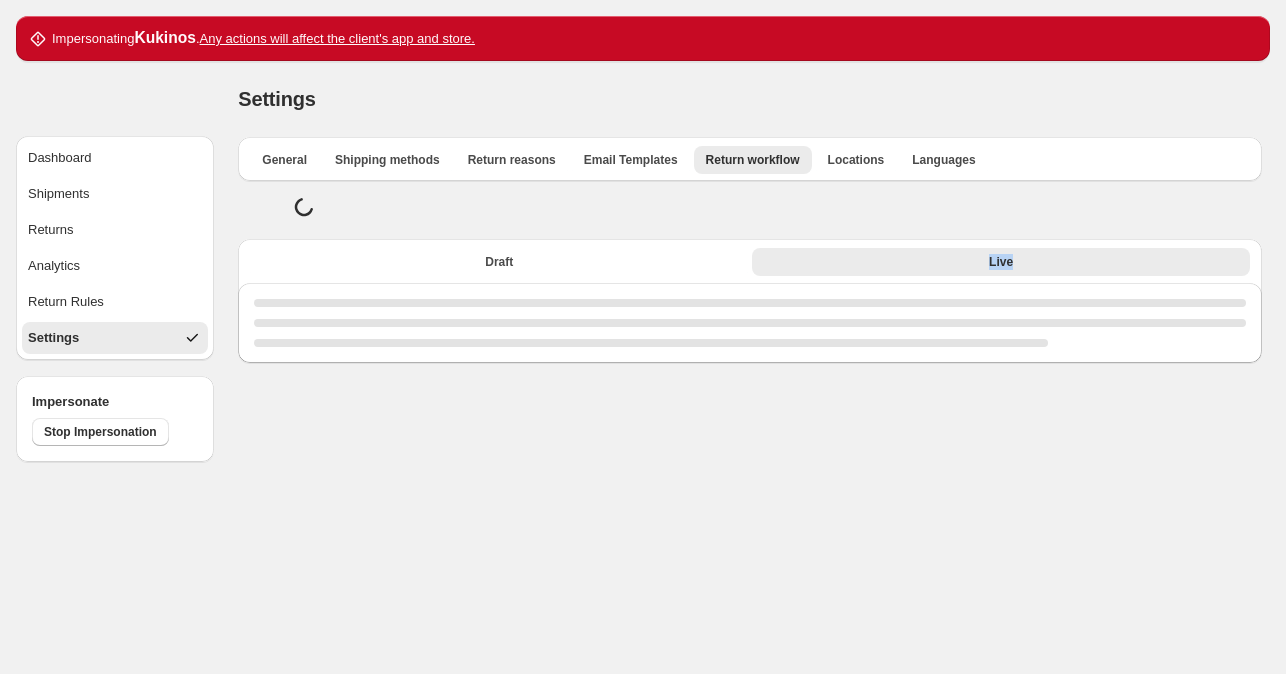 scroll, scrollTop: 0, scrollLeft: 0, axis: both 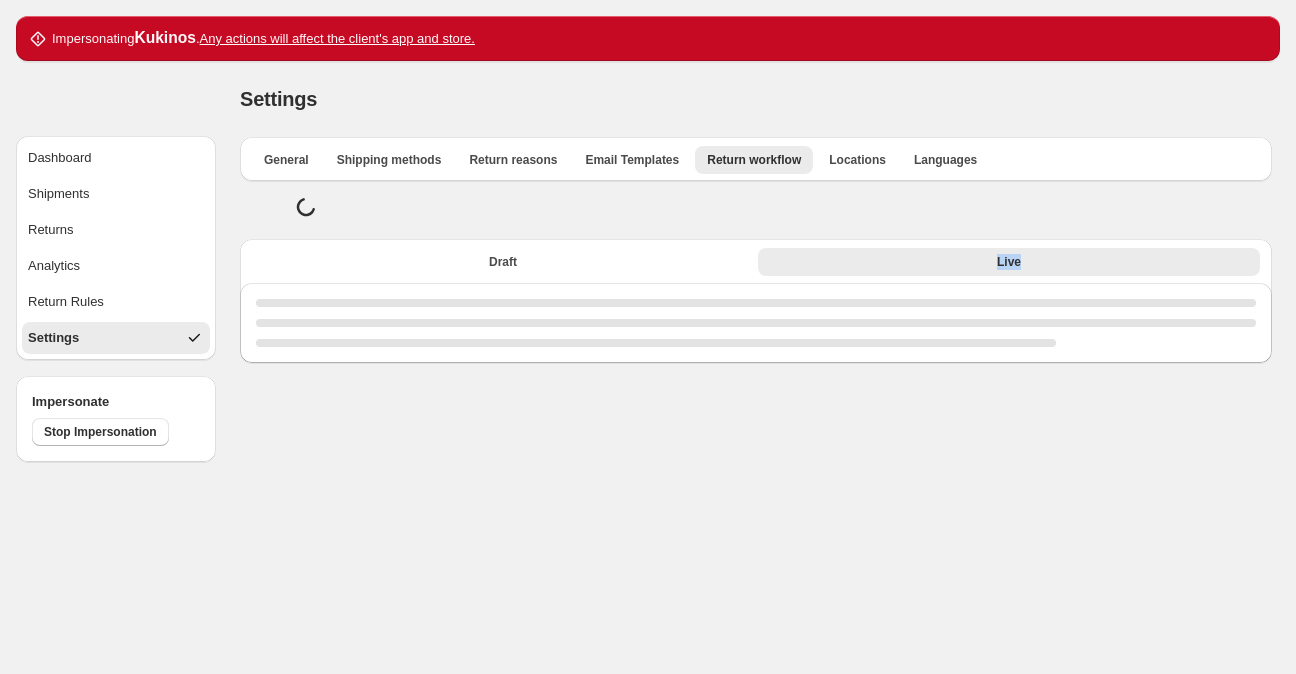 select on "********" 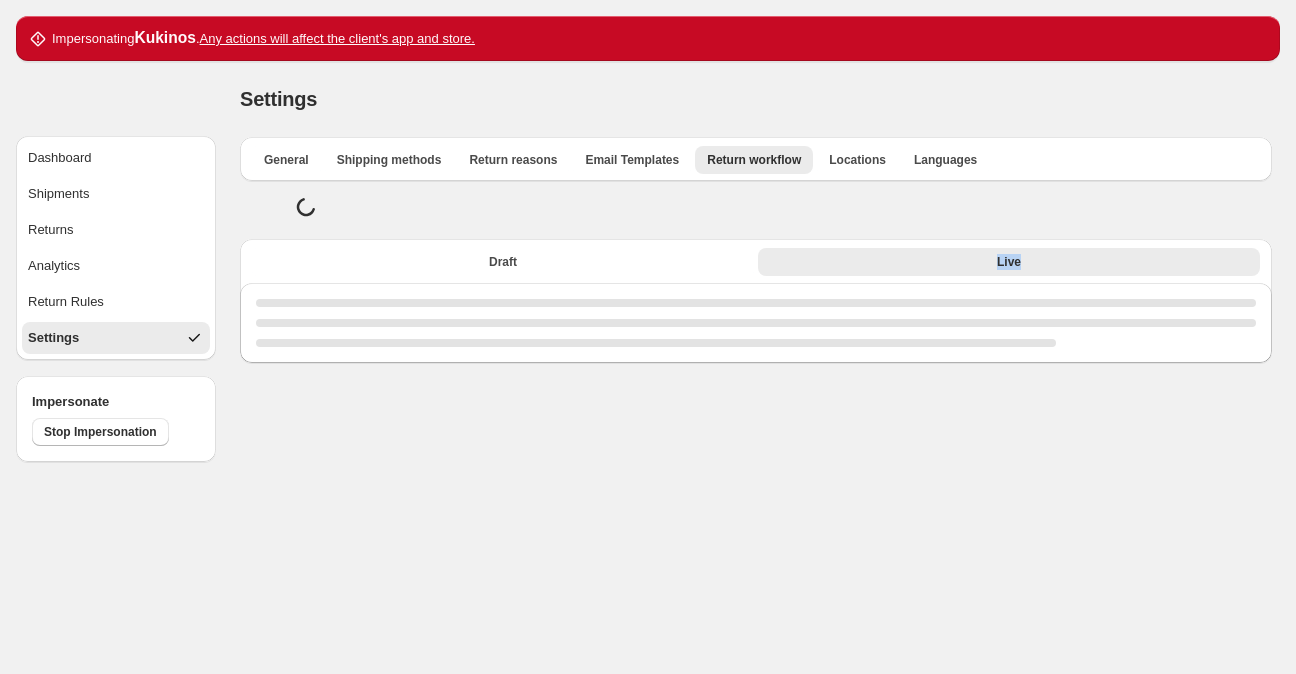 select on "********" 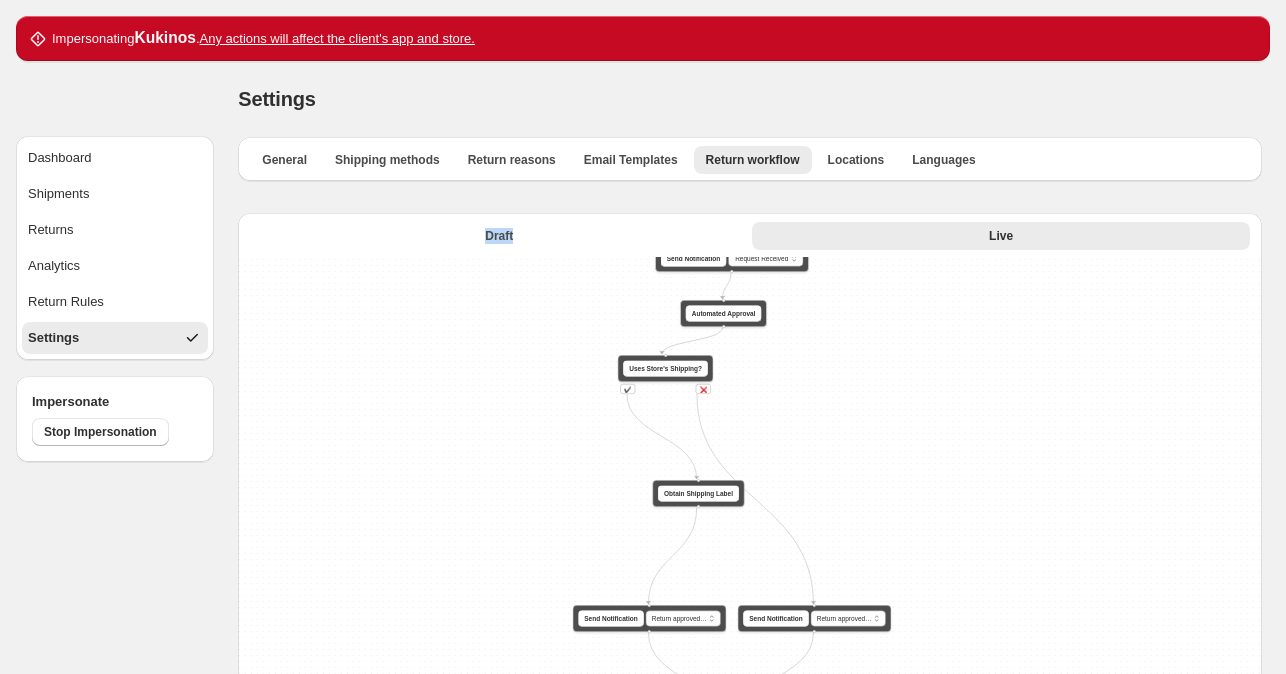drag, startPoint x: 484, startPoint y: 394, endPoint x: 484, endPoint y: 343, distance: 51 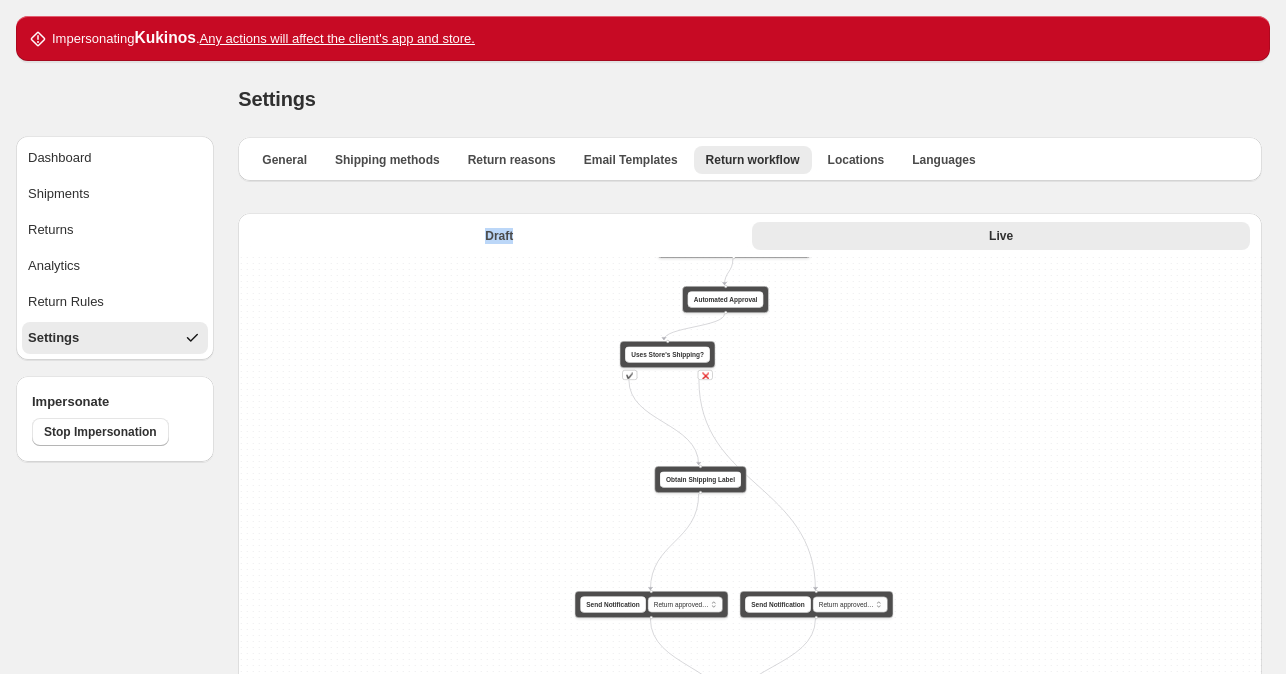 click on "**********" at bounding box center [750, 594] 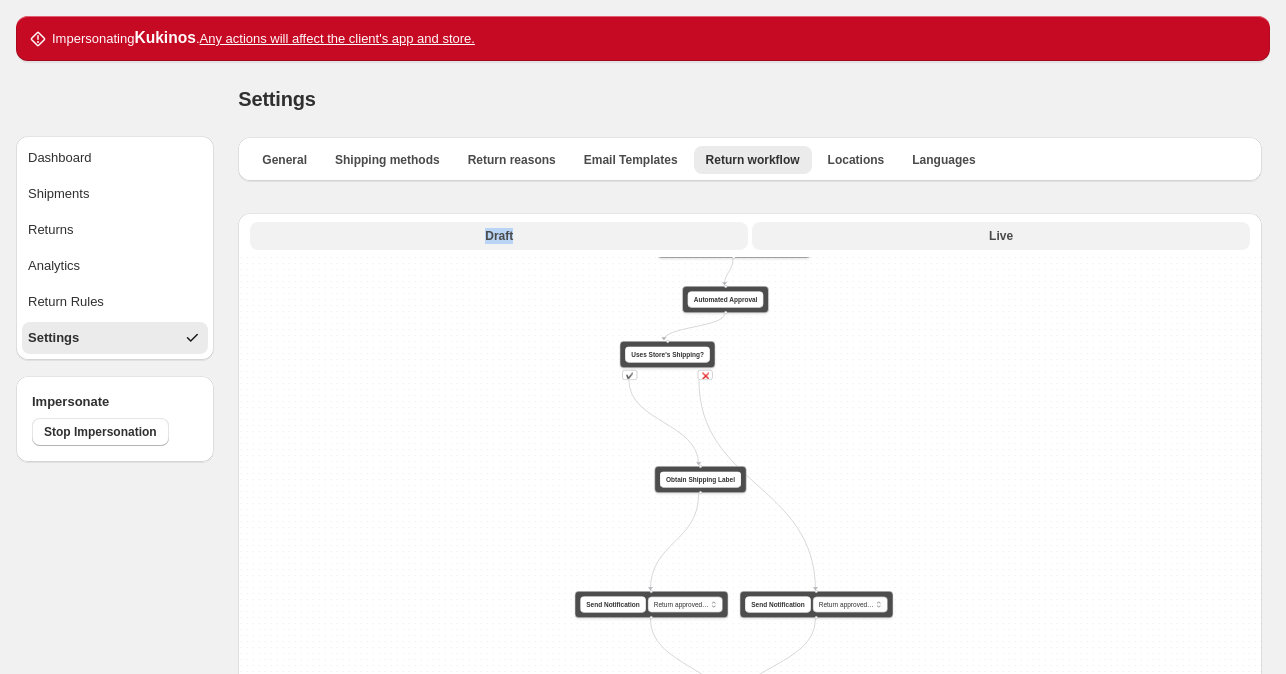 click on "Draft" at bounding box center (499, 236) 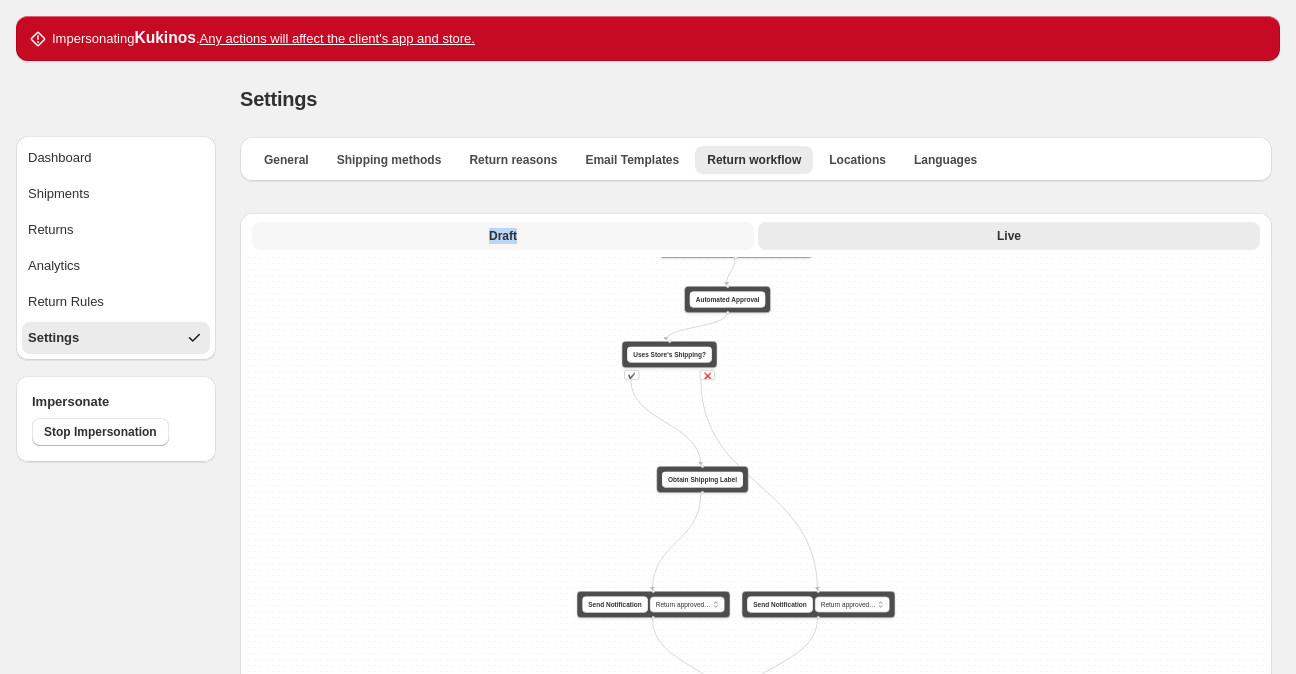 select on "********" 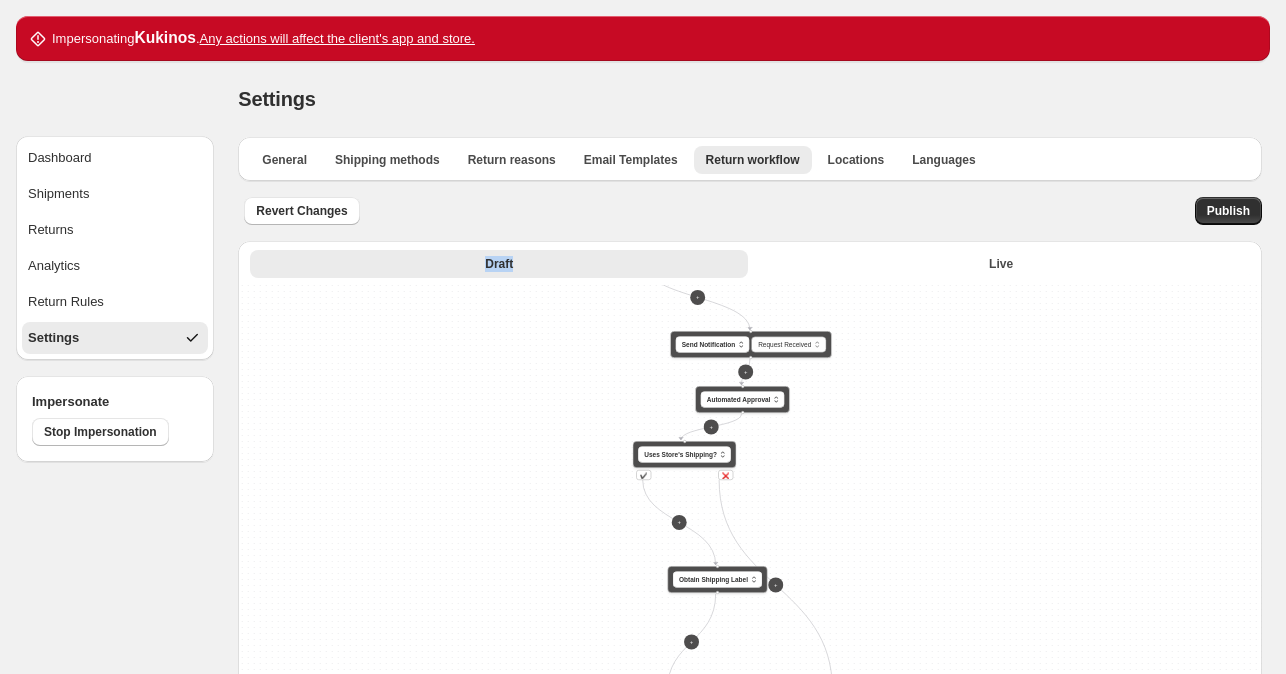 drag, startPoint x: 547, startPoint y: 488, endPoint x: 554, endPoint y: 308, distance: 180.13606 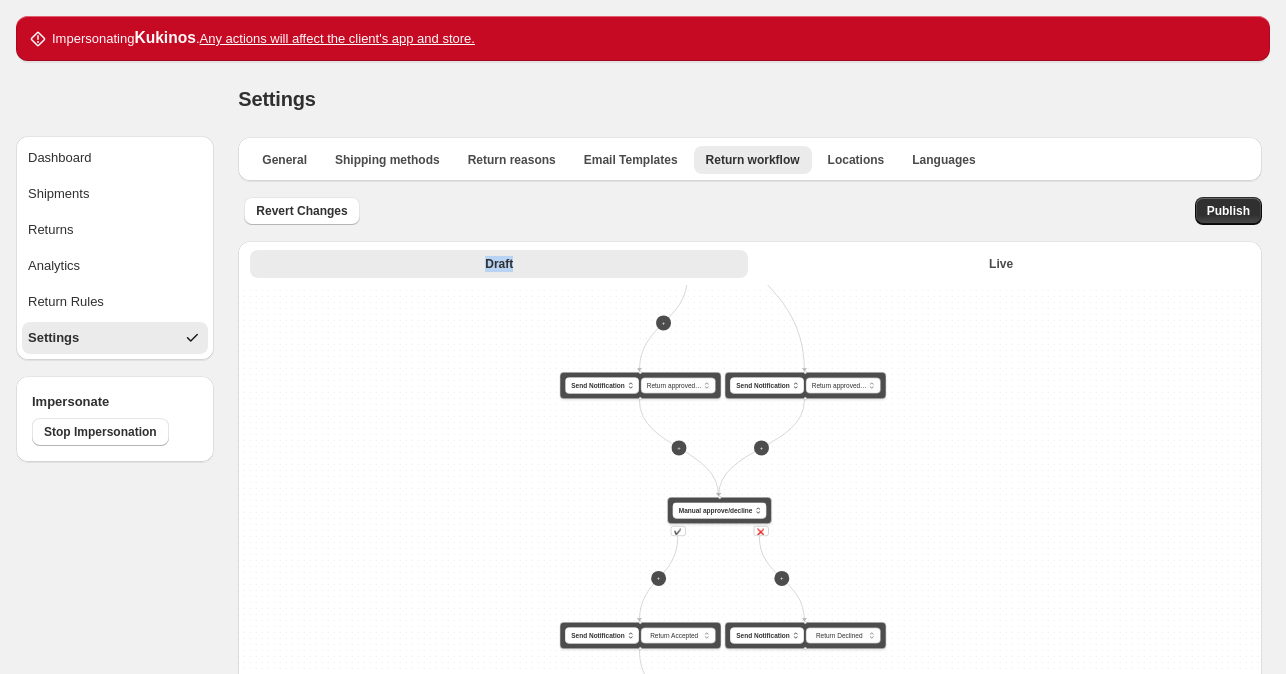 drag, startPoint x: 562, startPoint y: 556, endPoint x: 522, endPoint y: 415, distance: 146.56398 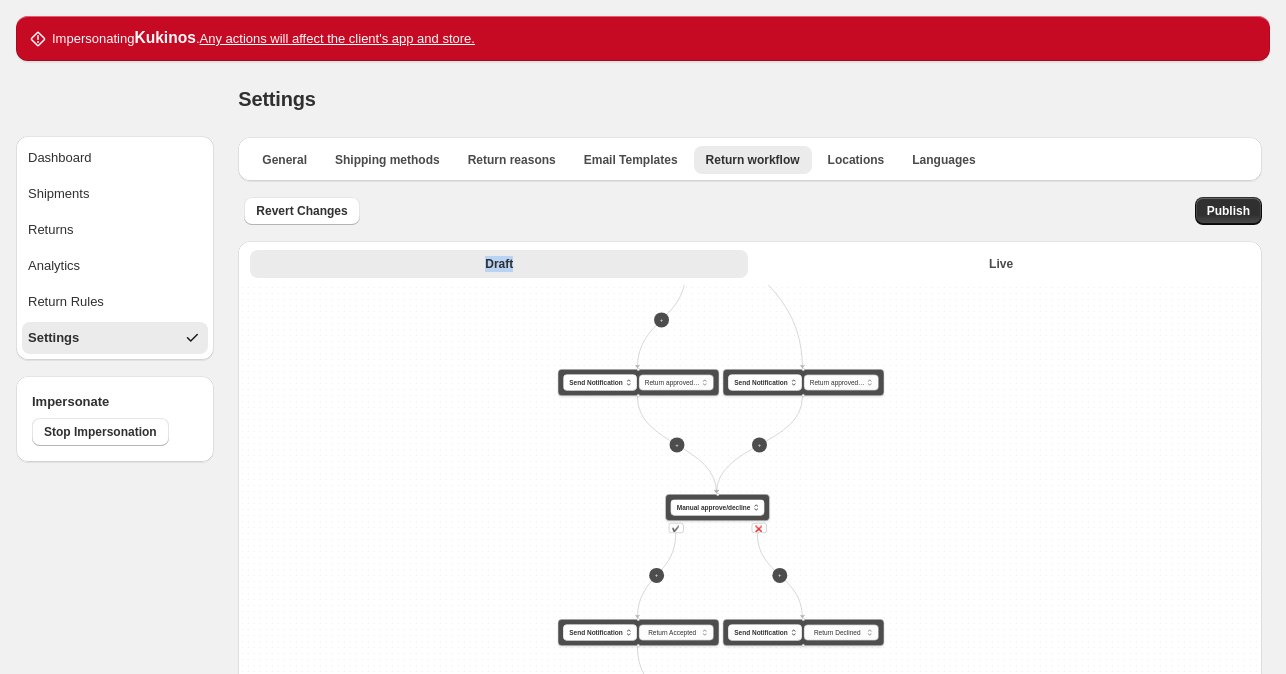 drag, startPoint x: 546, startPoint y: 498, endPoint x: 503, endPoint y: 343, distance: 160.85397 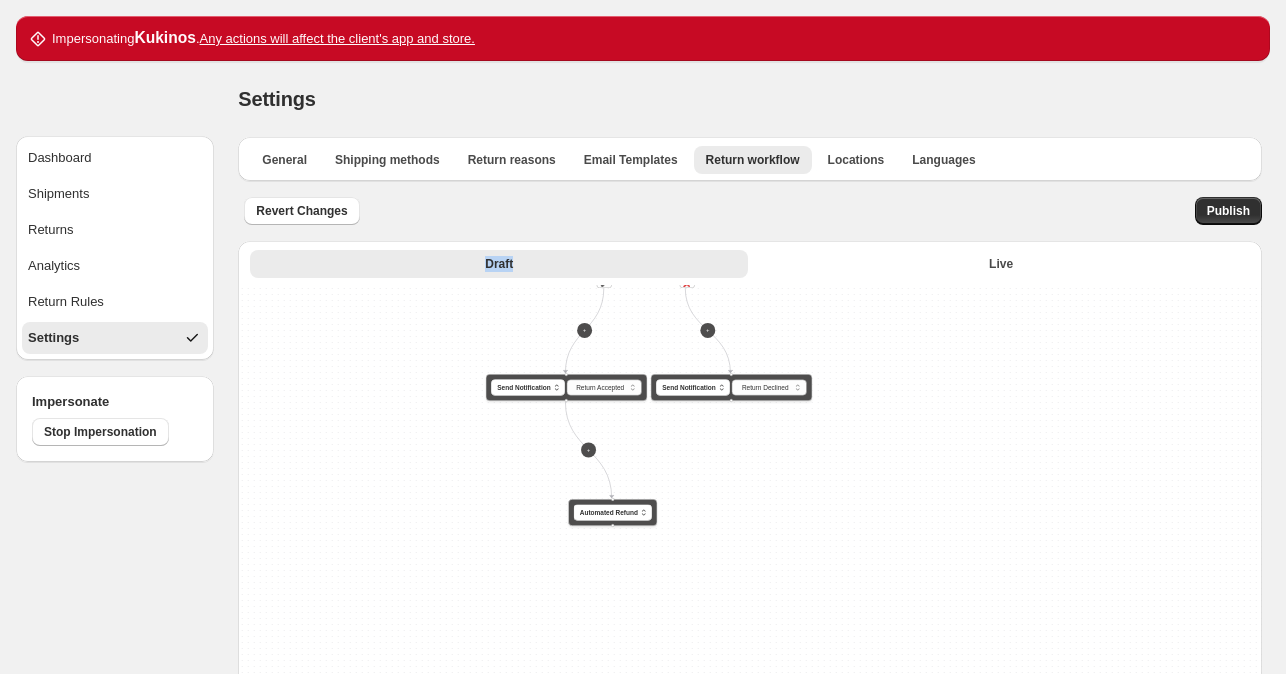 drag, startPoint x: 527, startPoint y: 444, endPoint x: 498, endPoint y: 354, distance: 94.55686 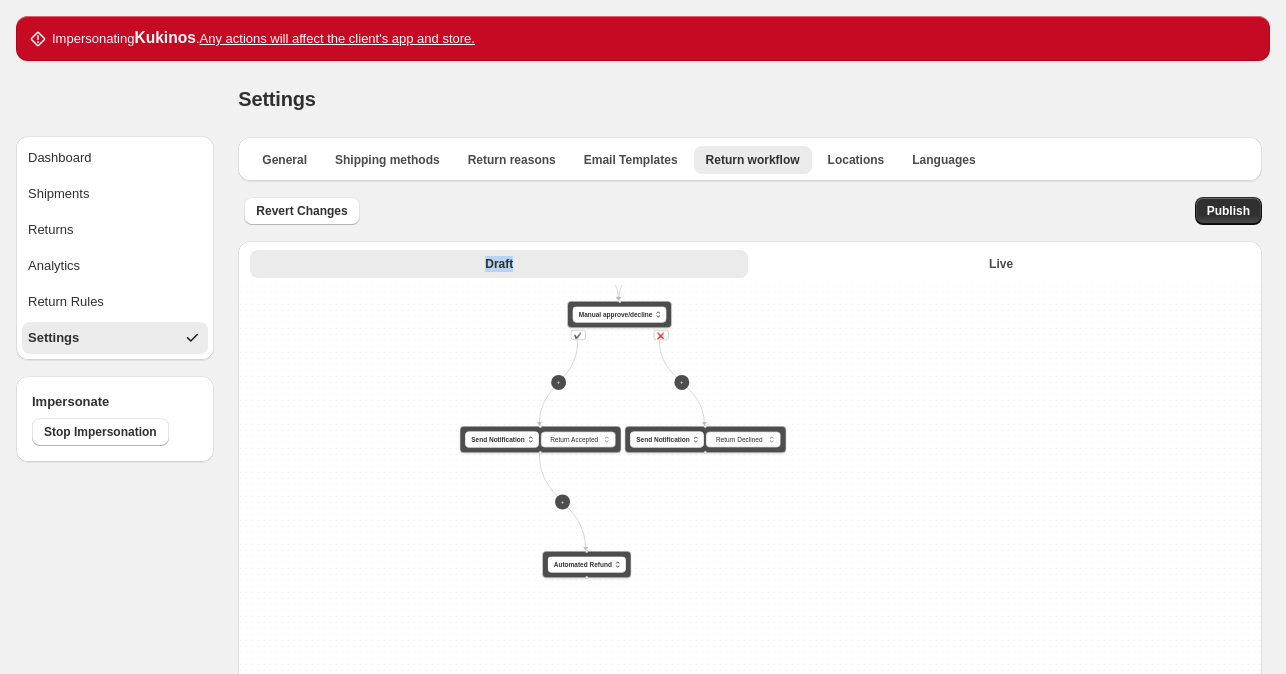 drag, startPoint x: 442, startPoint y: 379, endPoint x: 420, endPoint y: 479, distance: 102.3914 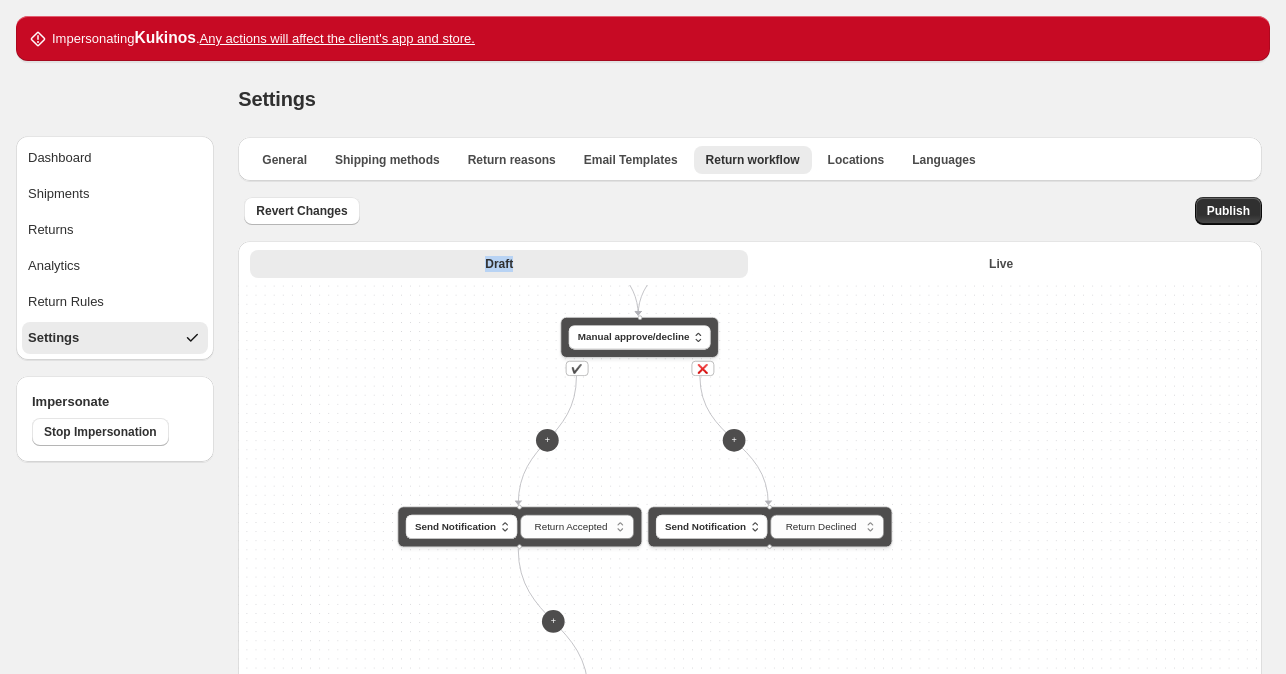 drag, startPoint x: 419, startPoint y: 418, endPoint x: 434, endPoint y: 417, distance: 15.033297 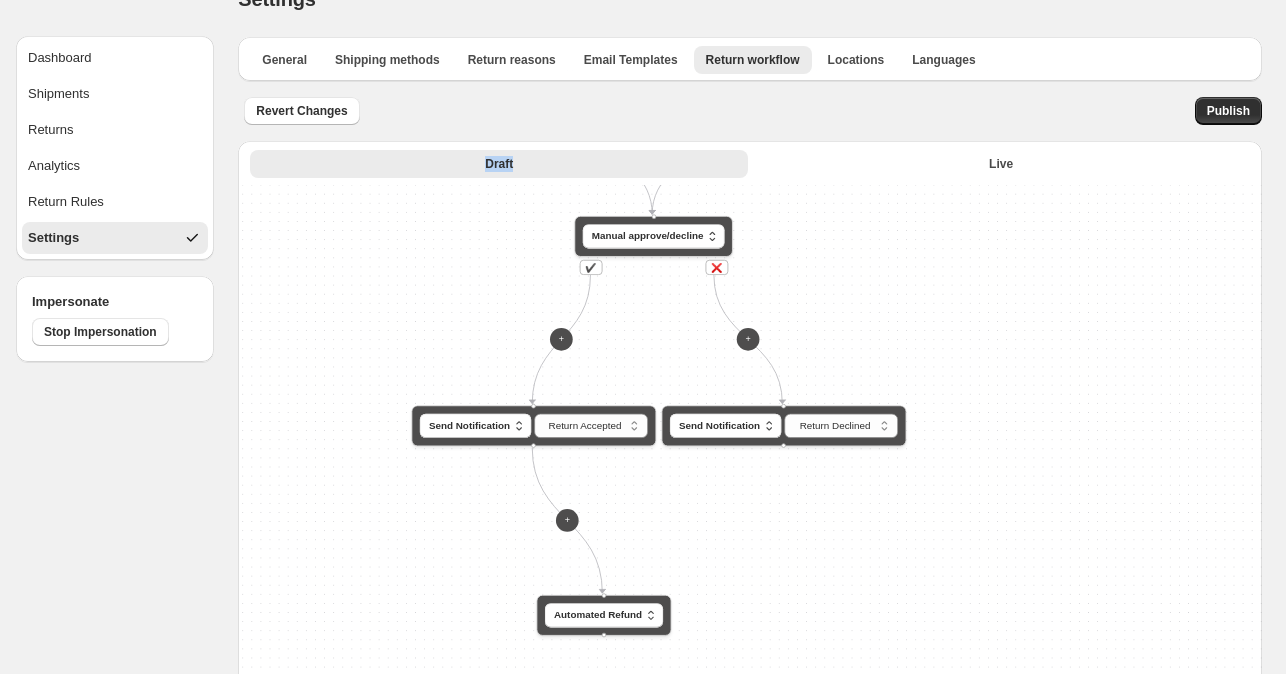 scroll, scrollTop: 200, scrollLeft: 0, axis: vertical 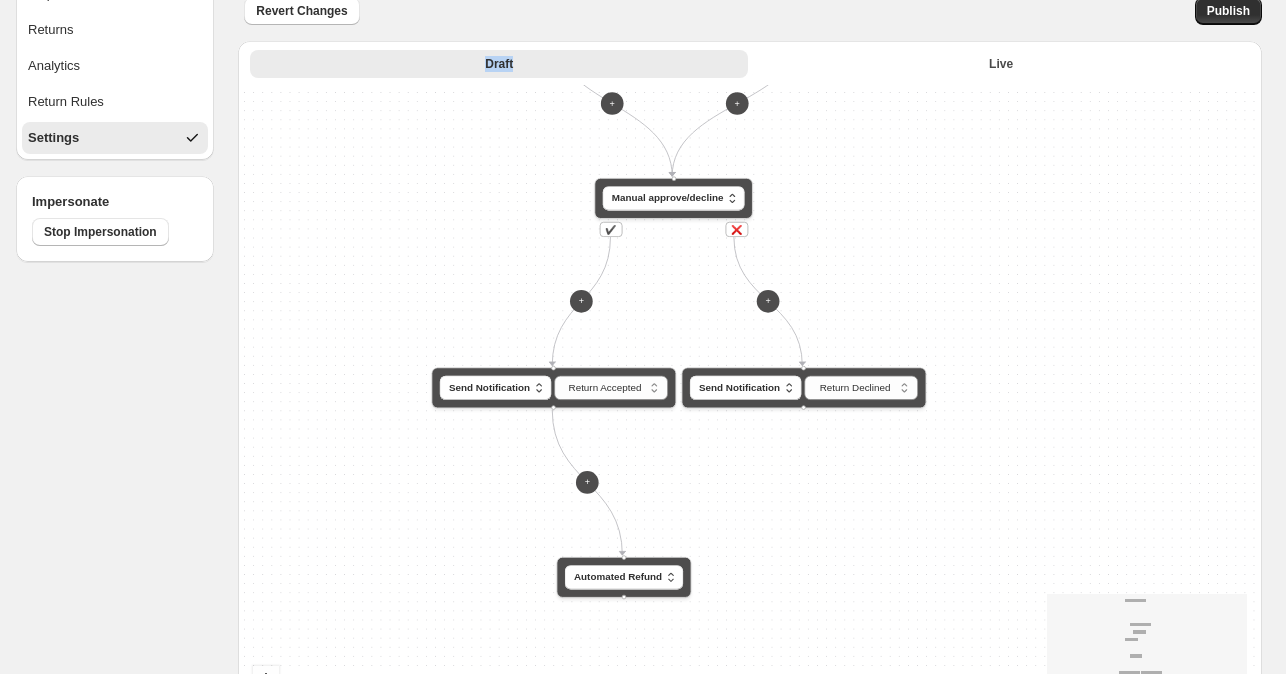 drag, startPoint x: 381, startPoint y: 267, endPoint x: 402, endPoint y: 327, distance: 63.56886 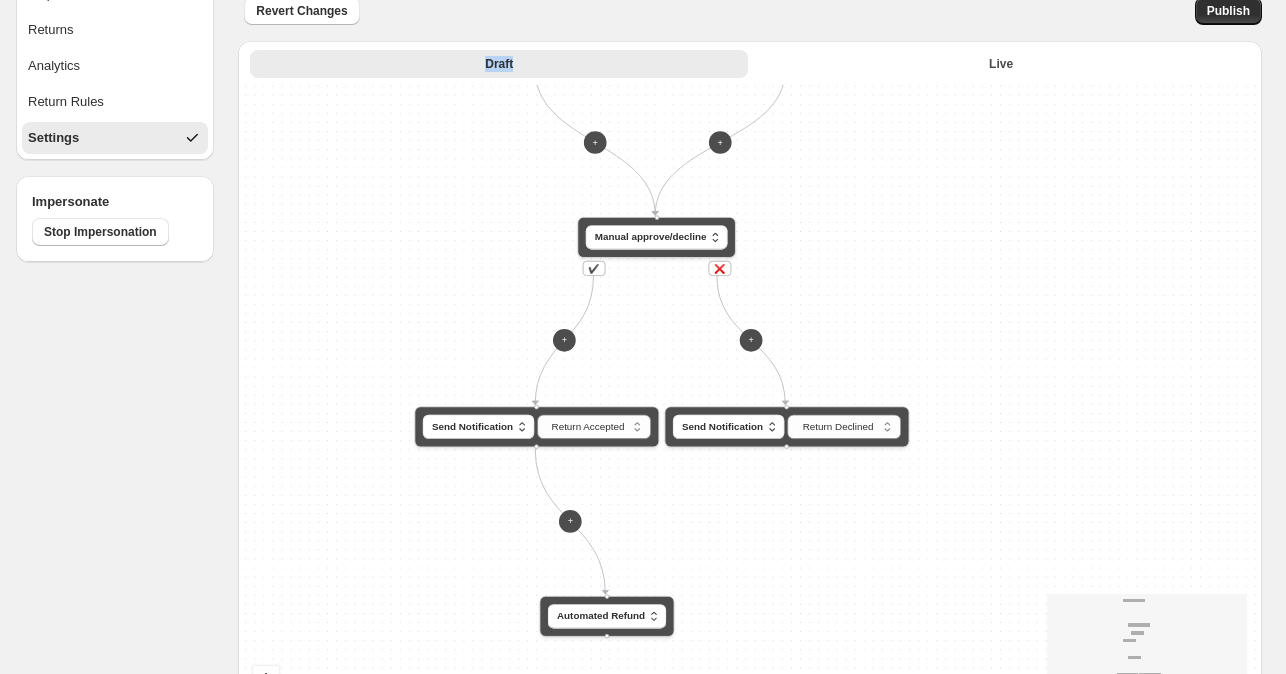 drag, startPoint x: 426, startPoint y: 269, endPoint x: 406, endPoint y: 305, distance: 41.18252 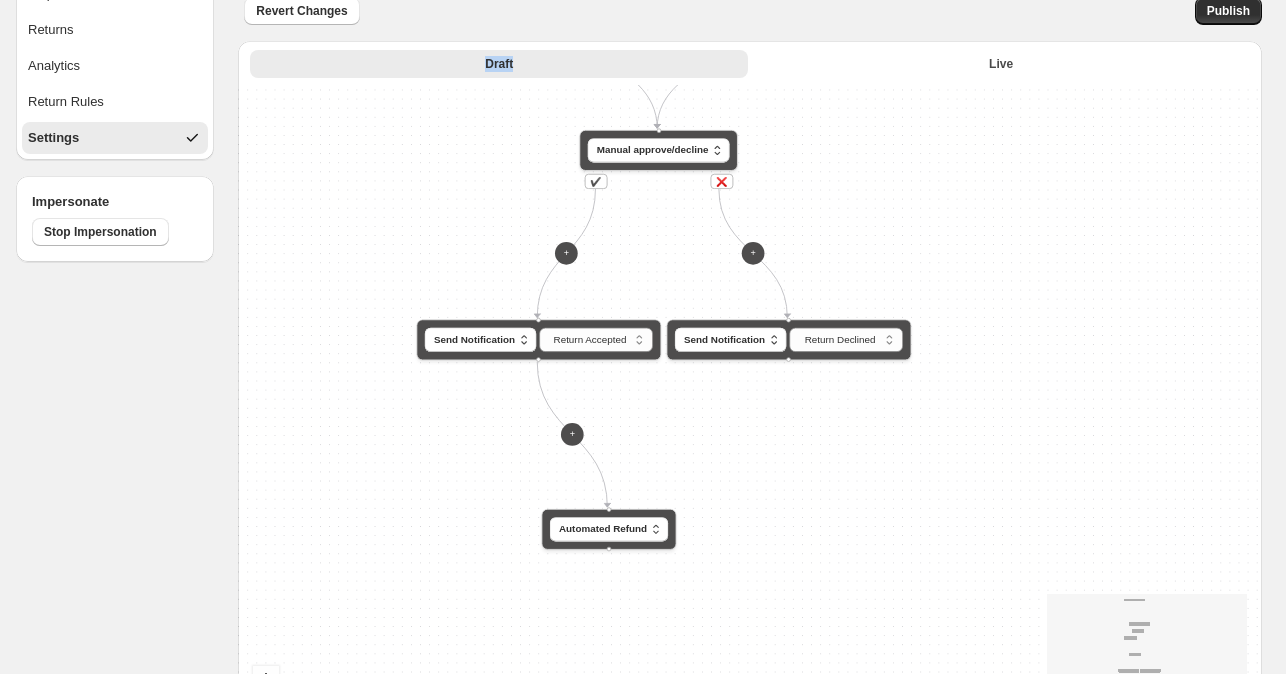 drag, startPoint x: 460, startPoint y: 361, endPoint x: 468, endPoint y: 285, distance: 76.41989 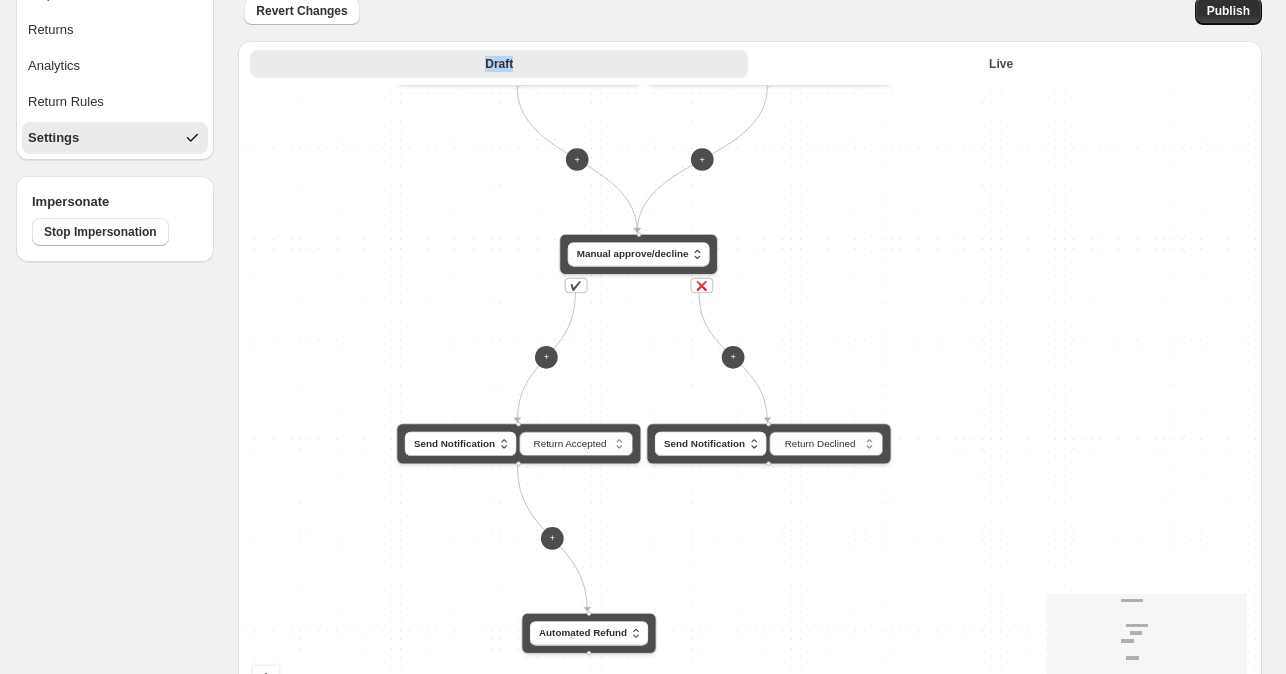drag, startPoint x: 456, startPoint y: 208, endPoint x: 413, endPoint y: 323, distance: 122.77622 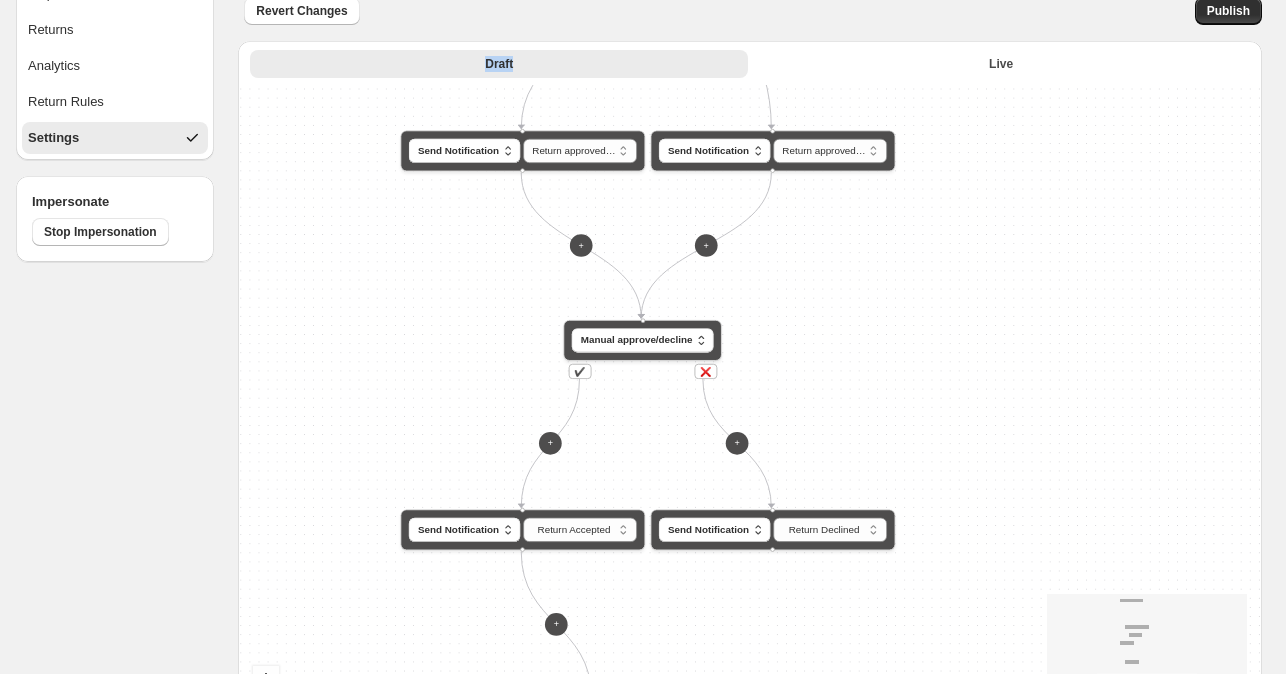 drag, startPoint x: 437, startPoint y: 268, endPoint x: 441, endPoint y: 310, distance: 42.190044 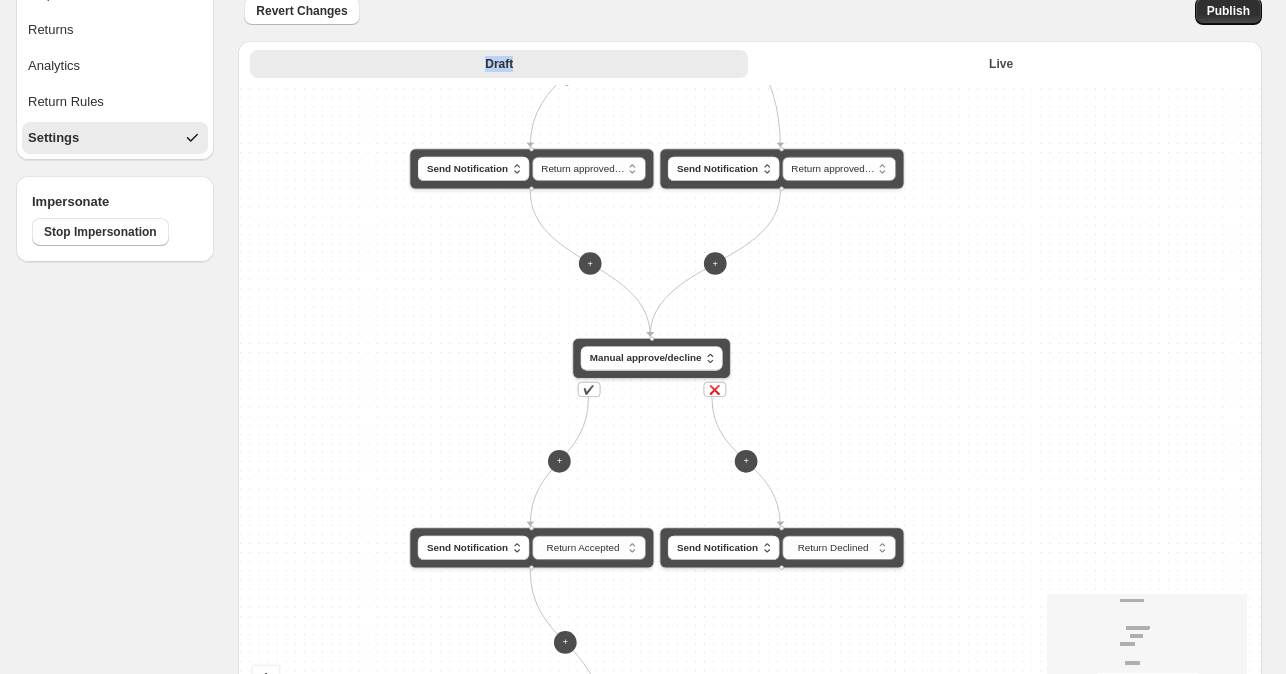 drag, startPoint x: 441, startPoint y: 310, endPoint x: 450, endPoint y: 328, distance: 20.12461 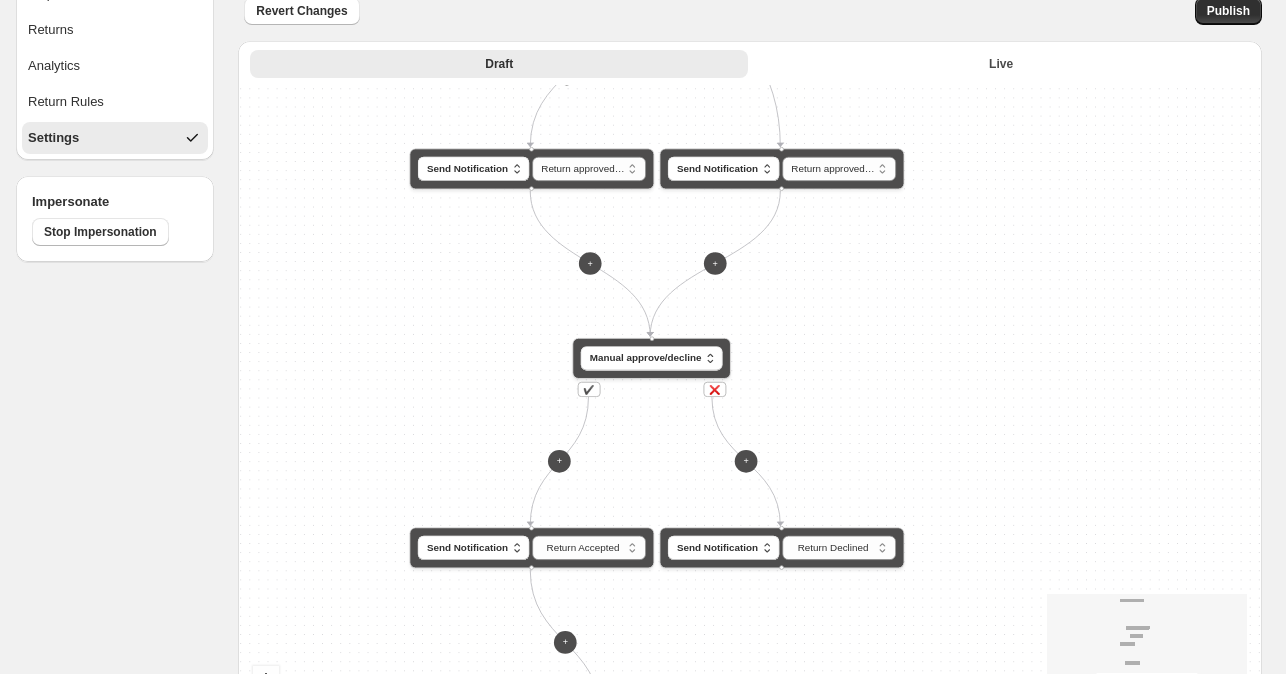 scroll, scrollTop: 100, scrollLeft: 0, axis: vertical 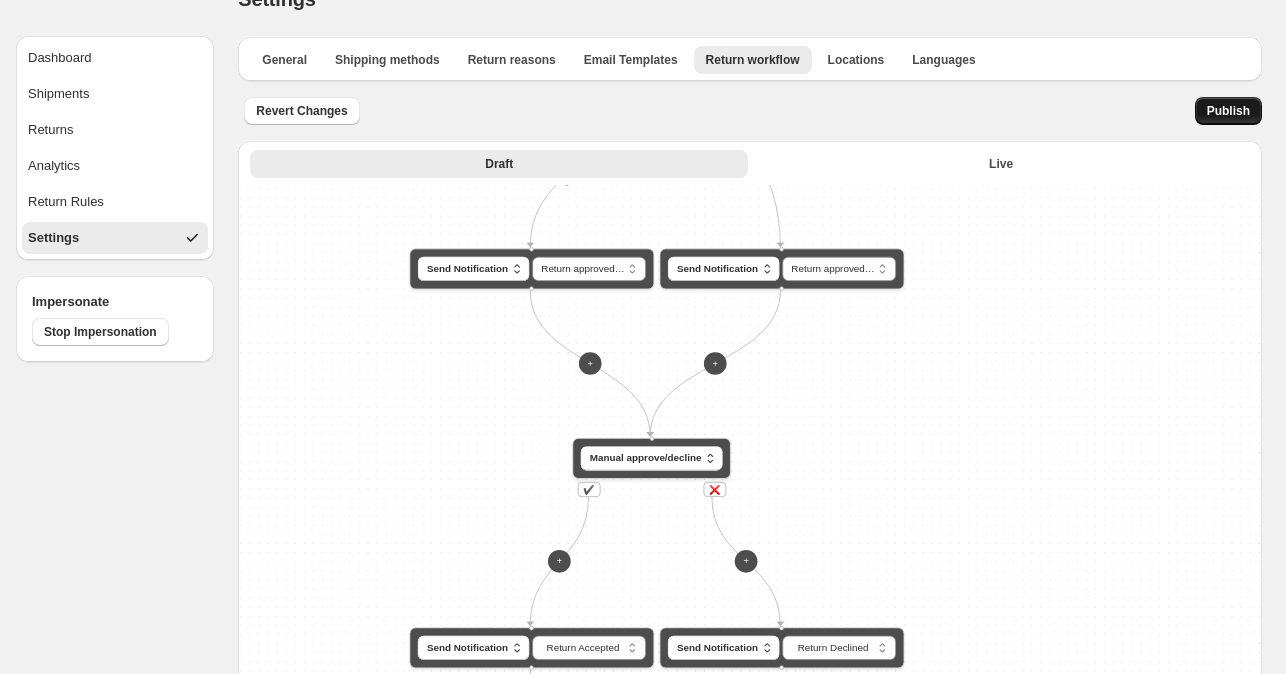 click on "Publish" at bounding box center (1228, 111) 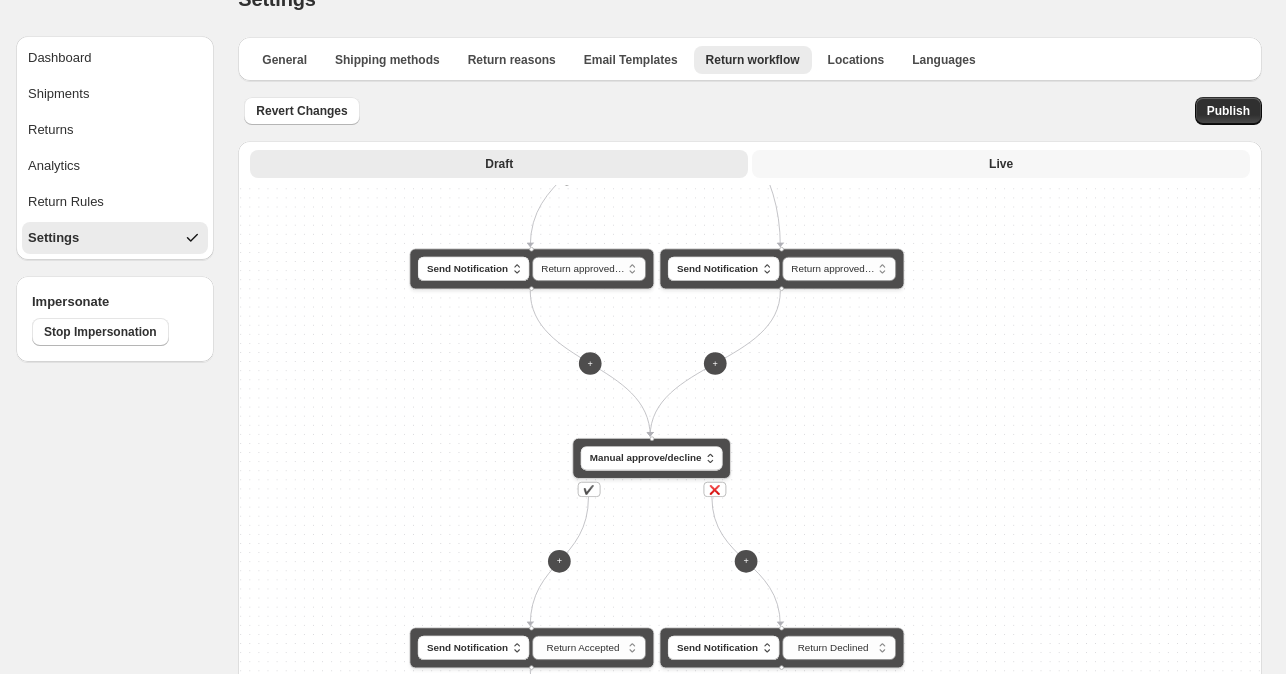 scroll, scrollTop: 0, scrollLeft: 0, axis: both 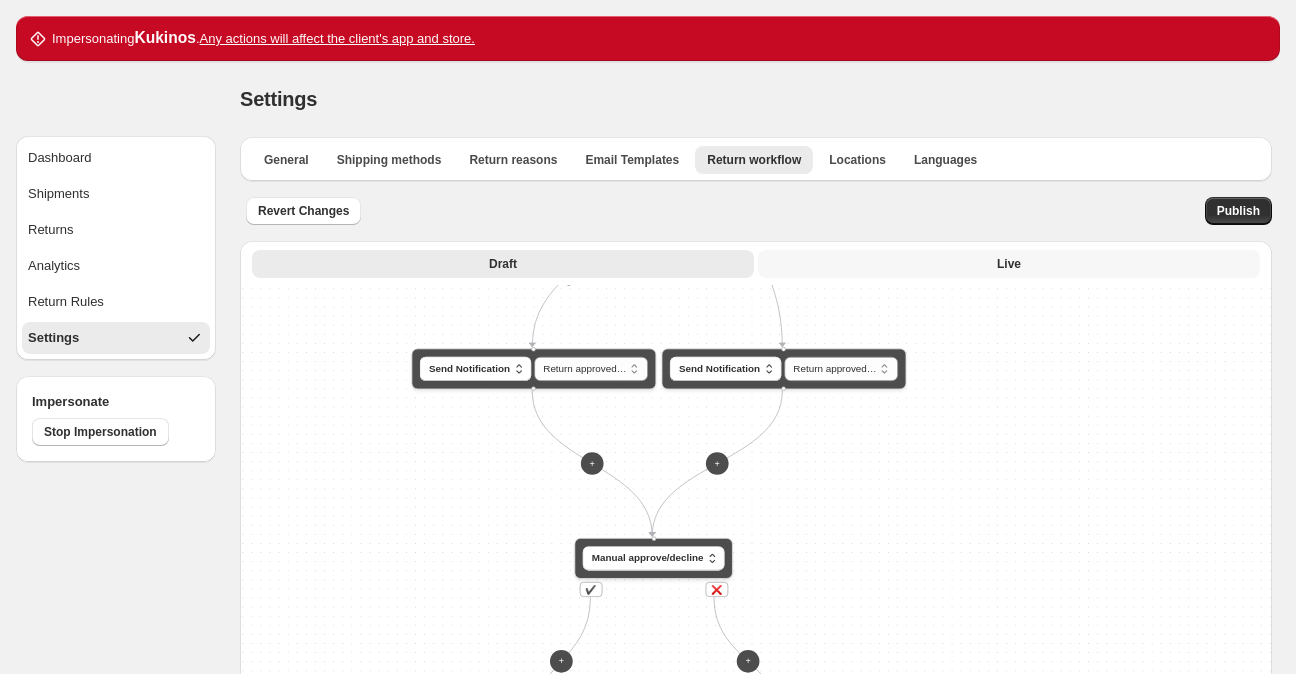 select on "********" 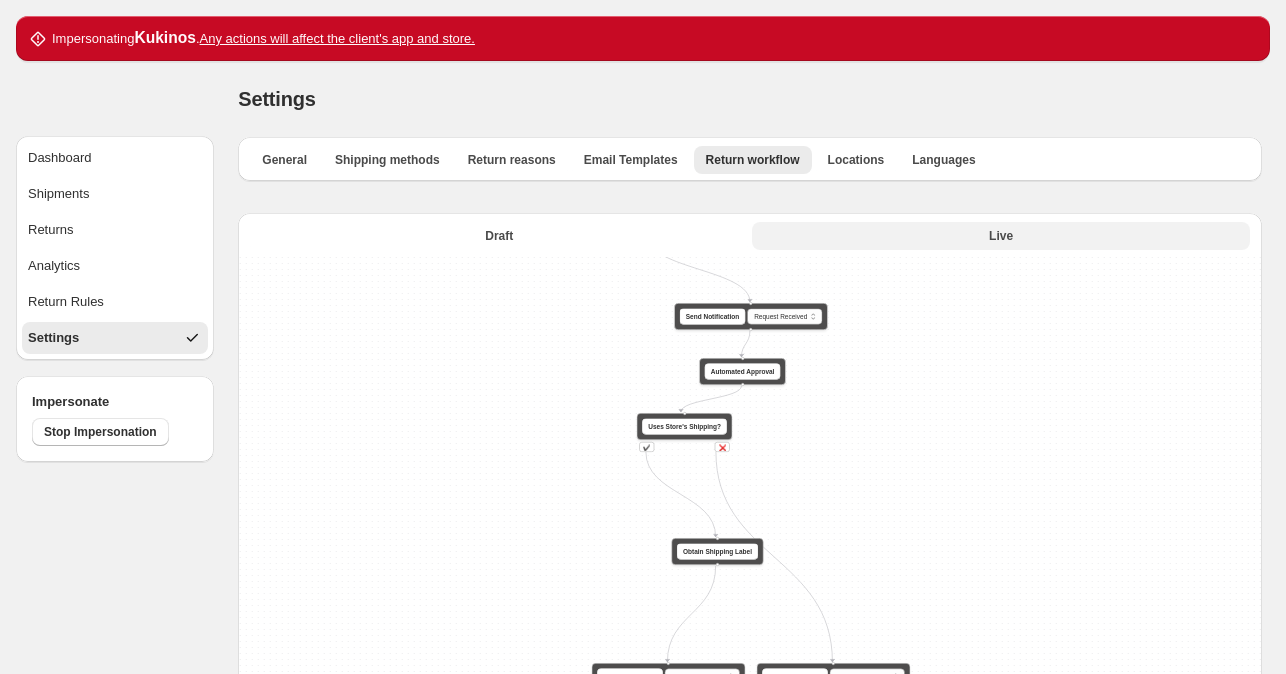 type 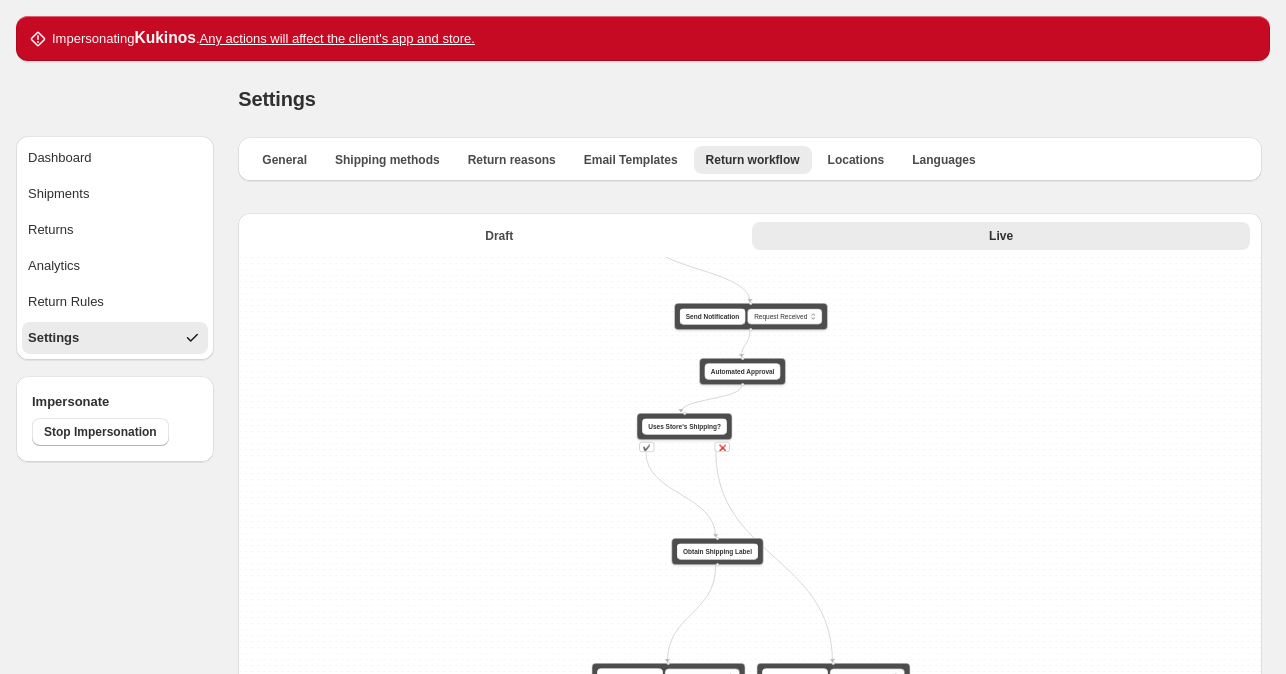 click on "Settings" at bounding box center [750, 99] 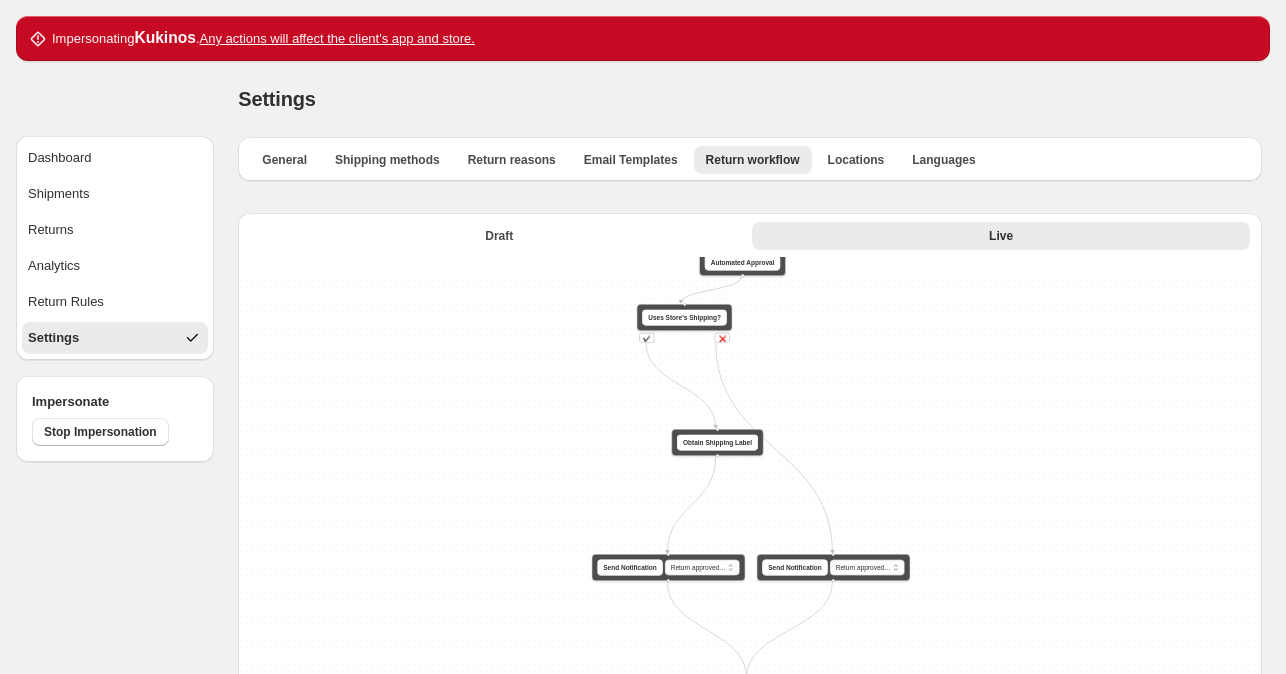 drag, startPoint x: 412, startPoint y: 430, endPoint x: 412, endPoint y: 322, distance: 108 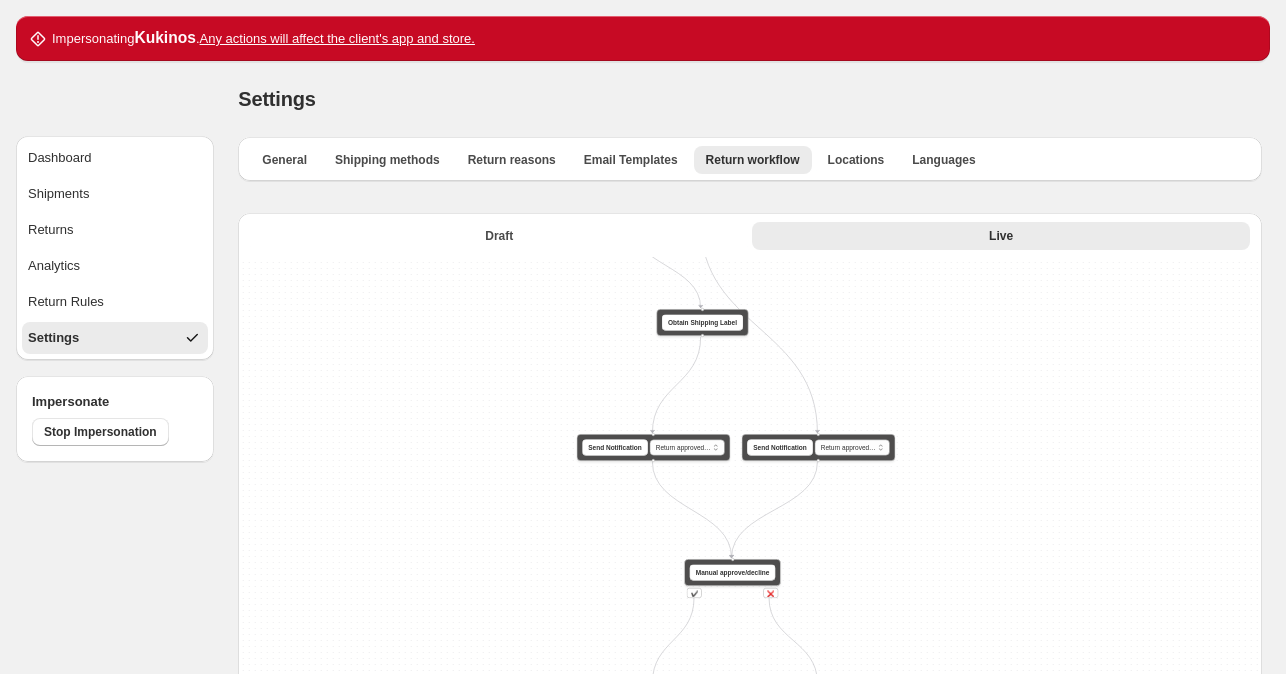 drag, startPoint x: 500, startPoint y: 349, endPoint x: 477, endPoint y: 293, distance: 60.53924 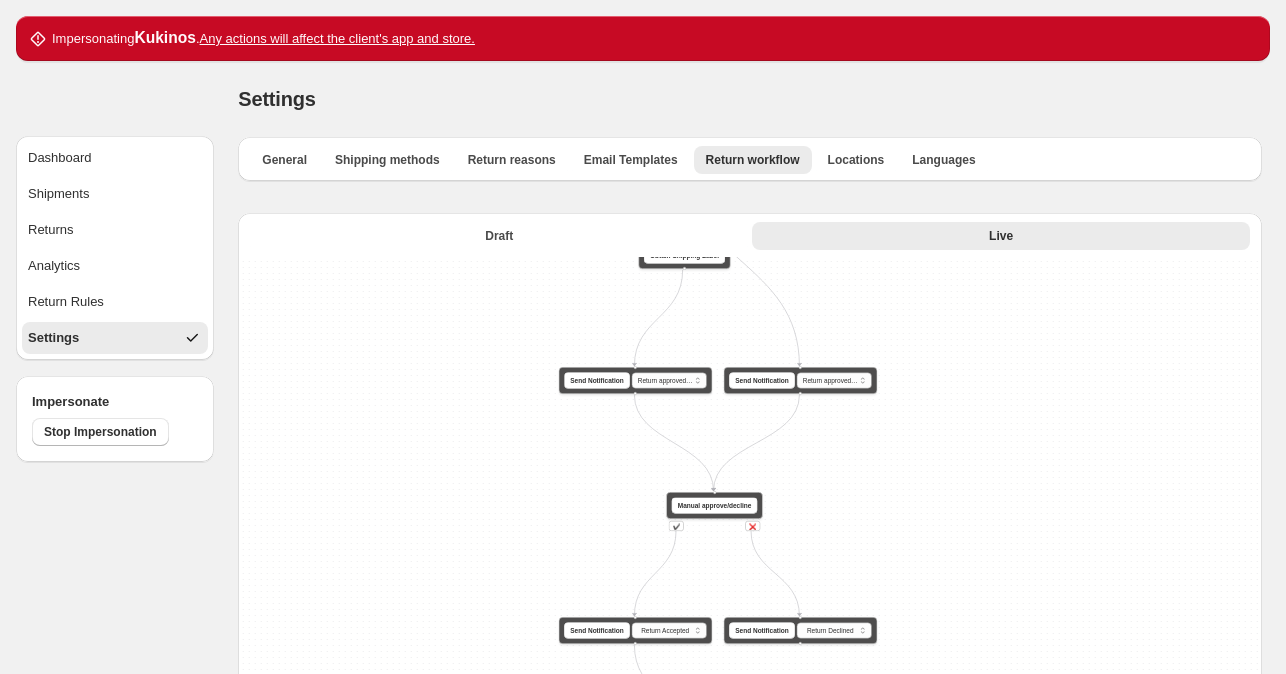drag, startPoint x: 470, startPoint y: 348, endPoint x: 466, endPoint y: 295, distance: 53.15073 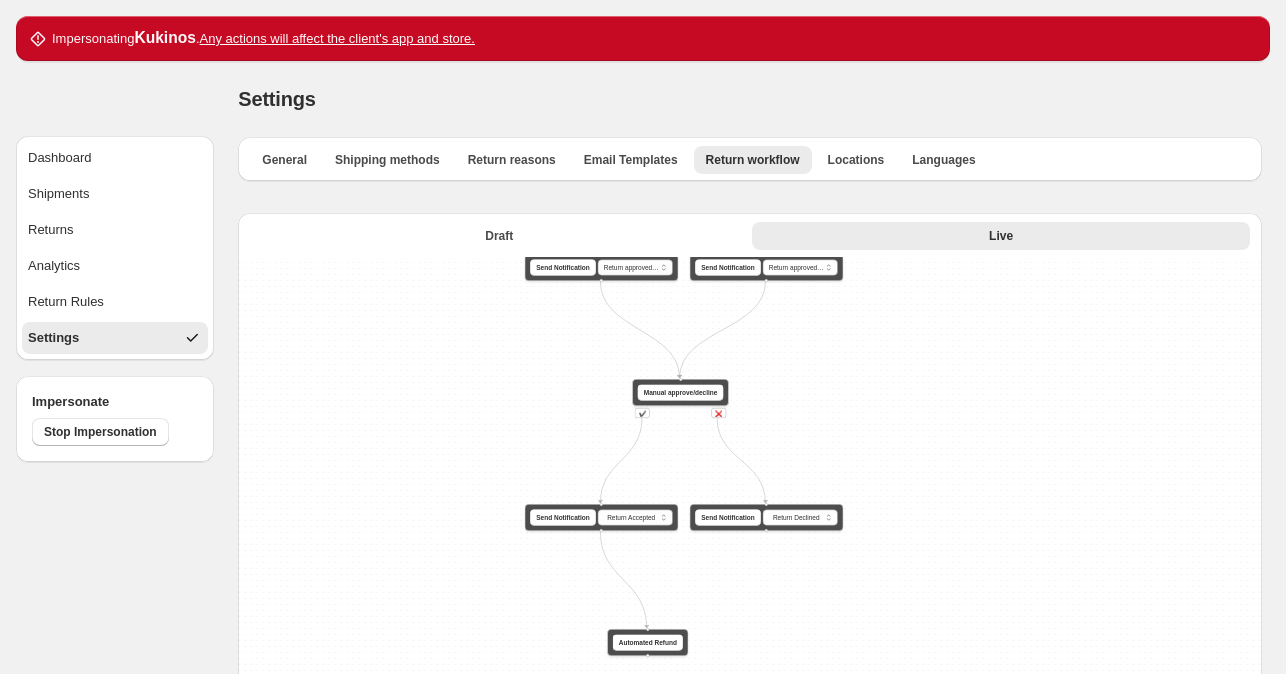 drag, startPoint x: 439, startPoint y: 387, endPoint x: 408, endPoint y: 307, distance: 85.79627 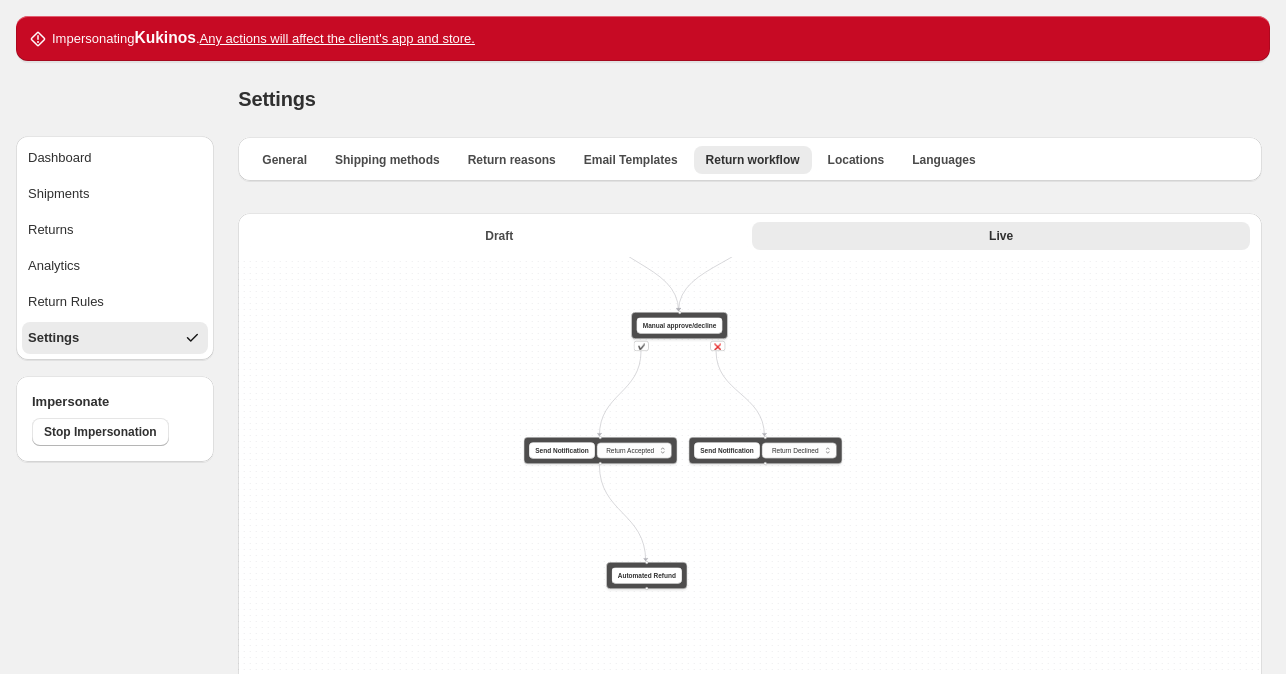 drag, startPoint x: 424, startPoint y: 369, endPoint x: 420, endPoint y: 347, distance: 22.36068 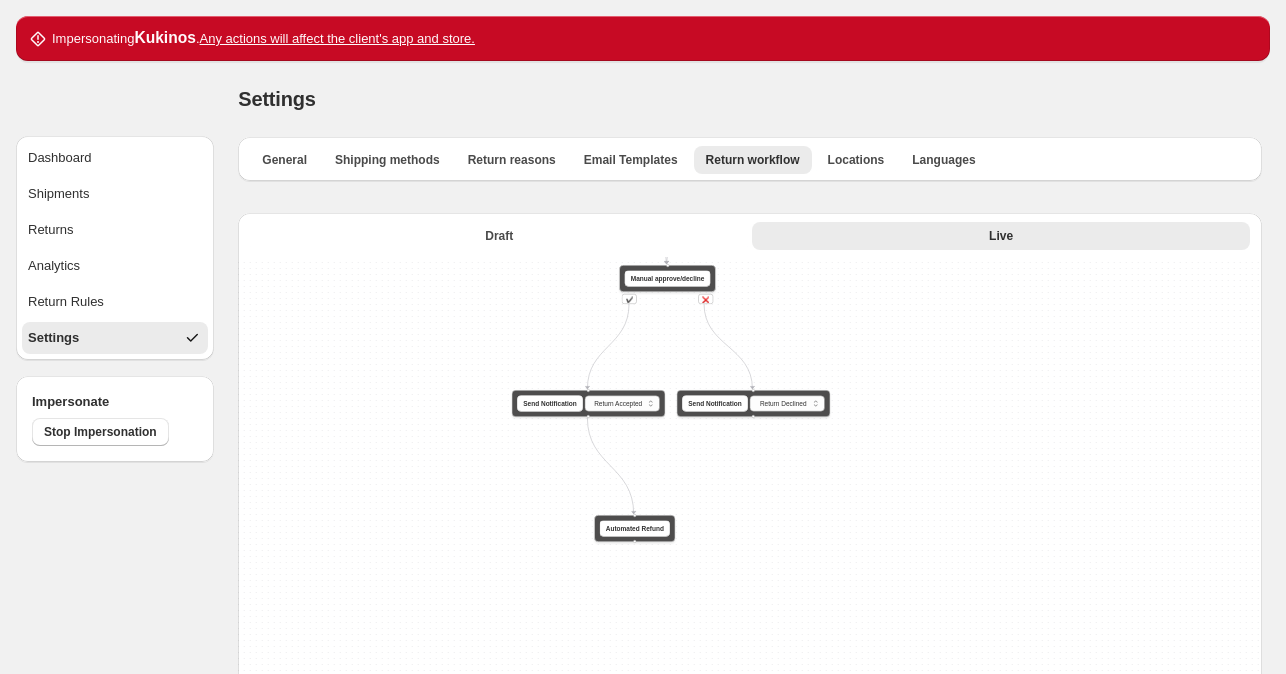 drag, startPoint x: 431, startPoint y: 404, endPoint x: 423, endPoint y: 379, distance: 26.24881 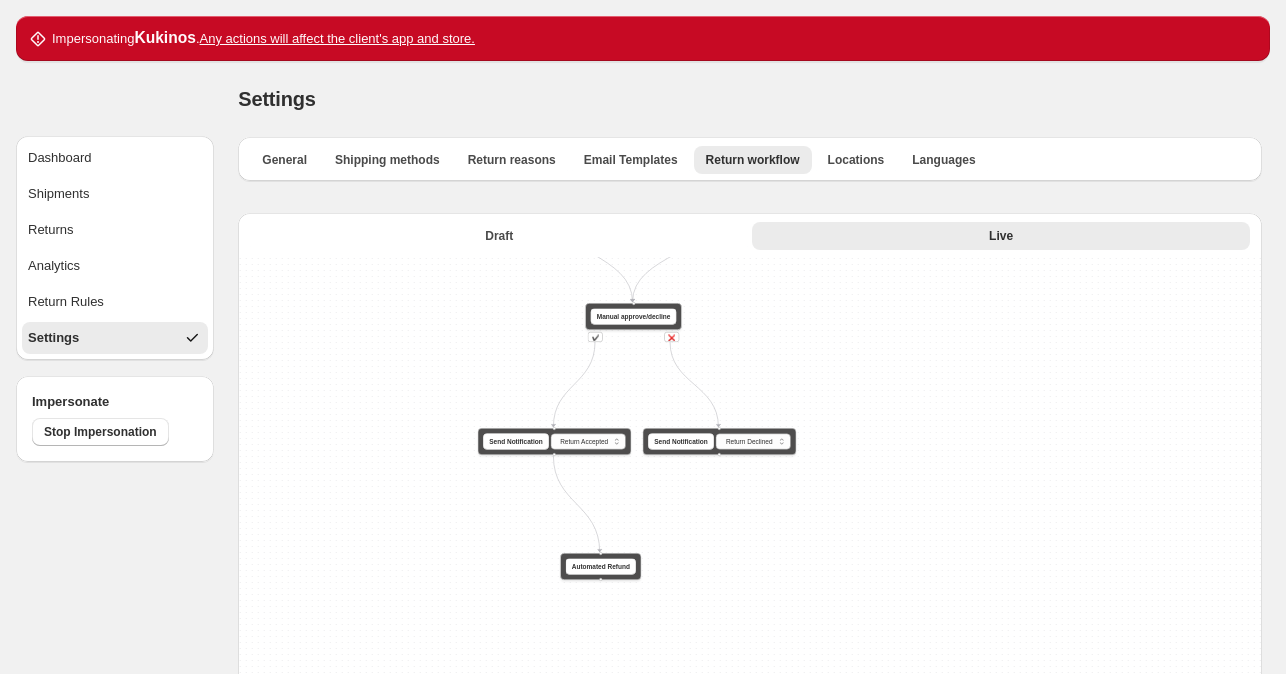 drag, startPoint x: 423, startPoint y: 379, endPoint x: 389, endPoint y: 417, distance: 50.990196 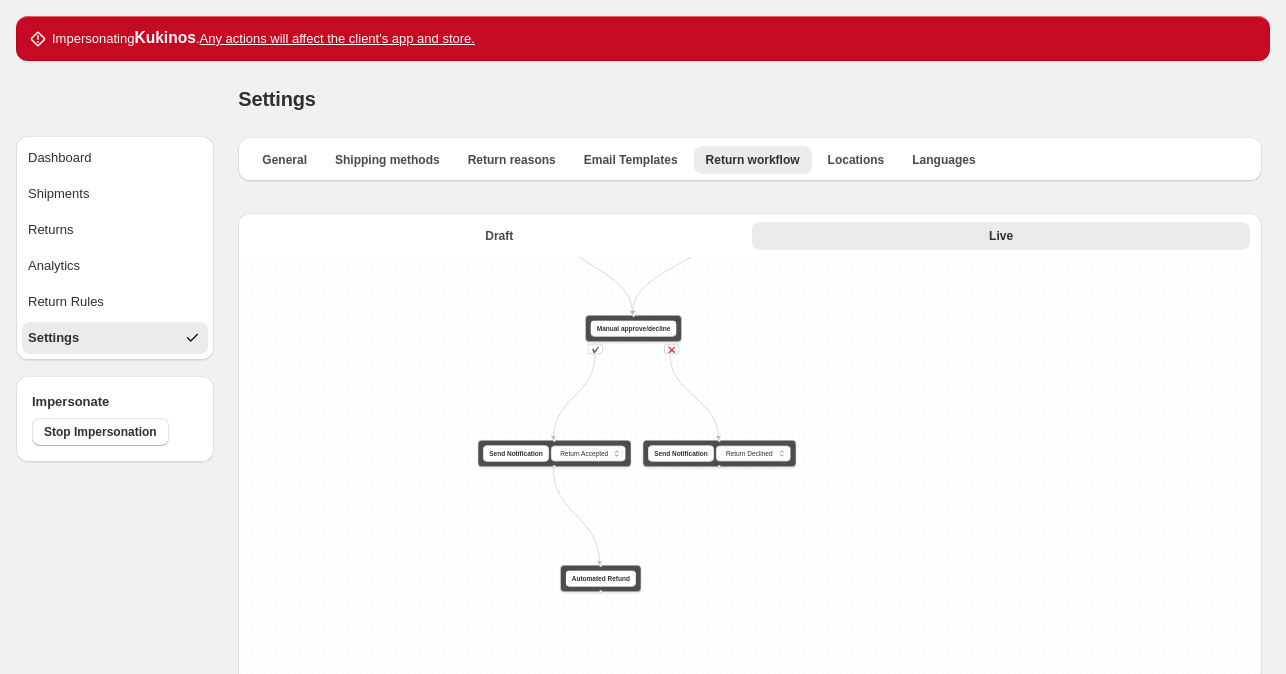 drag, startPoint x: 398, startPoint y: 374, endPoint x: 387, endPoint y: 431, distance: 58.0517 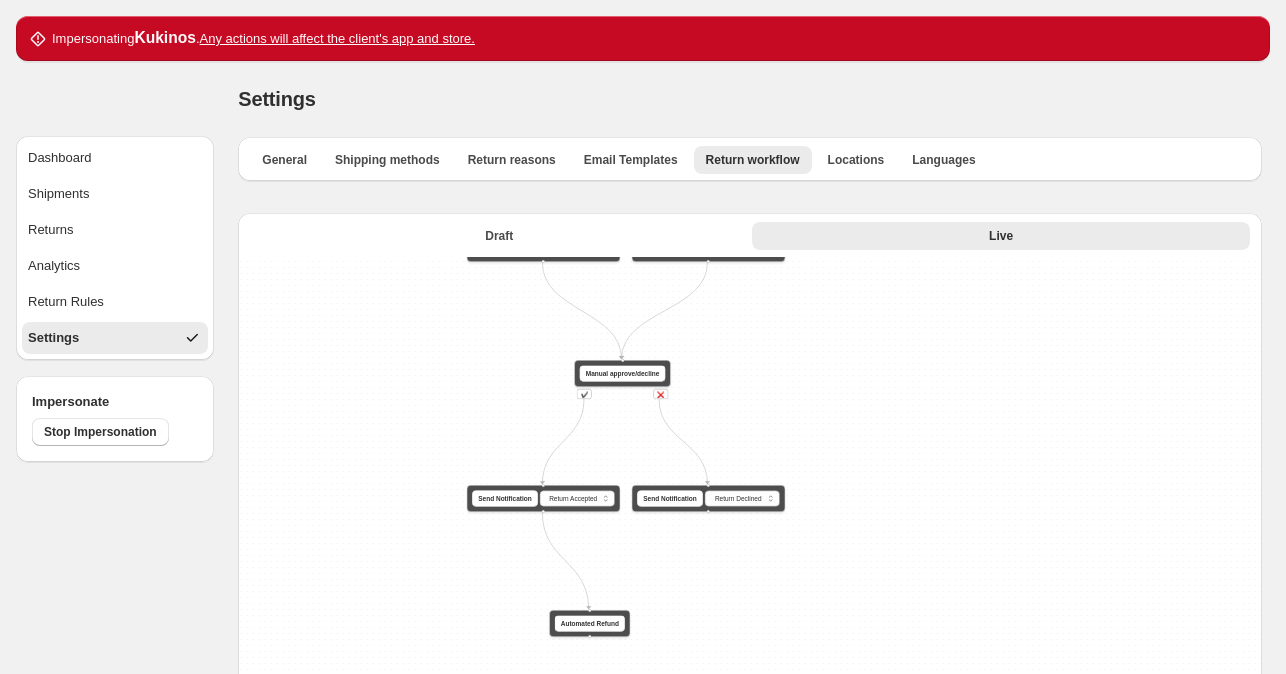 click on "**********" at bounding box center (750, 594) 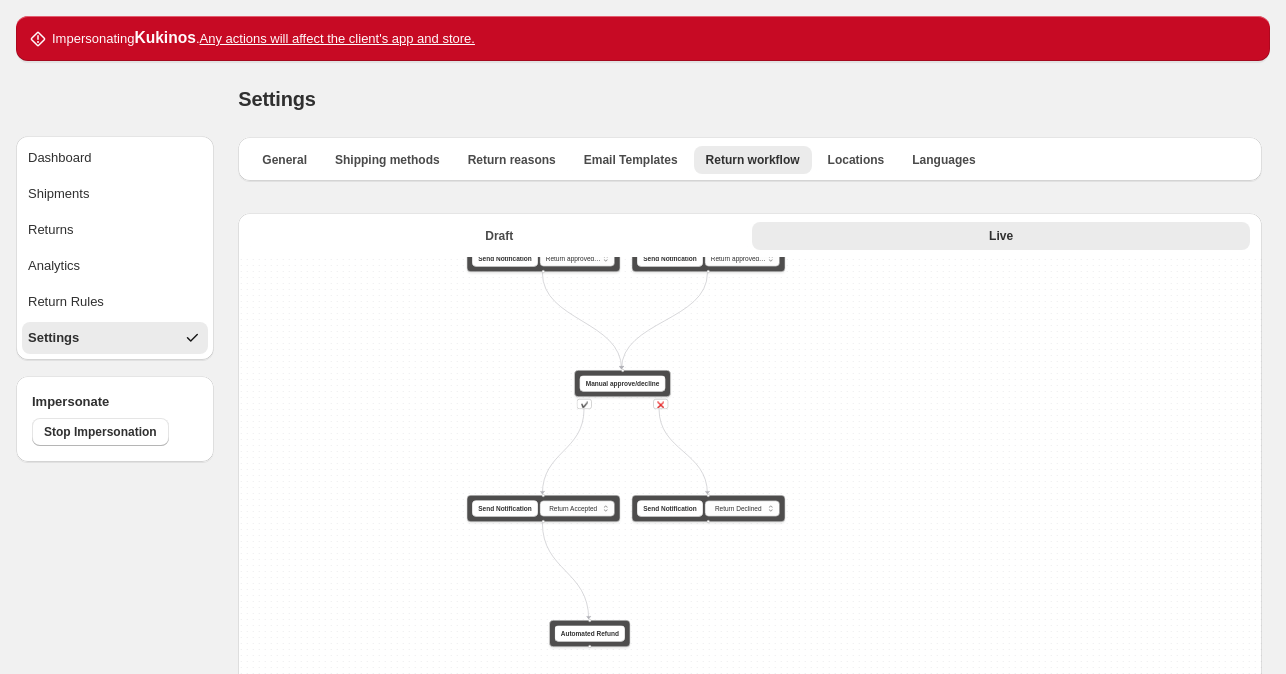 drag, startPoint x: 406, startPoint y: 394, endPoint x: 419, endPoint y: 426, distance: 34.539833 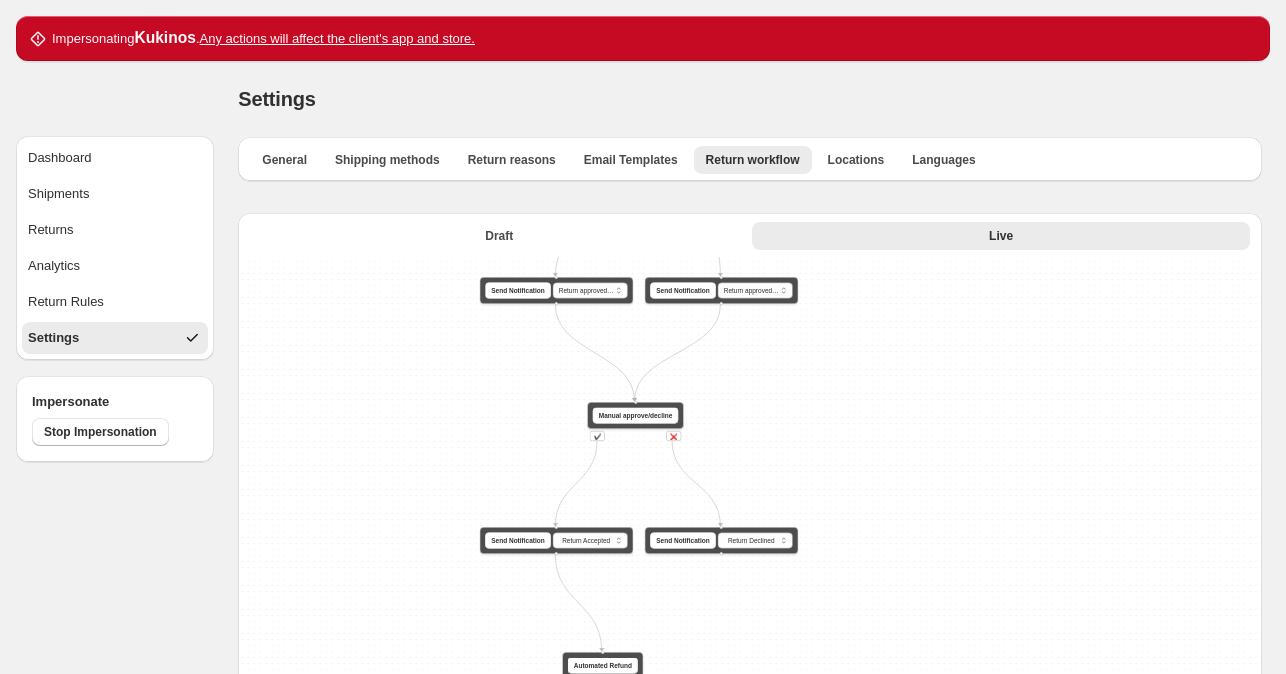 drag, startPoint x: 408, startPoint y: 405, endPoint x: 410, endPoint y: 443, distance: 38.052597 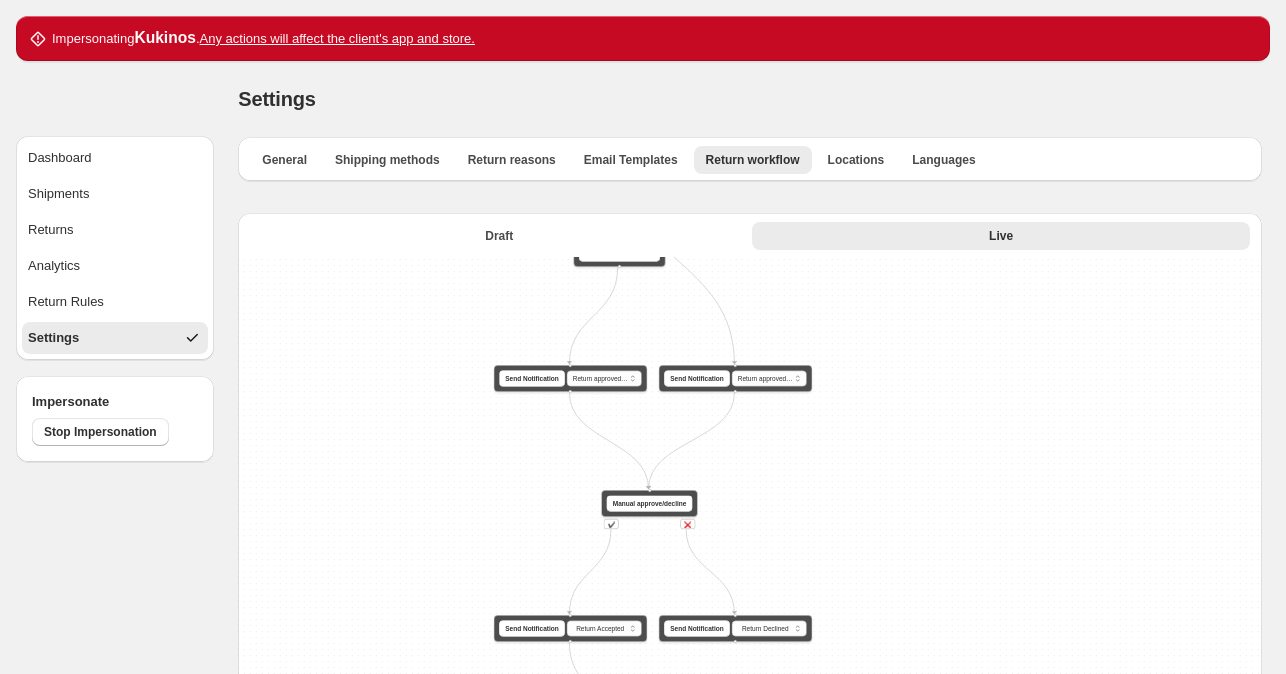 drag, startPoint x: 410, startPoint y: 443, endPoint x: 418, endPoint y: 495, distance: 52.611786 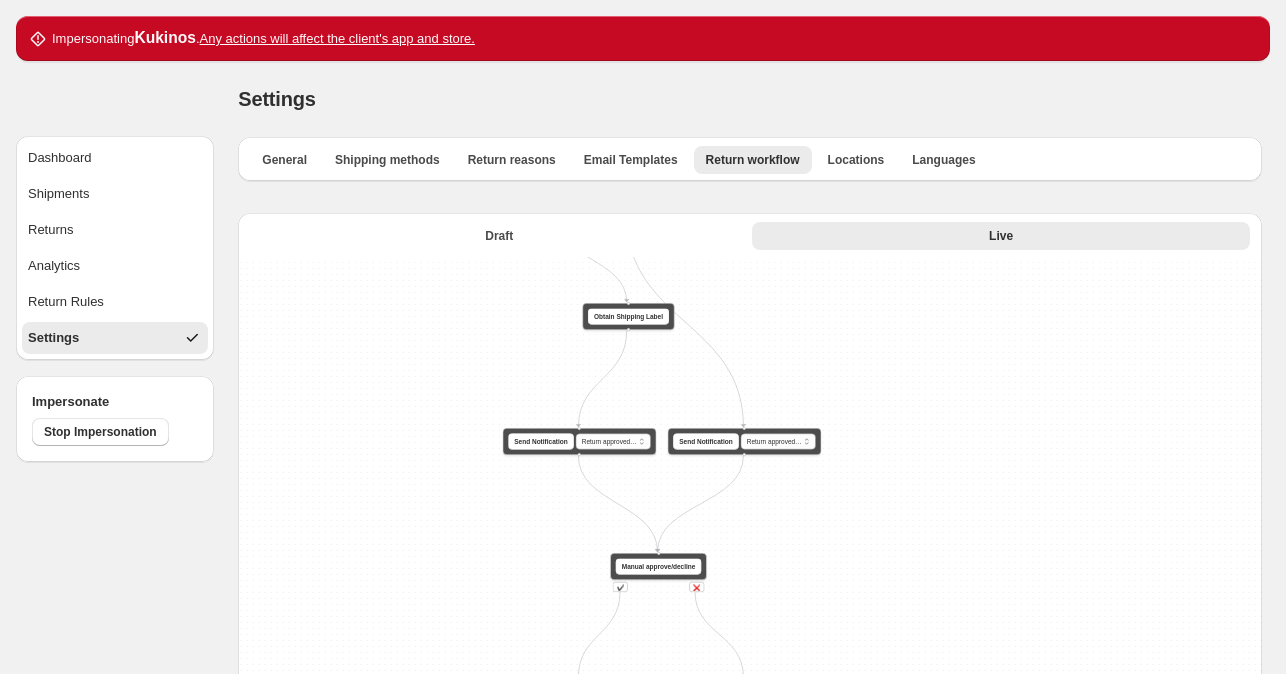 drag, startPoint x: 386, startPoint y: 444, endPoint x: 394, endPoint y: 504, distance: 60.530983 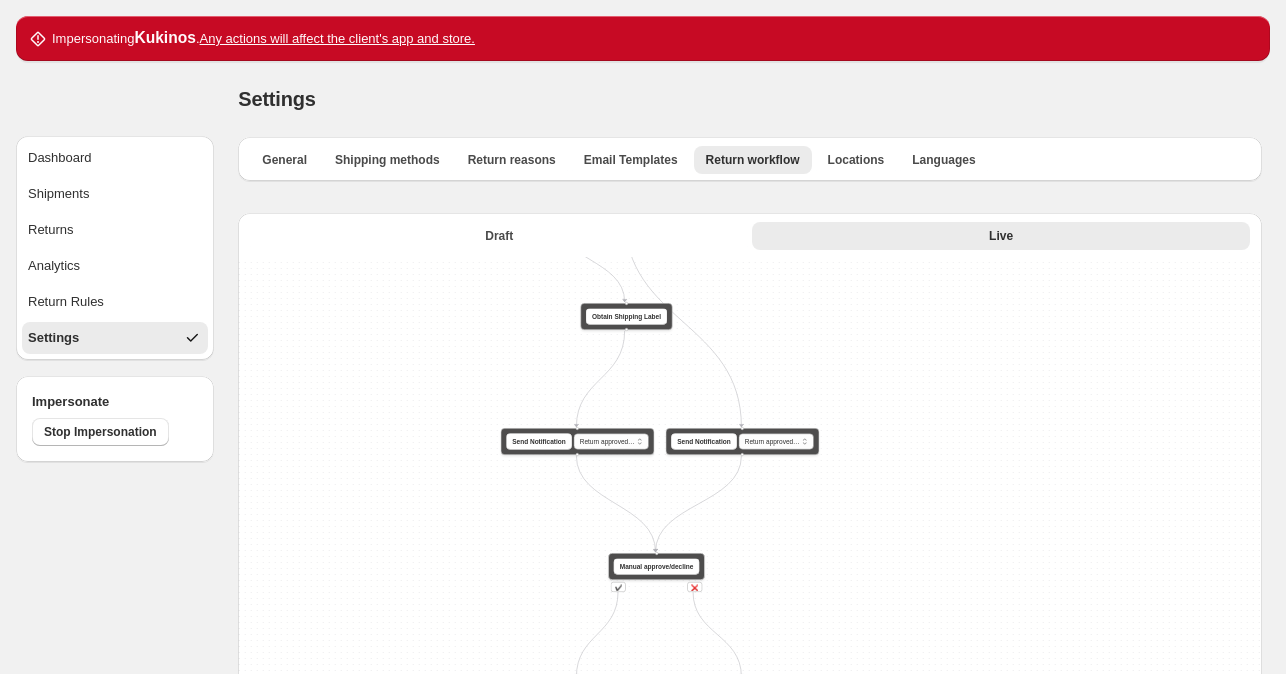 click on "**********" at bounding box center (750, 594) 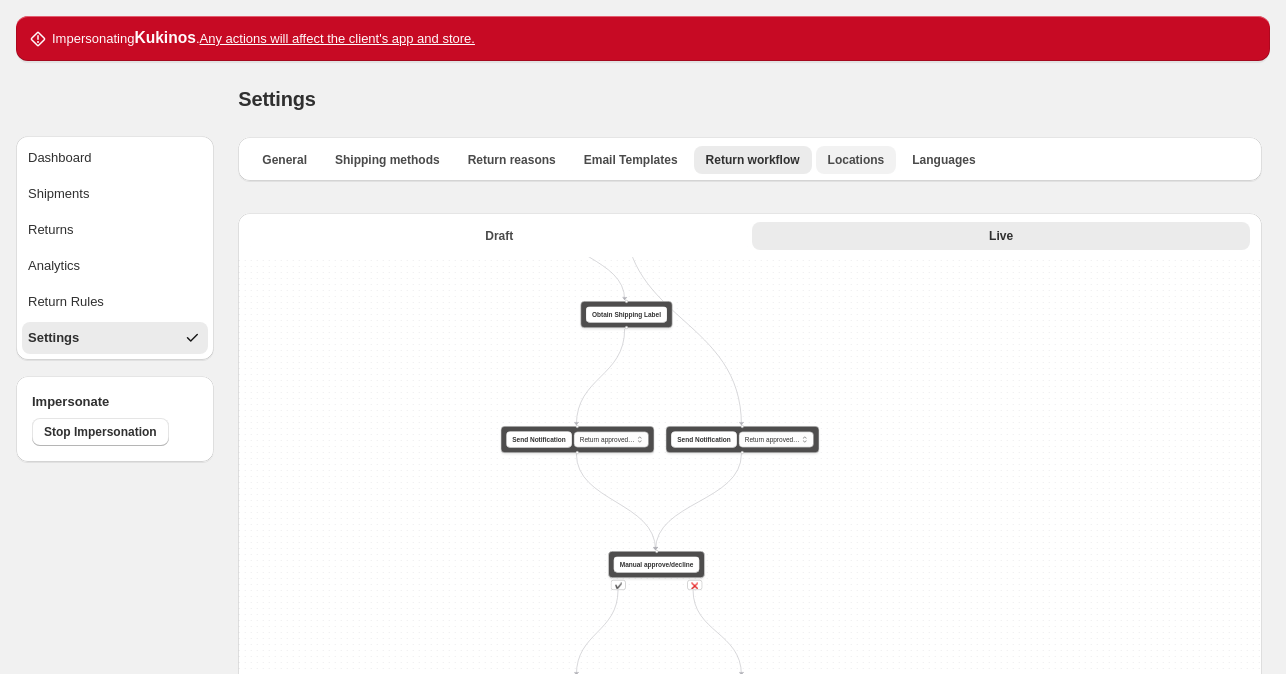 click on "Locations" at bounding box center (856, 160) 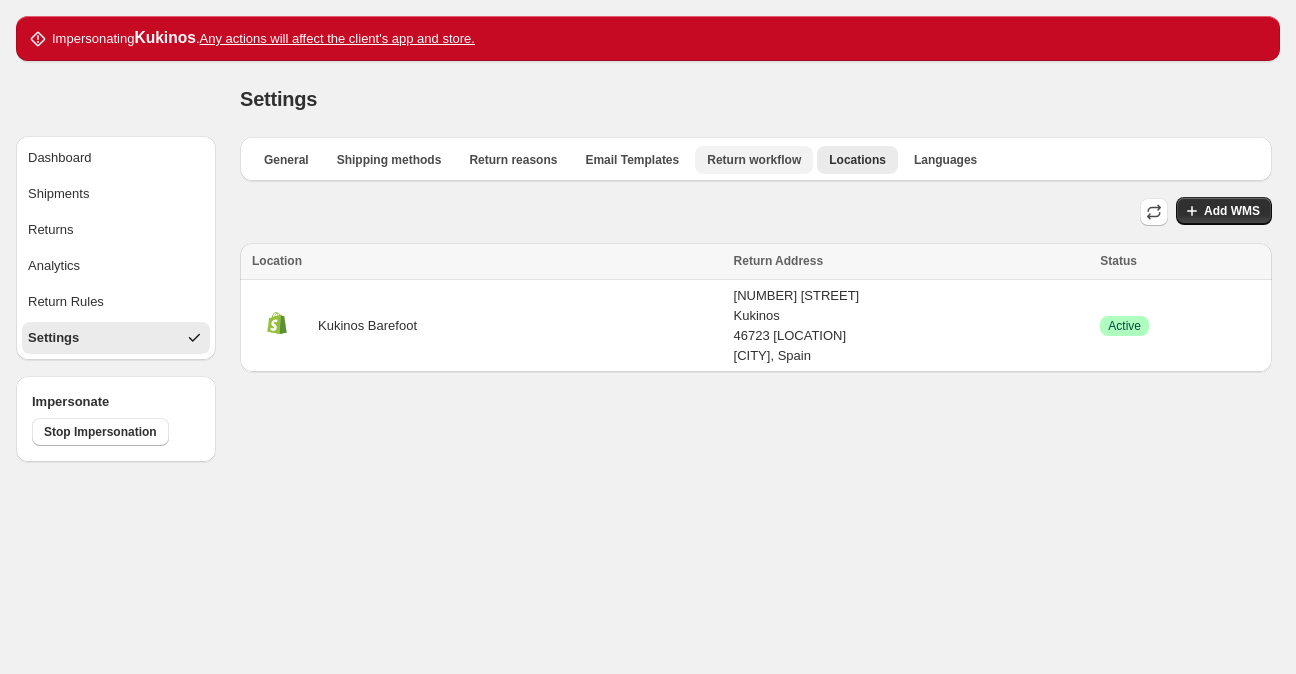 click on "Return workflow" at bounding box center [754, 160] 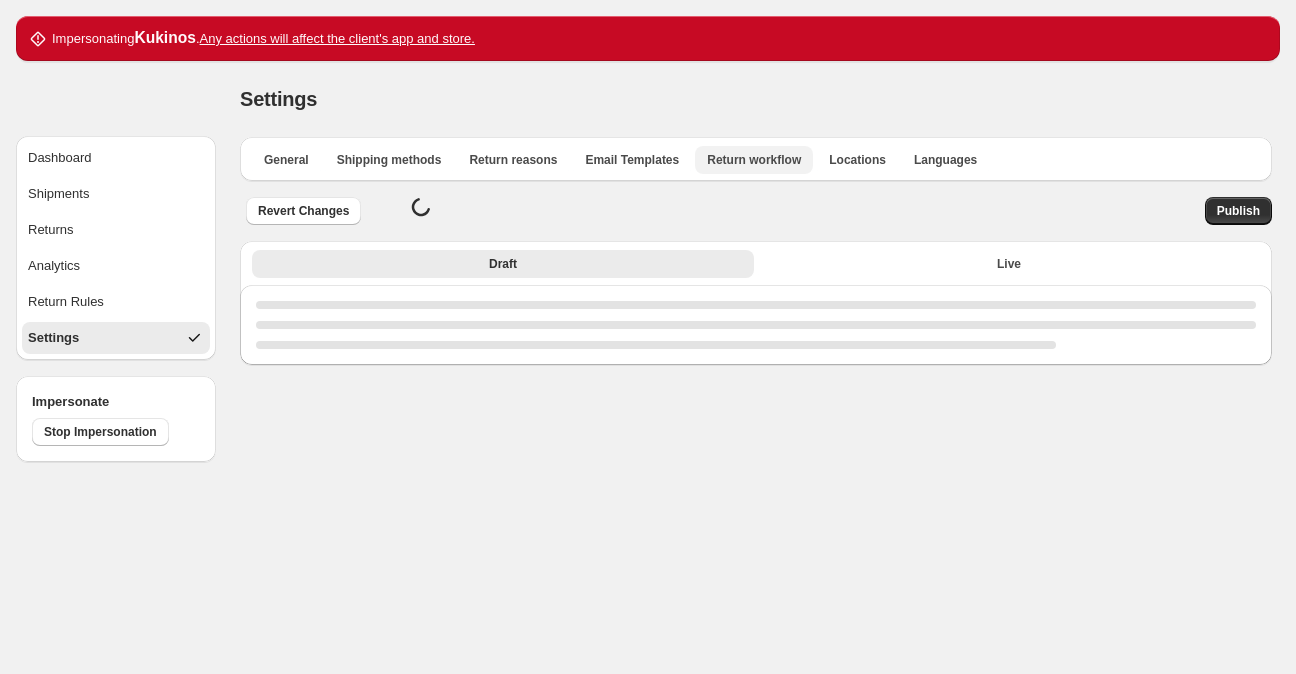 select on "********" 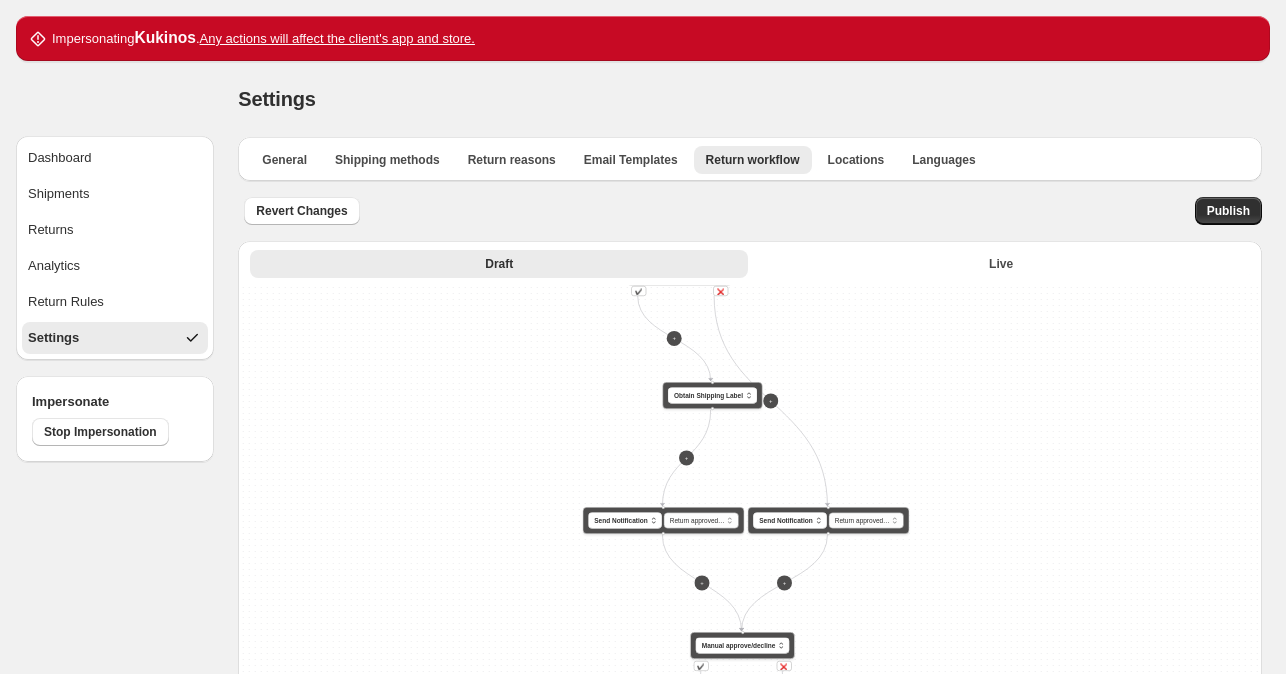 drag, startPoint x: 635, startPoint y: 442, endPoint x: 375, endPoint y: 585, distance: 296.73053 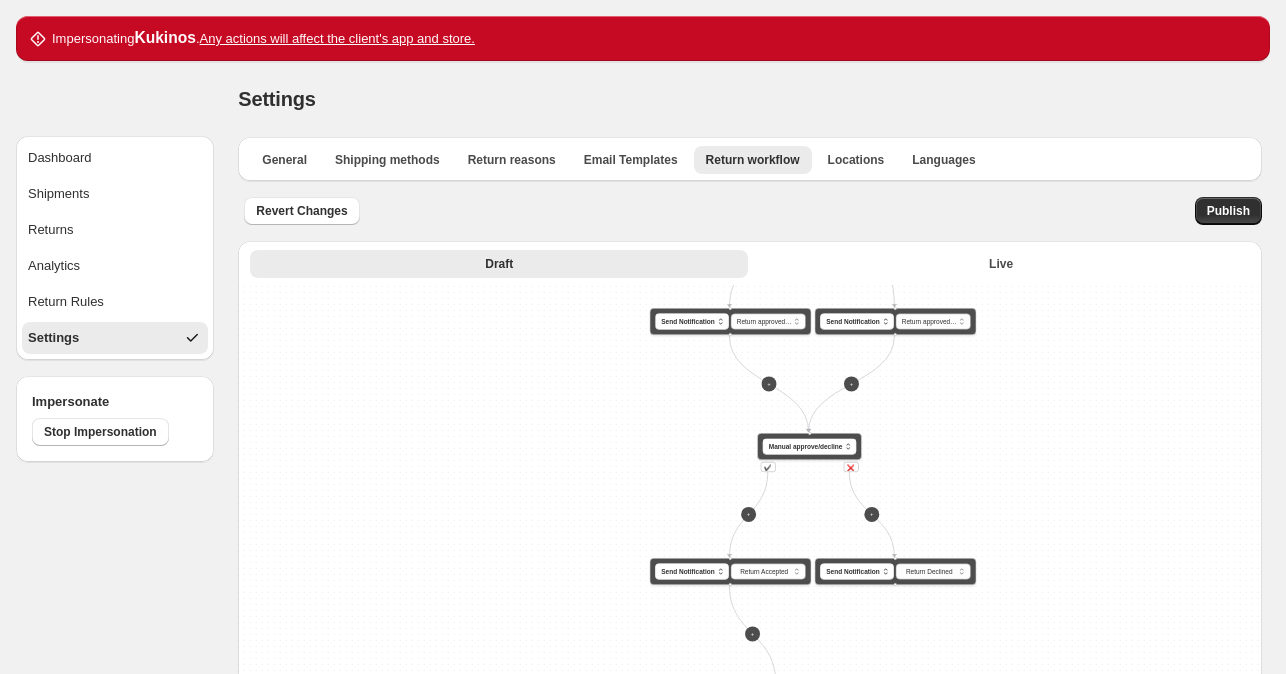 drag, startPoint x: 369, startPoint y: 567, endPoint x: 418, endPoint y: 400, distance: 174.04022 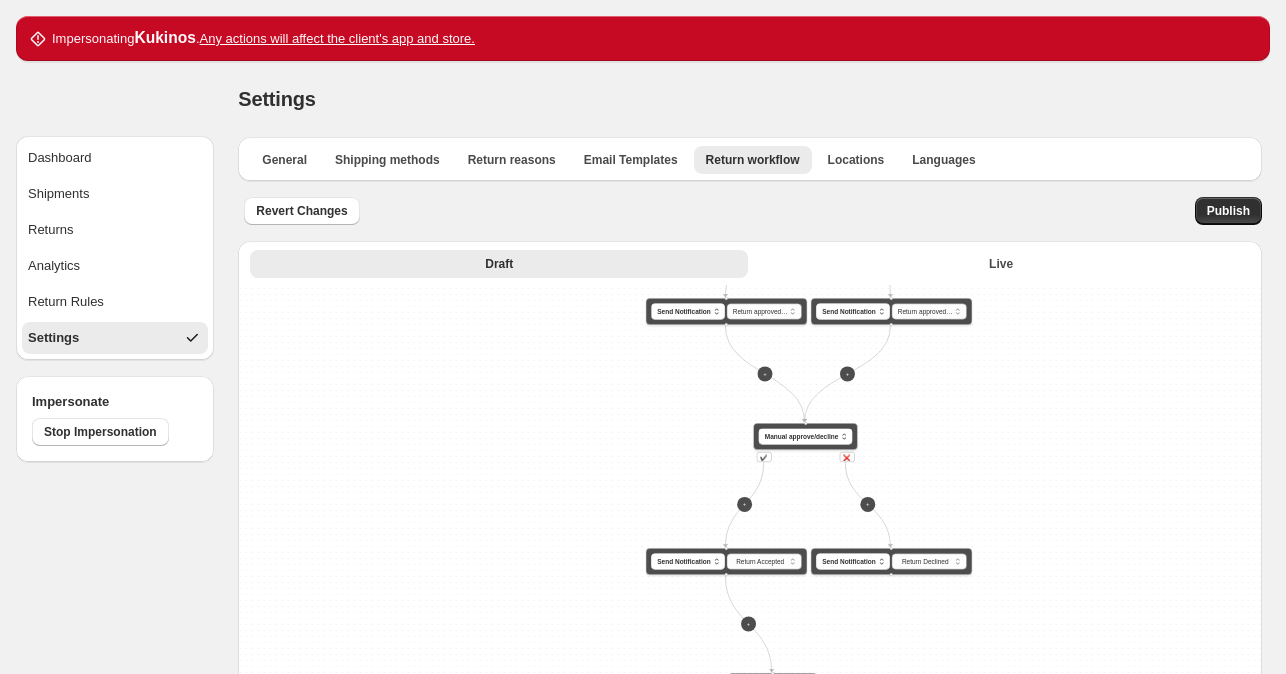 drag, startPoint x: 517, startPoint y: 486, endPoint x: 405, endPoint y: 325, distance: 196.12495 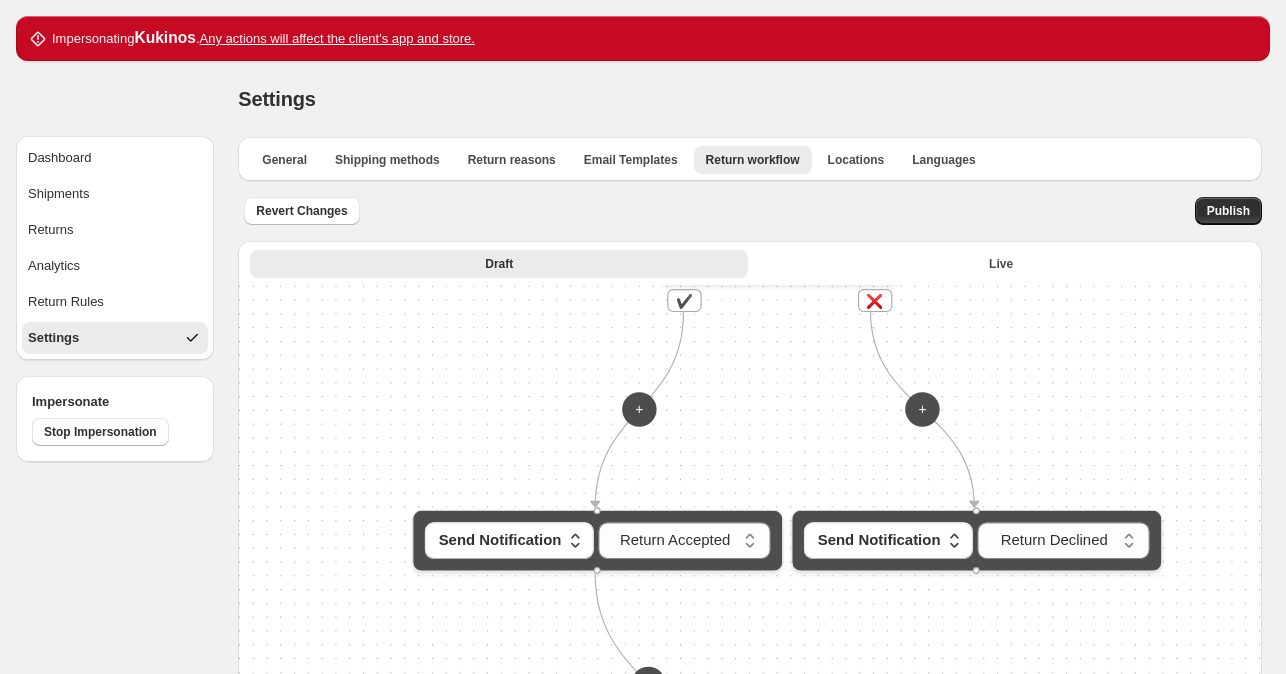 drag, startPoint x: 784, startPoint y: 581, endPoint x: 832, endPoint y: 673, distance: 103.768974 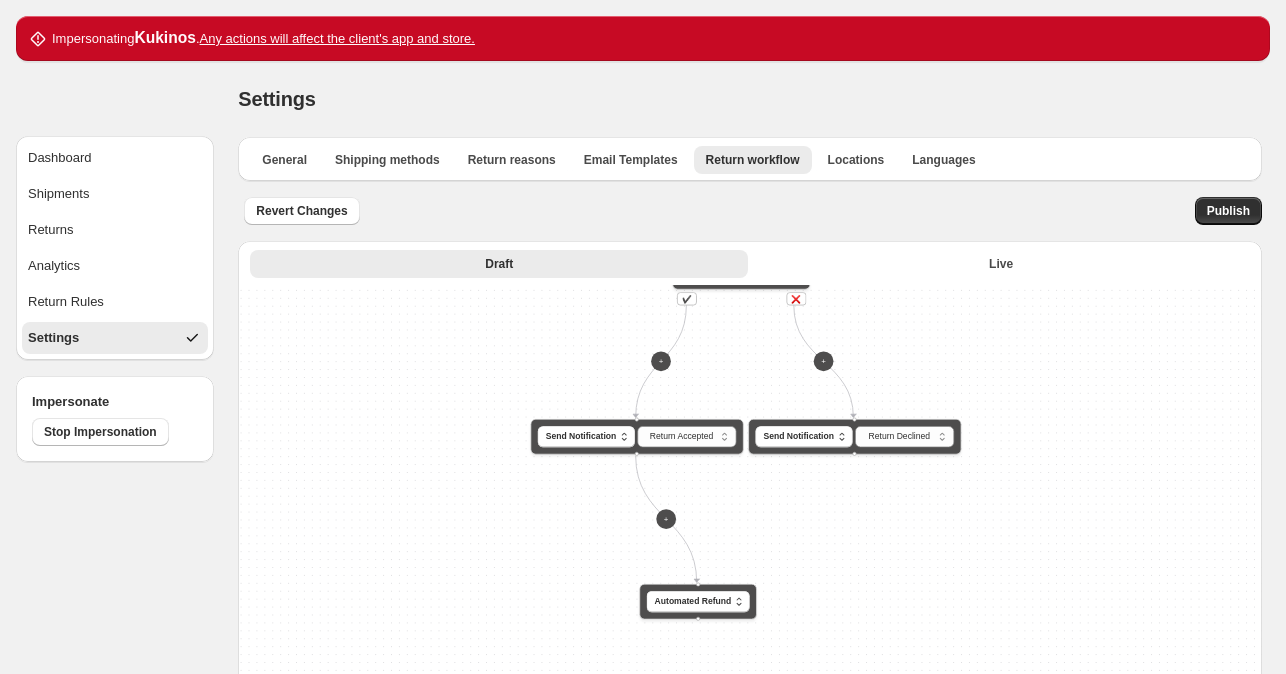 drag, startPoint x: 610, startPoint y: 442, endPoint x: 554, endPoint y: 355, distance: 103.46497 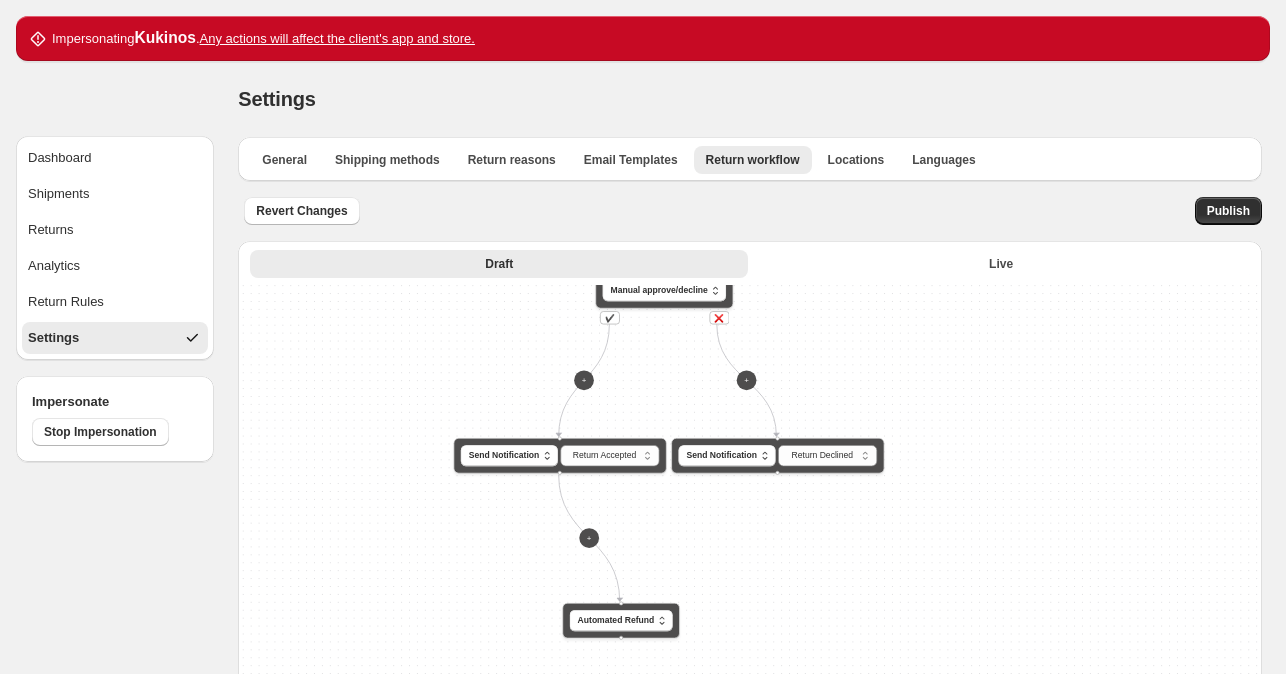 drag, startPoint x: 804, startPoint y: 496, endPoint x: 689, endPoint y: 610, distance: 161.929 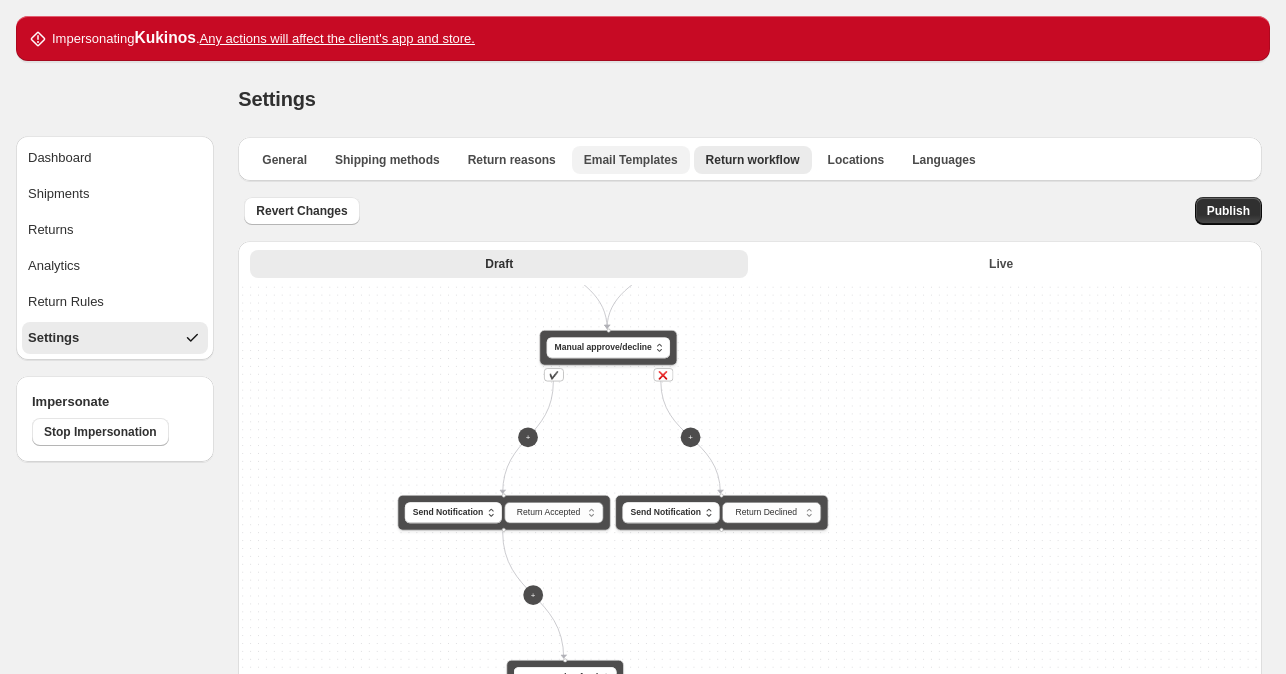 click on "Email Templates" at bounding box center (631, 160) 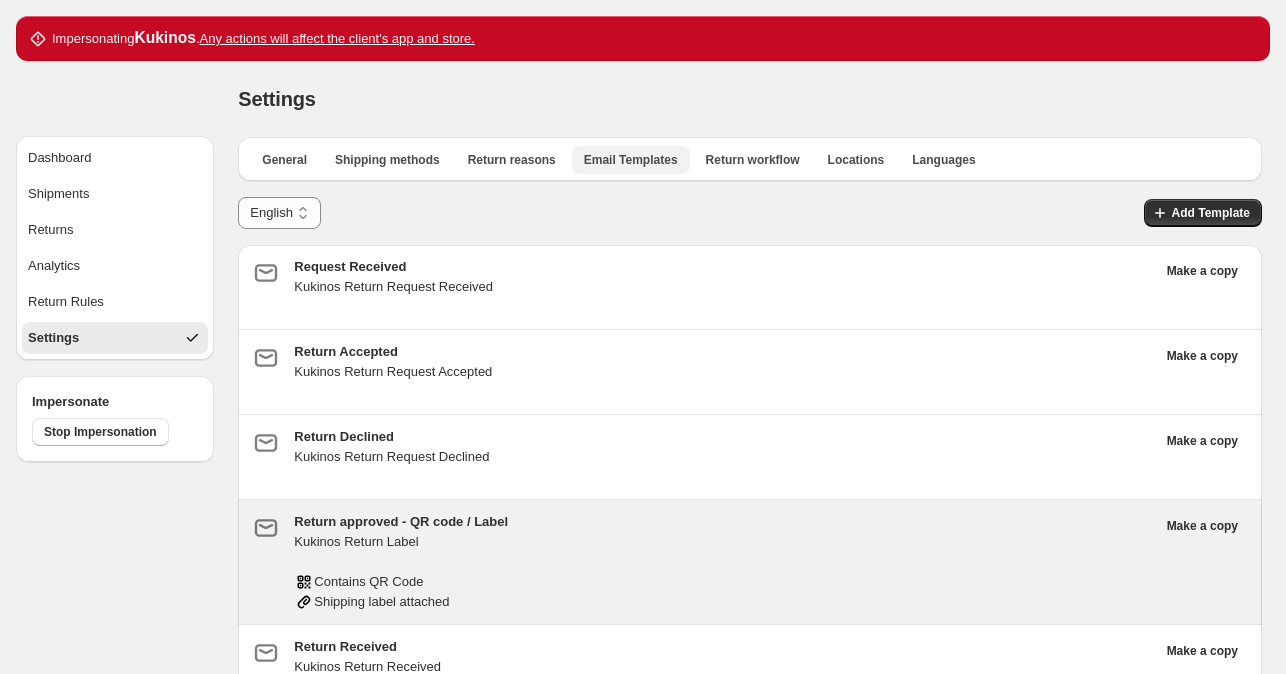 scroll, scrollTop: 119, scrollLeft: 0, axis: vertical 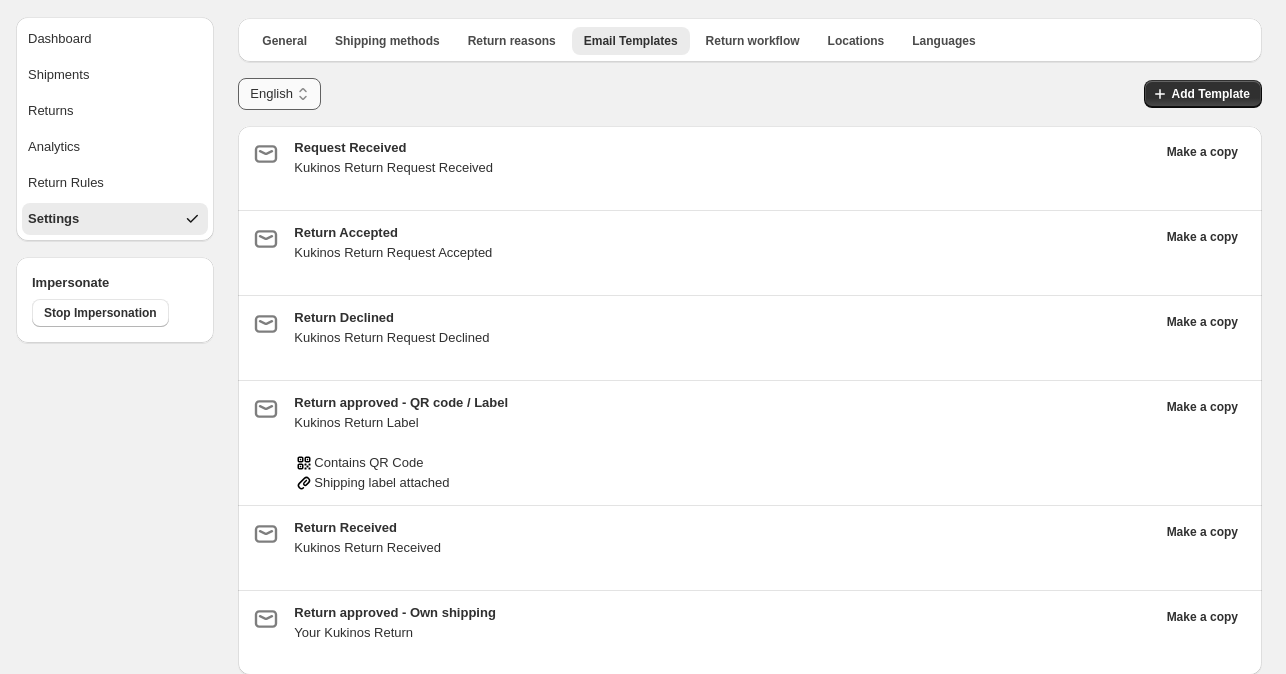 click on "******* *******" at bounding box center [279, 94] 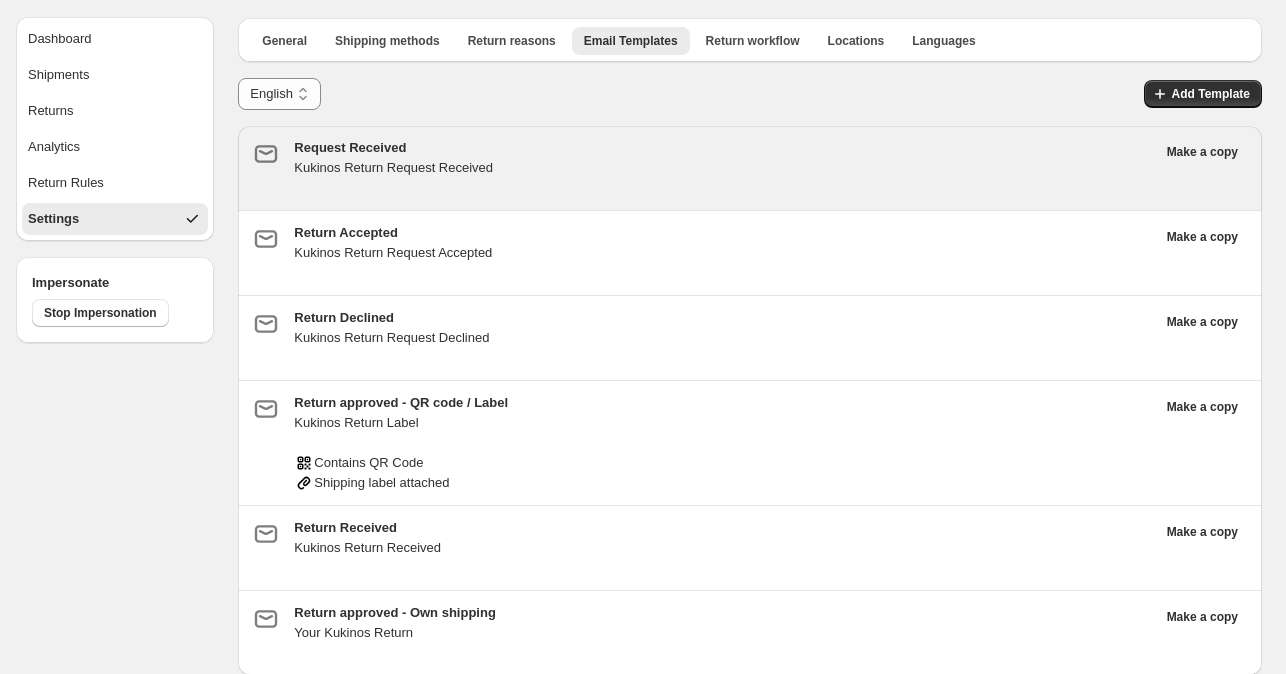 select on "********" 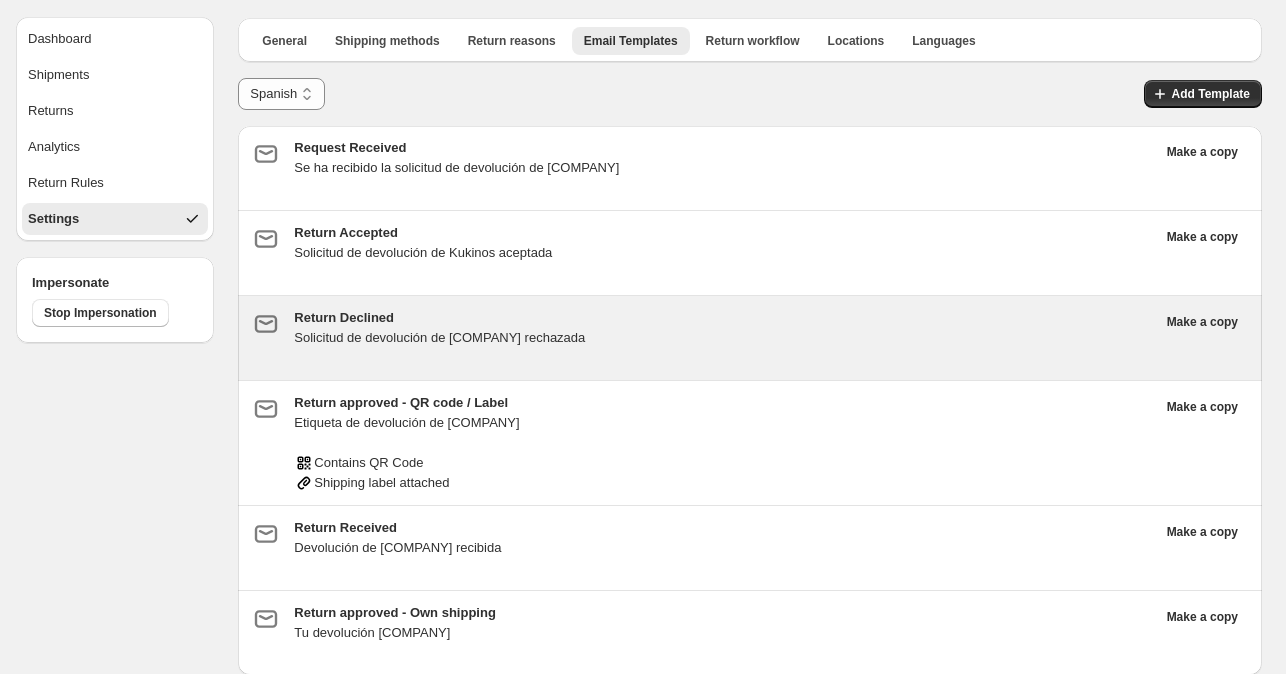 click on "Return Declined" at bounding box center (724, 318) 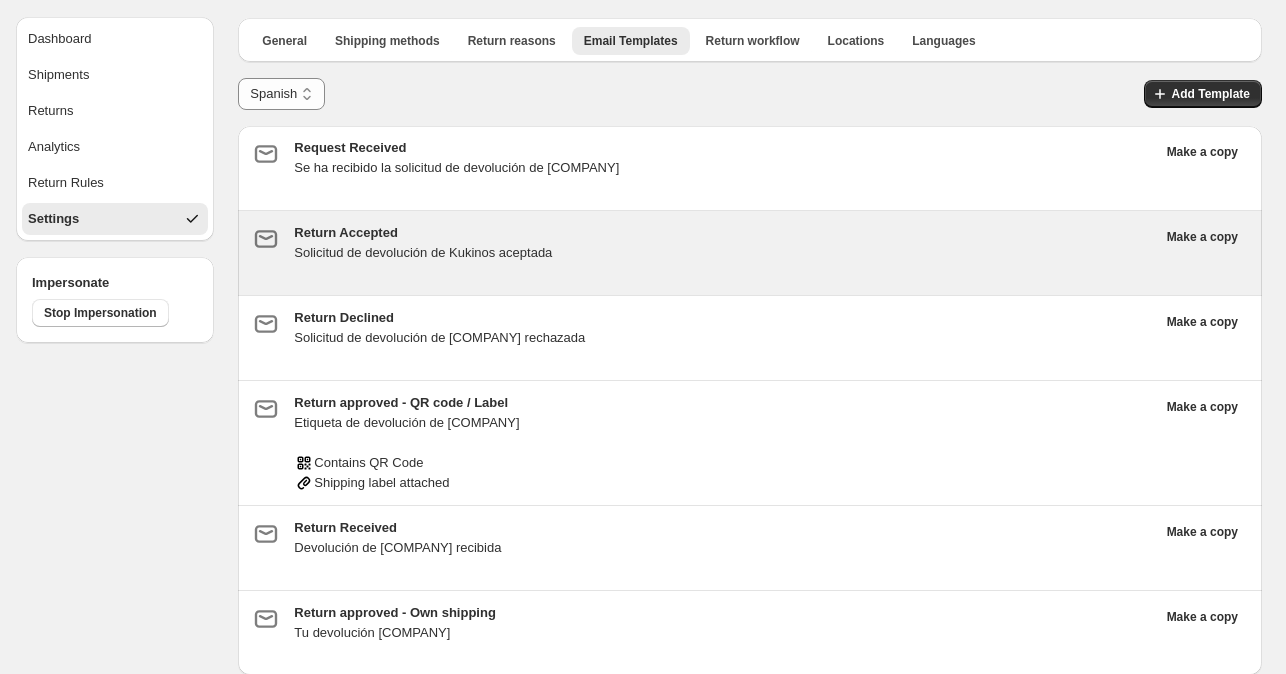 click on "Return Accepted" at bounding box center [724, 233] 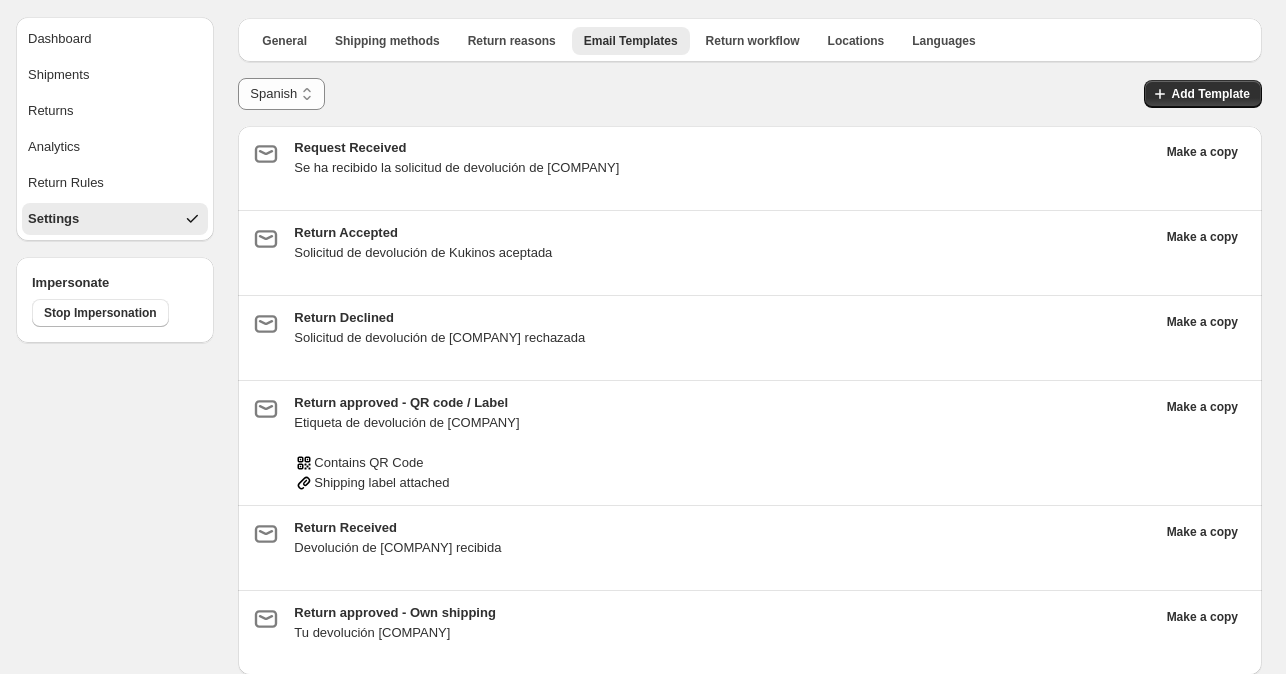 scroll, scrollTop: 19, scrollLeft: 0, axis: vertical 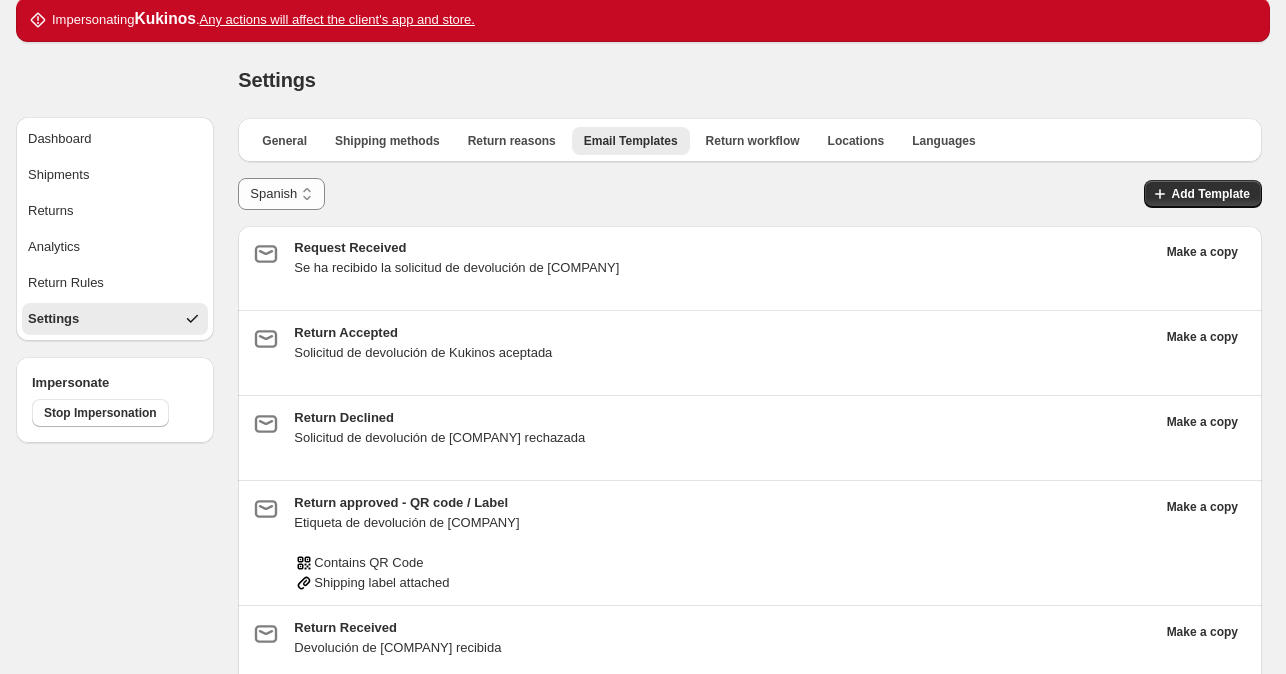 click on "Settings" at bounding box center [750, 80] 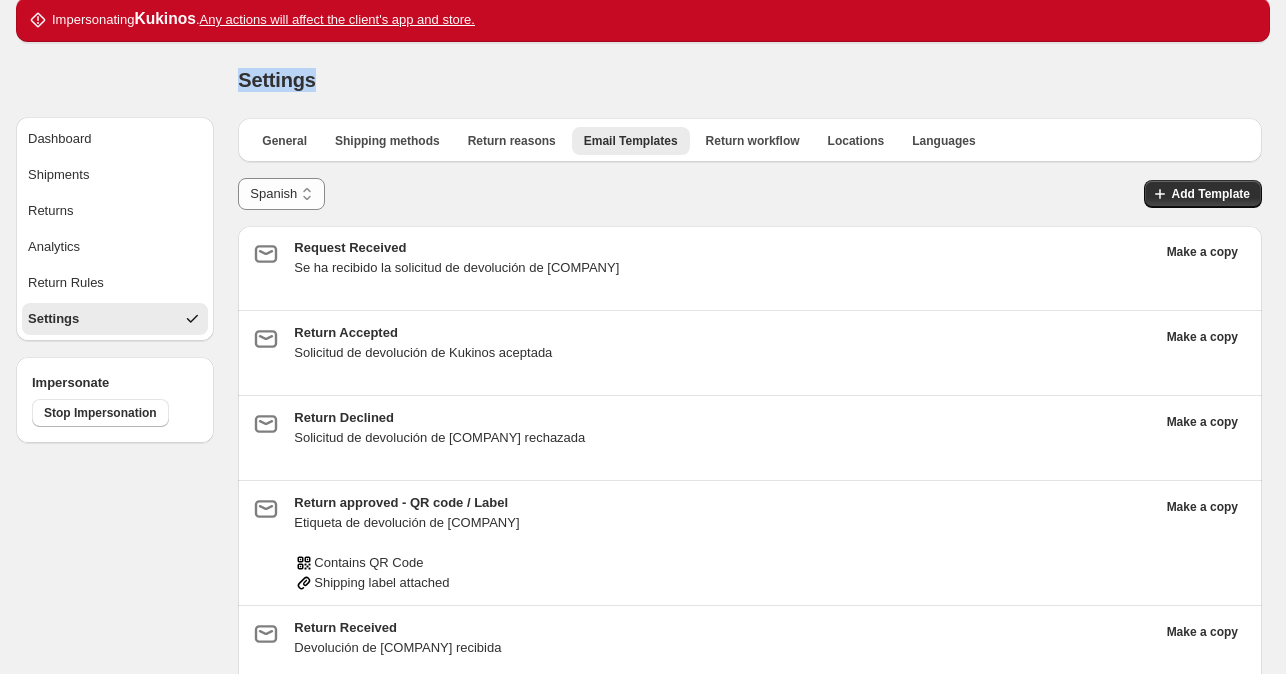 drag, startPoint x: 314, startPoint y: 83, endPoint x: 235, endPoint y: 65, distance: 81.02469 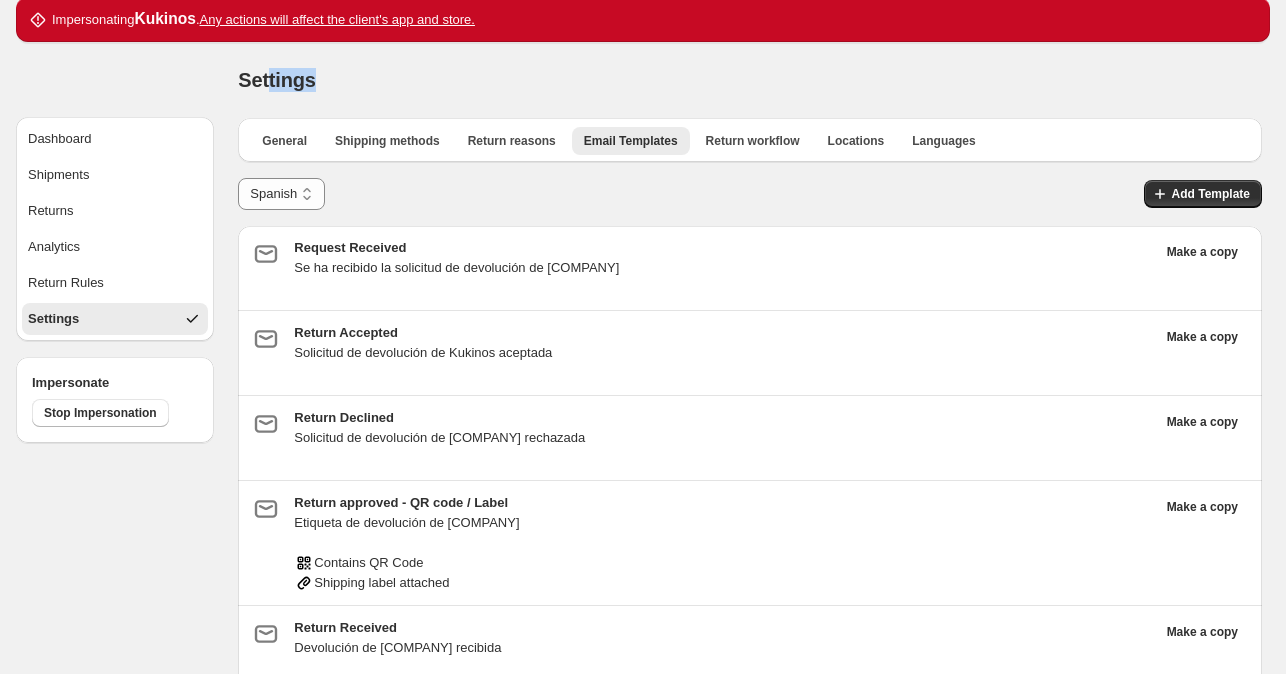 drag, startPoint x: 345, startPoint y: 79, endPoint x: 265, endPoint y: 76, distance: 80.05623 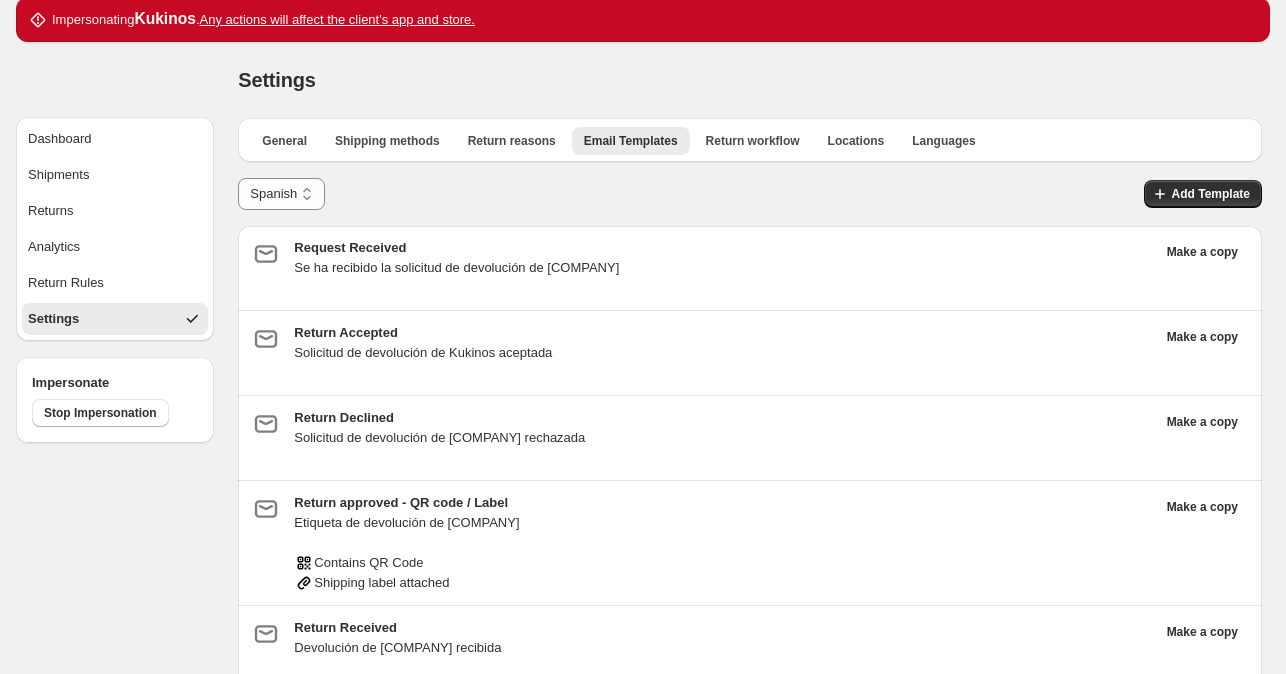 click on "Settings" at bounding box center [276, 80] 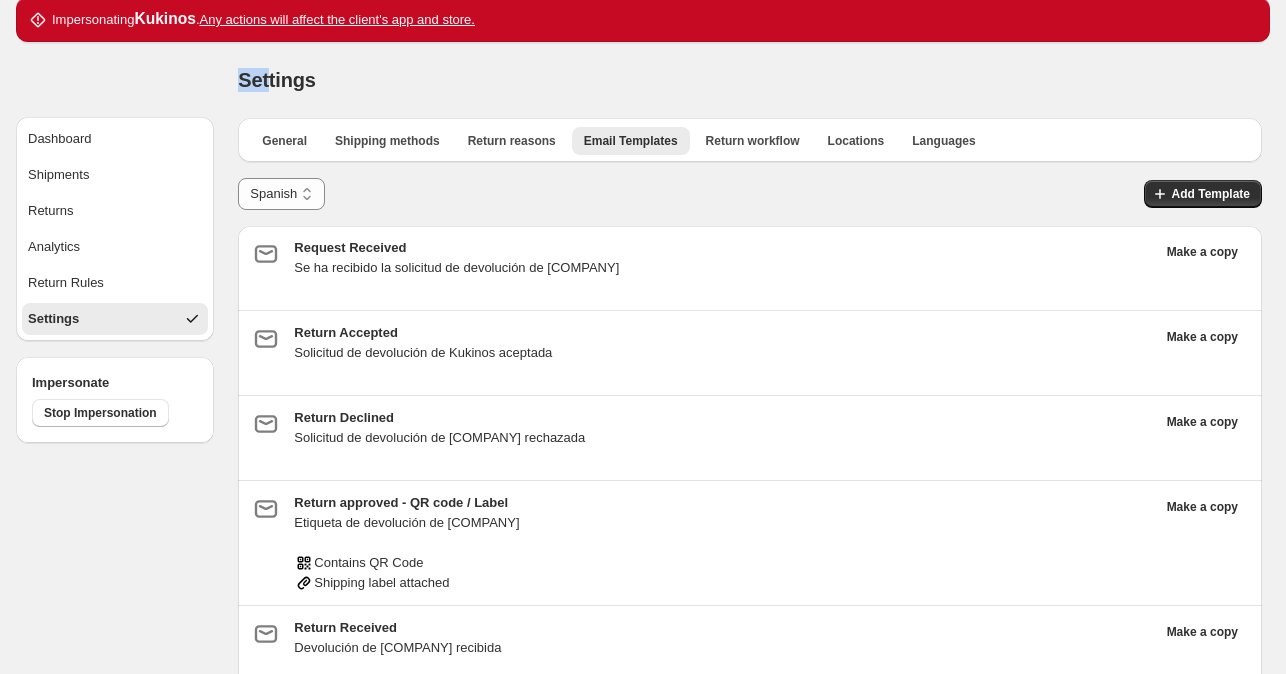 drag, startPoint x: 238, startPoint y: 79, endPoint x: 267, endPoint y: 79, distance: 29 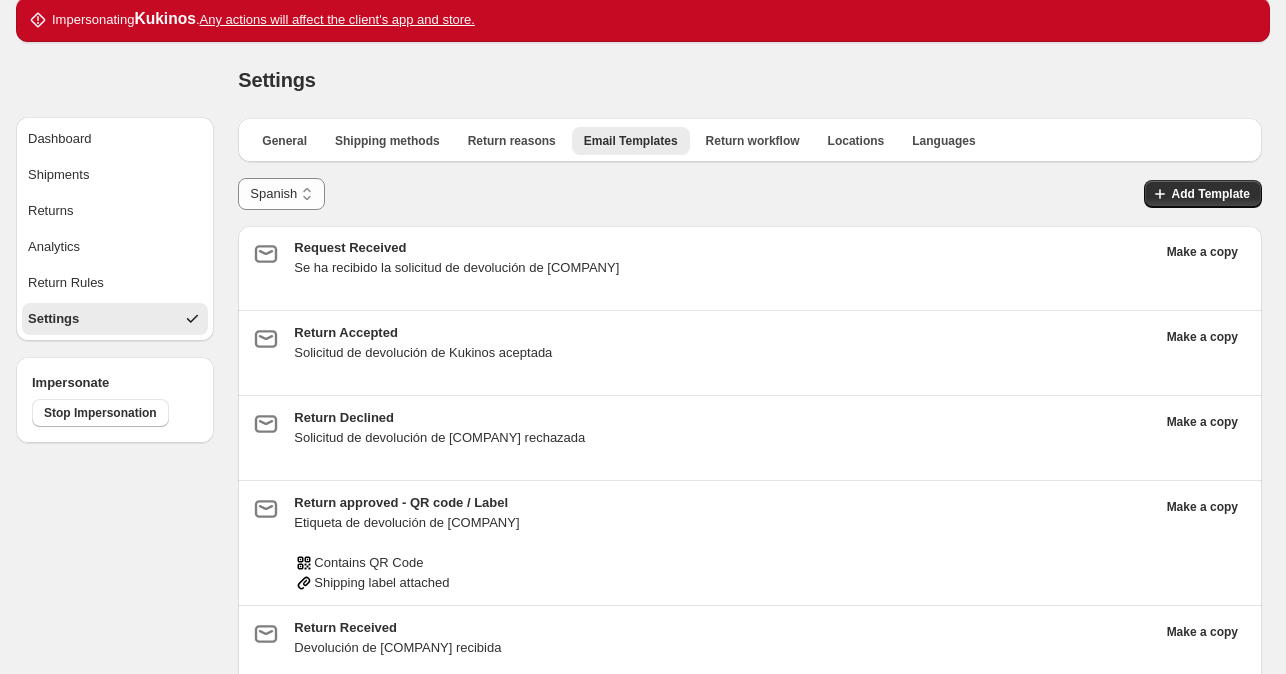 click on "Settings. This page is ready Settings" at bounding box center (750, 80) 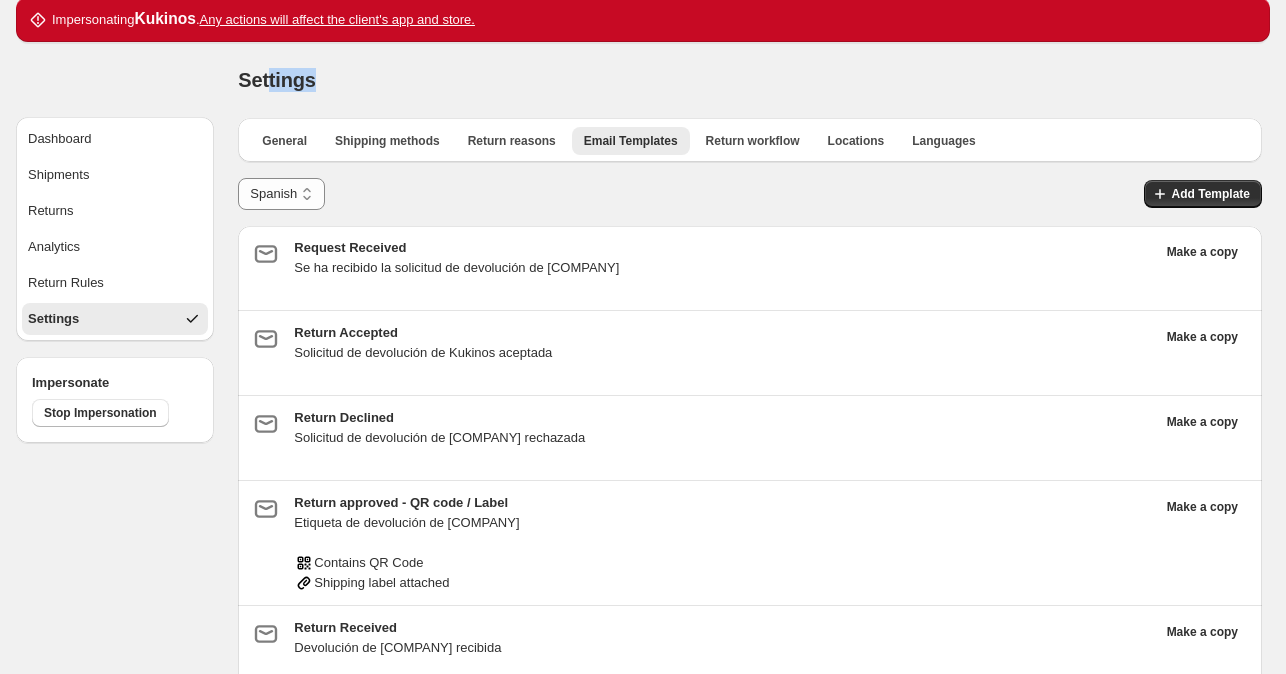 drag, startPoint x: 267, startPoint y: 75, endPoint x: 324, endPoint y: 75, distance: 57 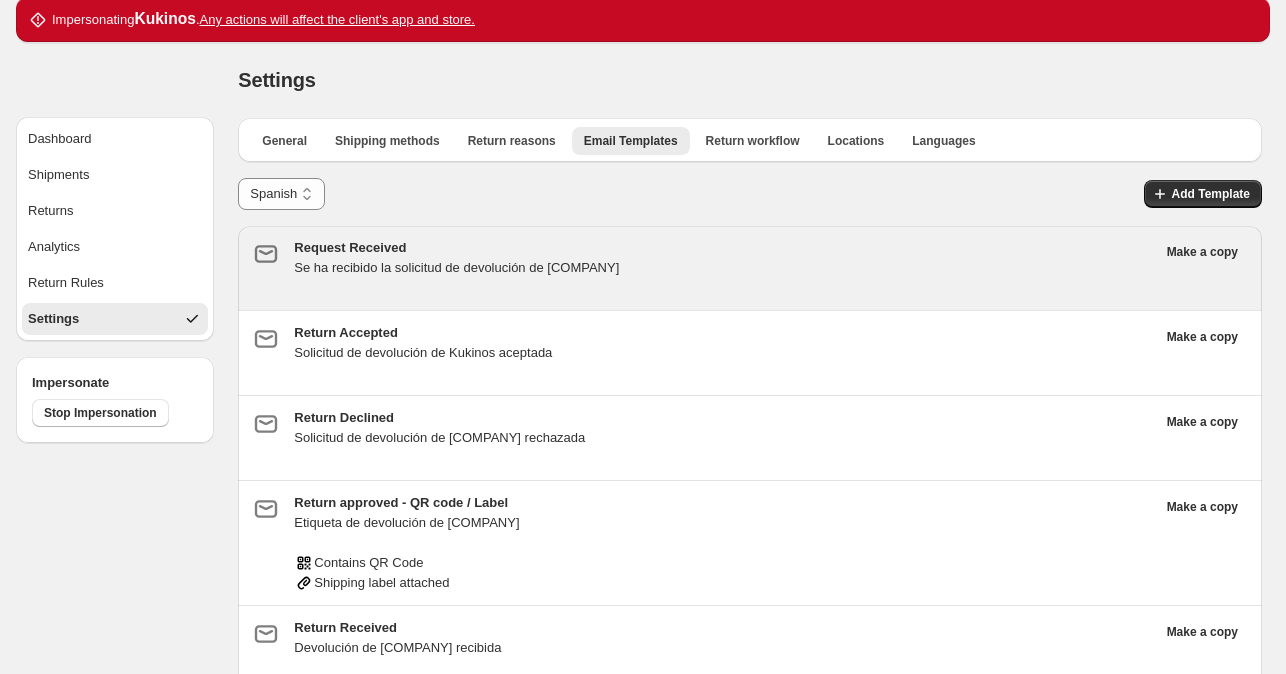 click on "Request Received Se ha recibido la solicitud de devolución de [COMPANY] Make a copy" at bounding box center [750, 268] 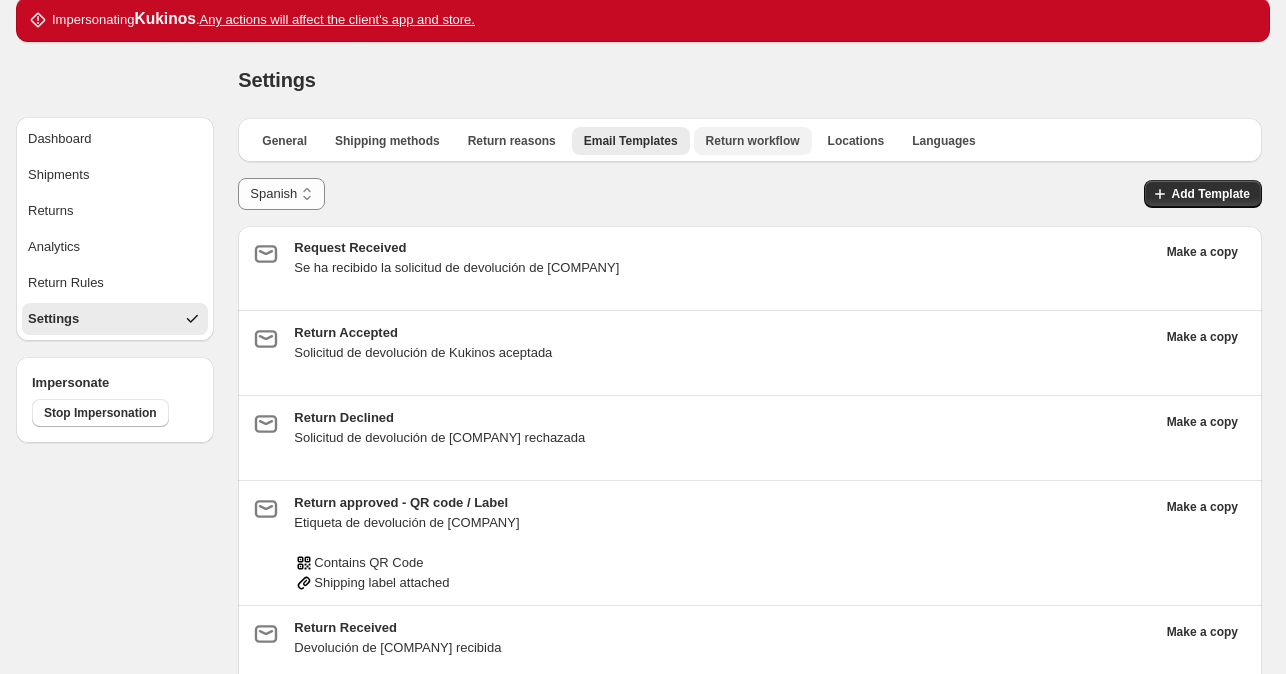 click on "Return workflow" at bounding box center [753, 141] 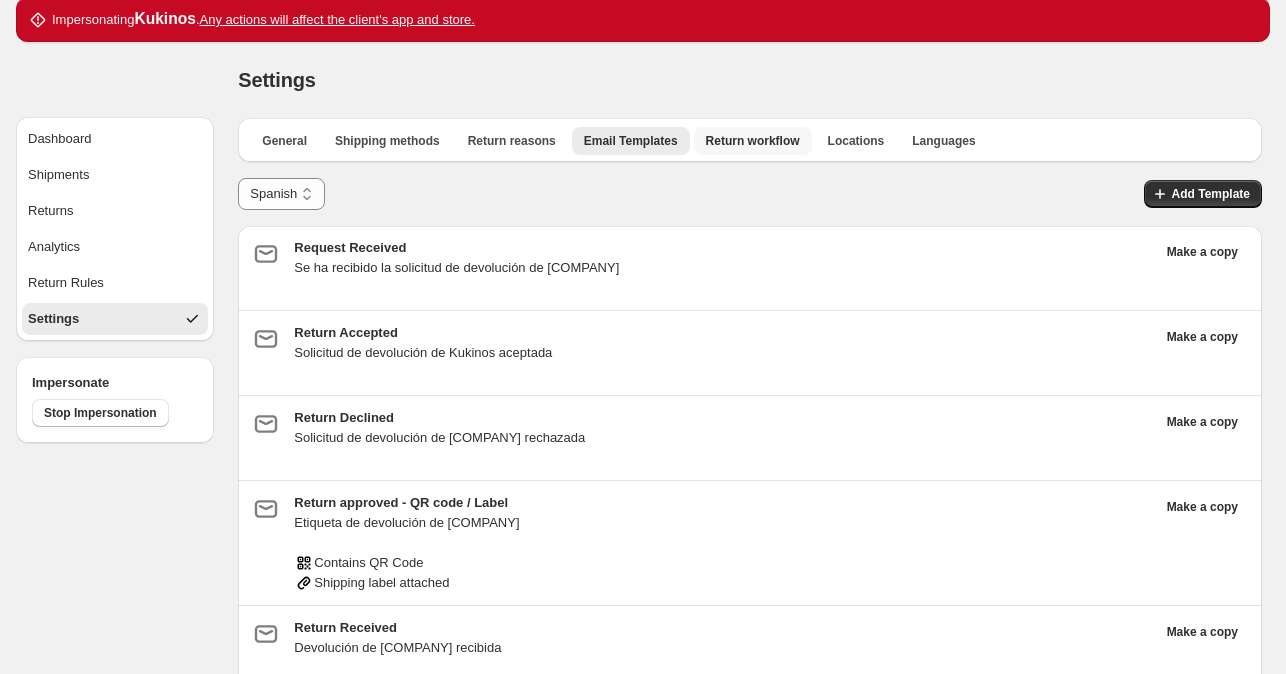 scroll, scrollTop: 0, scrollLeft: 0, axis: both 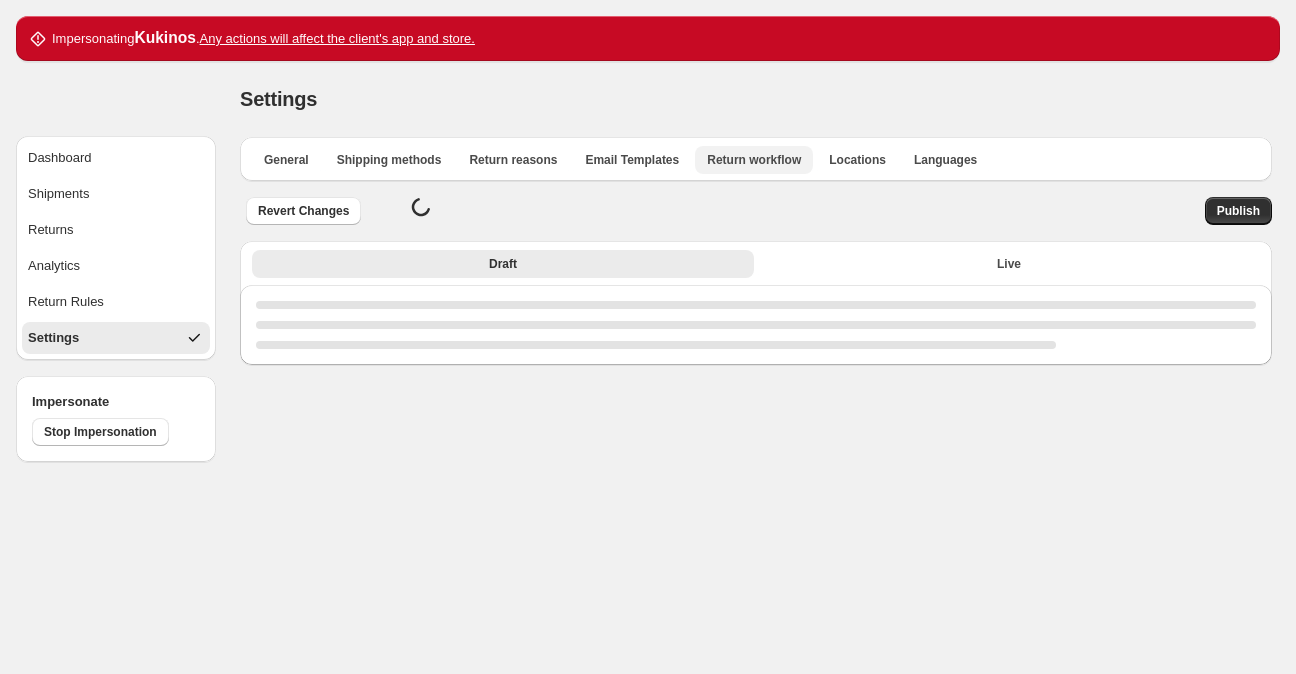 select on "********" 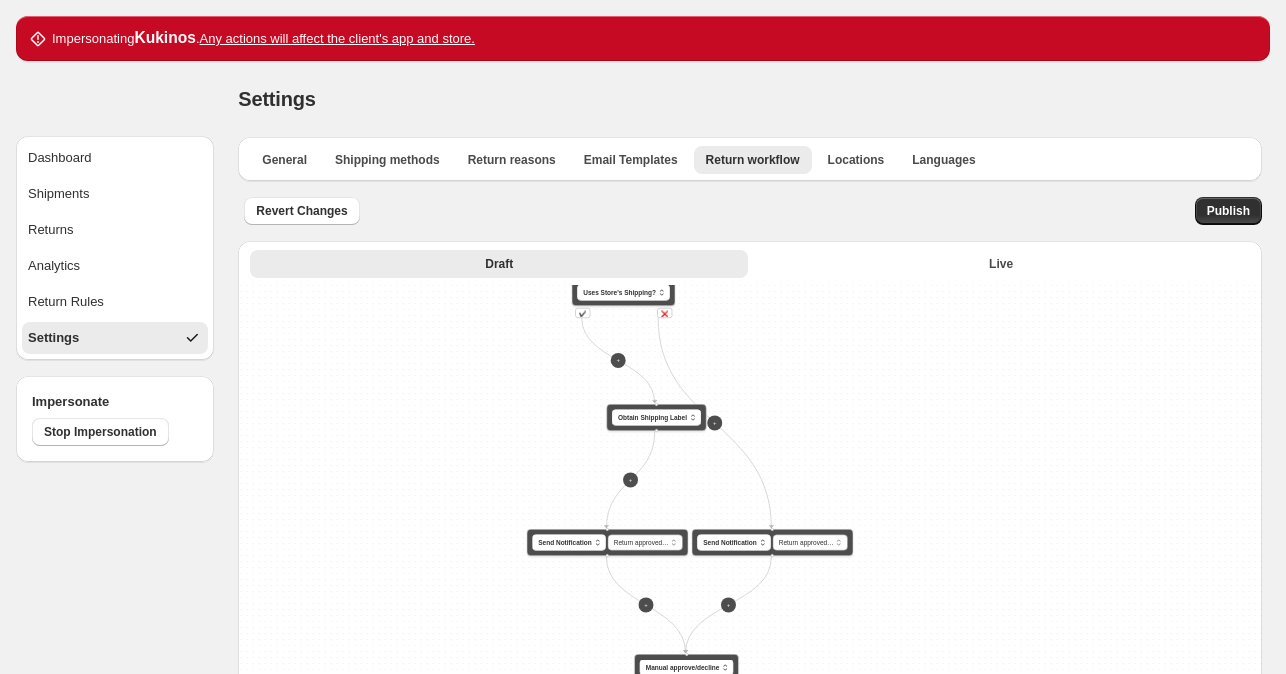 drag, startPoint x: 536, startPoint y: 479, endPoint x: 477, endPoint y: 323, distance: 166.78429 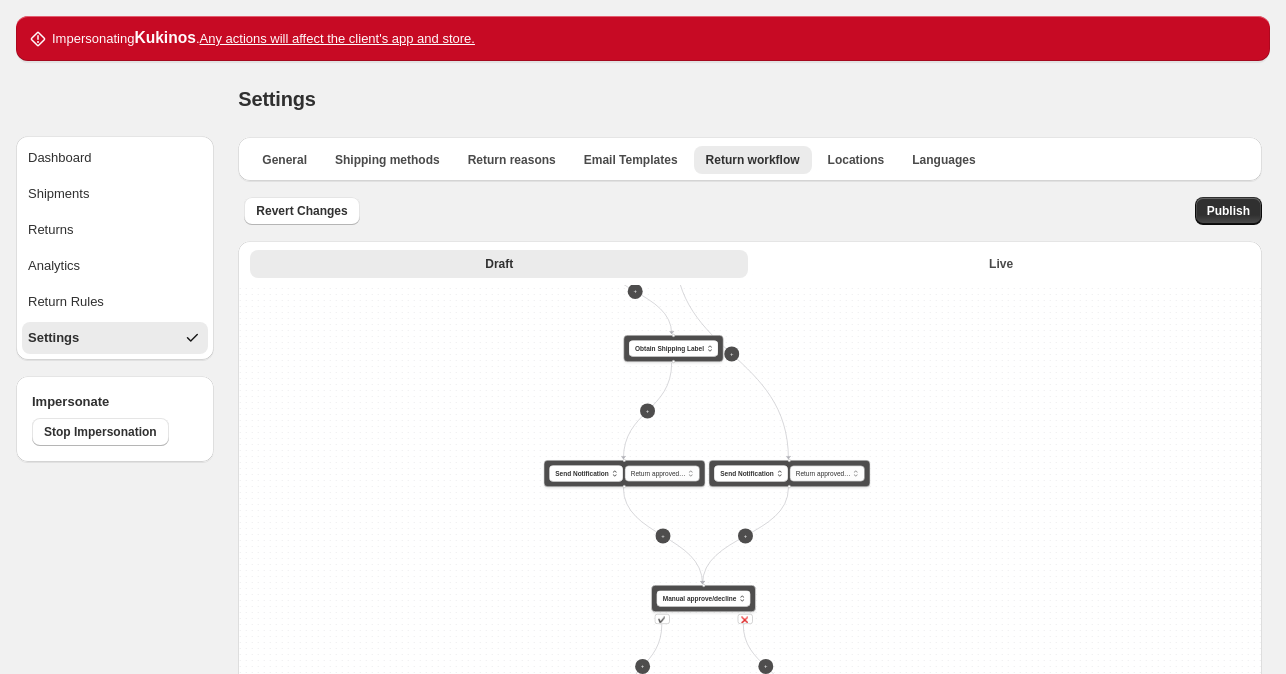 drag, startPoint x: 513, startPoint y: 430, endPoint x: 537, endPoint y: 348, distance: 85.44004 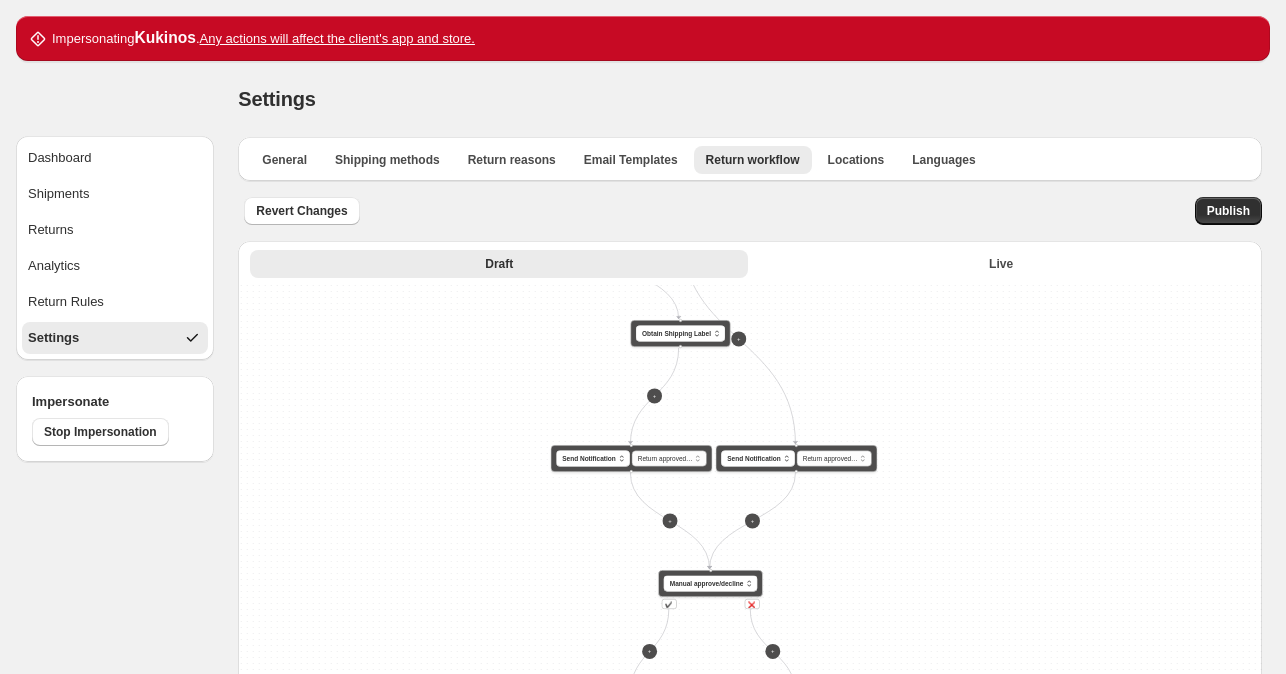 drag, startPoint x: 441, startPoint y: 482, endPoint x: 427, endPoint y: 391, distance: 92.070625 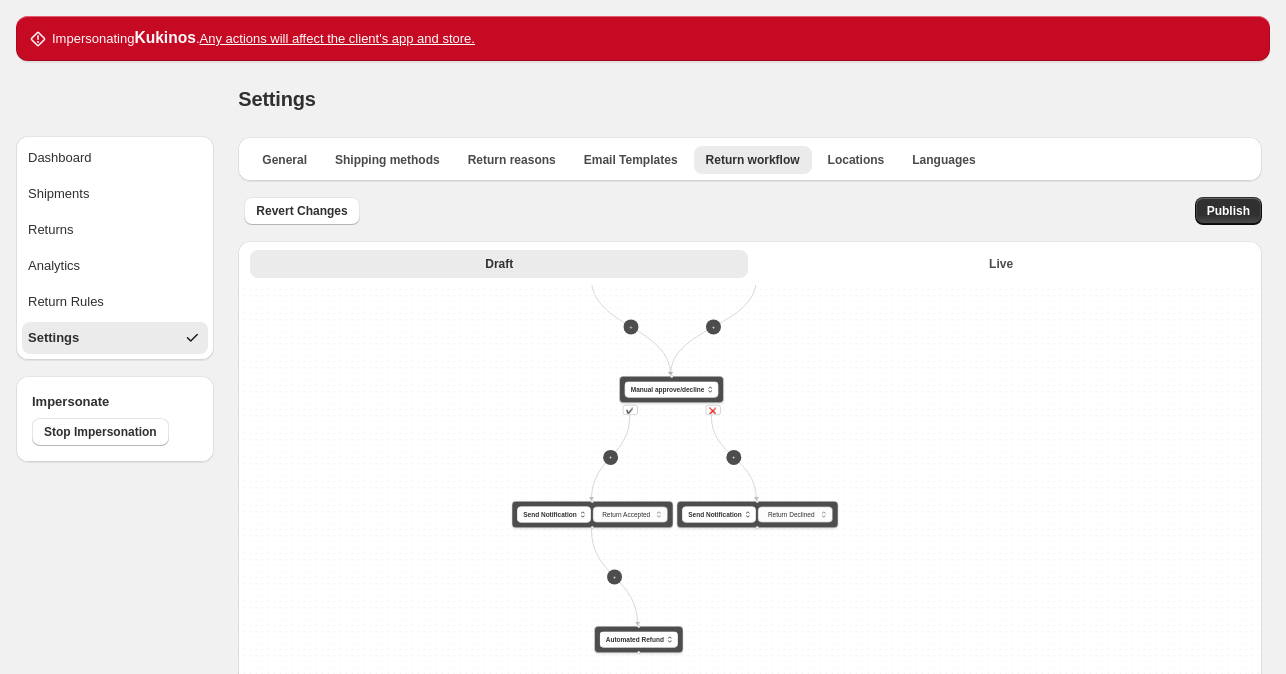 drag, startPoint x: 514, startPoint y: 463, endPoint x: 488, endPoint y: 359, distance: 107.200745 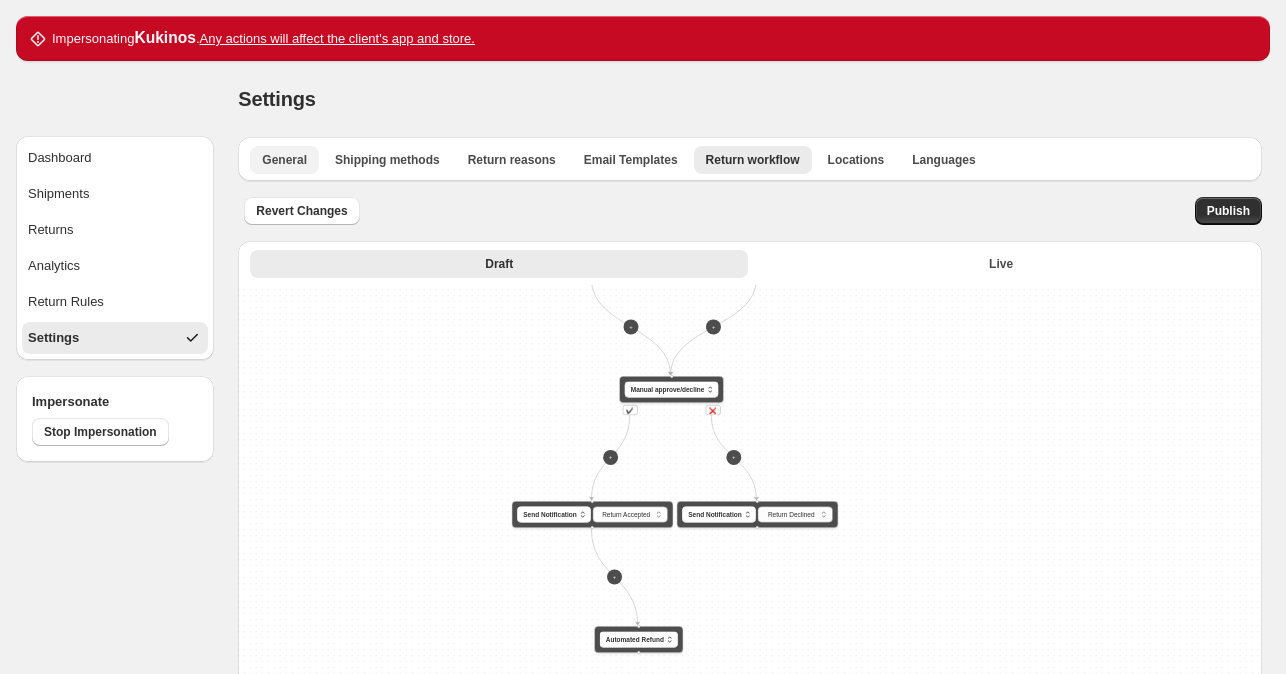 click on "General" at bounding box center (284, 160) 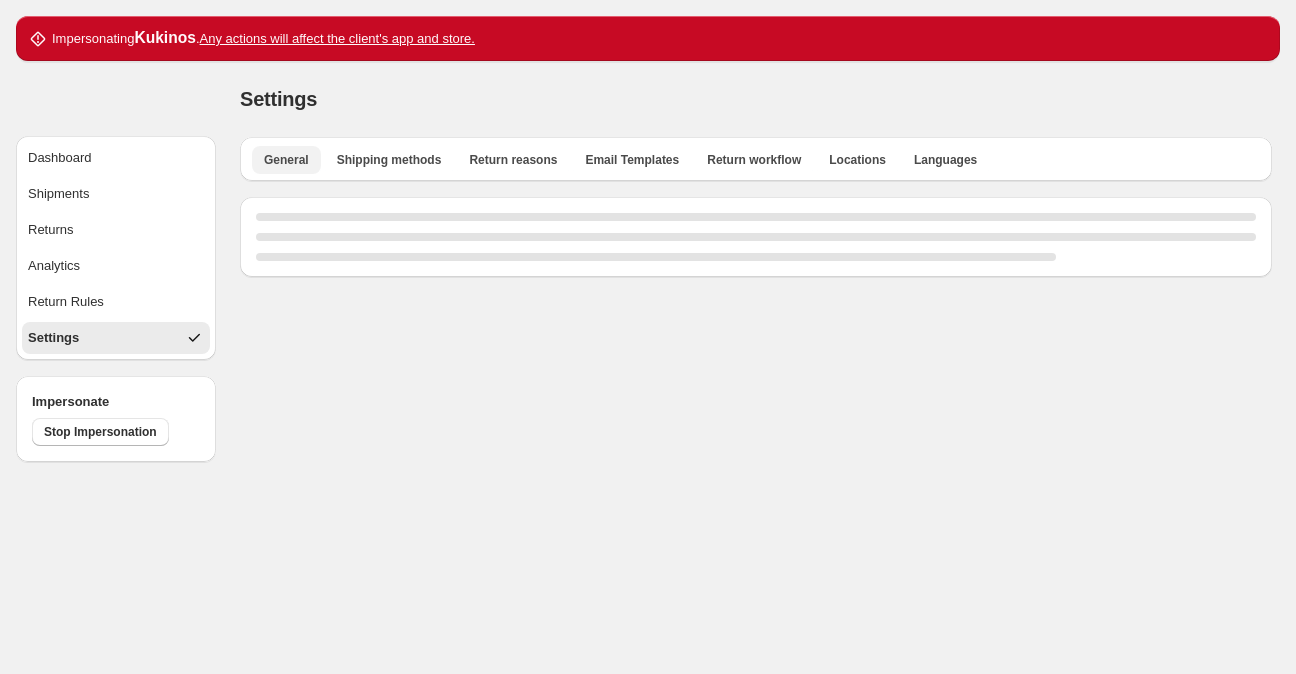 select on "**" 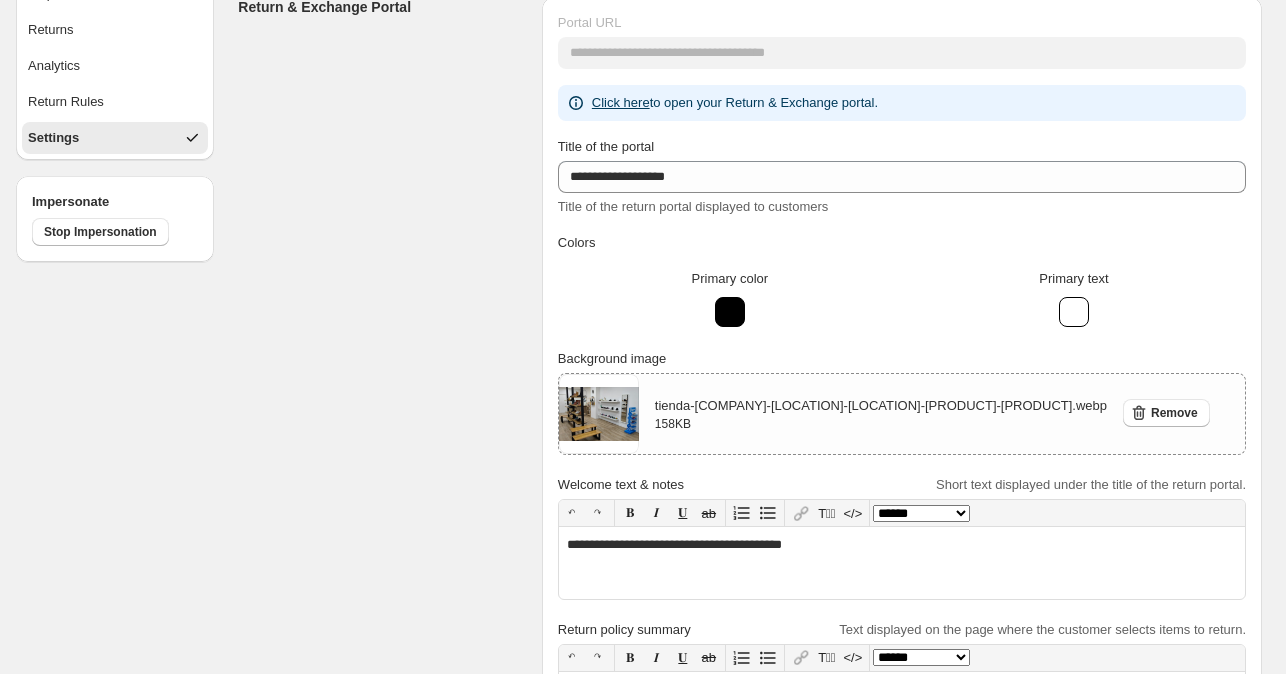 scroll, scrollTop: 100, scrollLeft: 0, axis: vertical 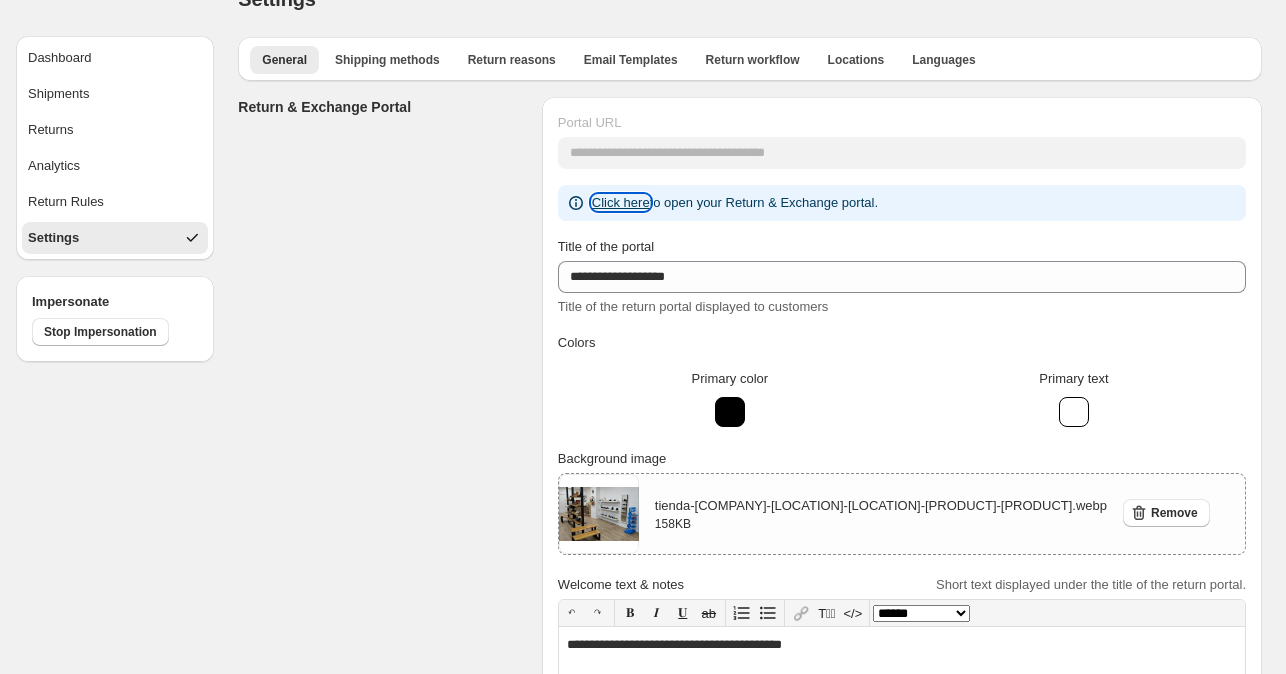 click on "Click here" at bounding box center (621, 202) 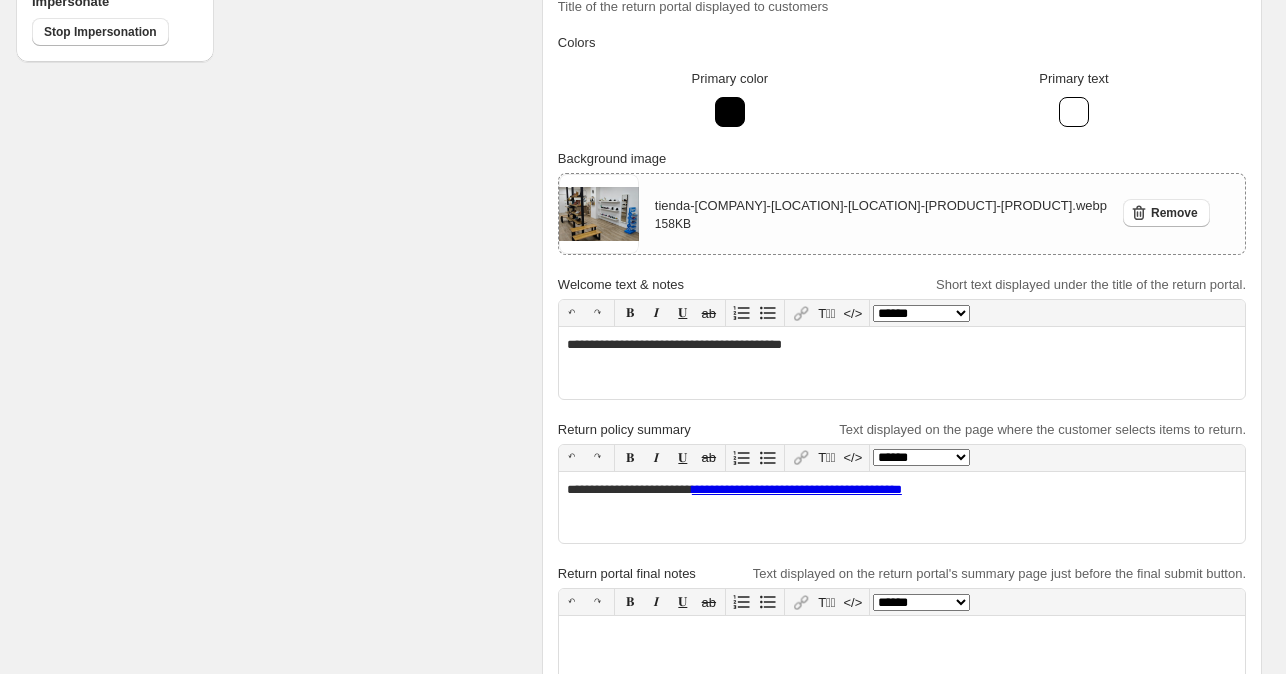 scroll, scrollTop: 500, scrollLeft: 0, axis: vertical 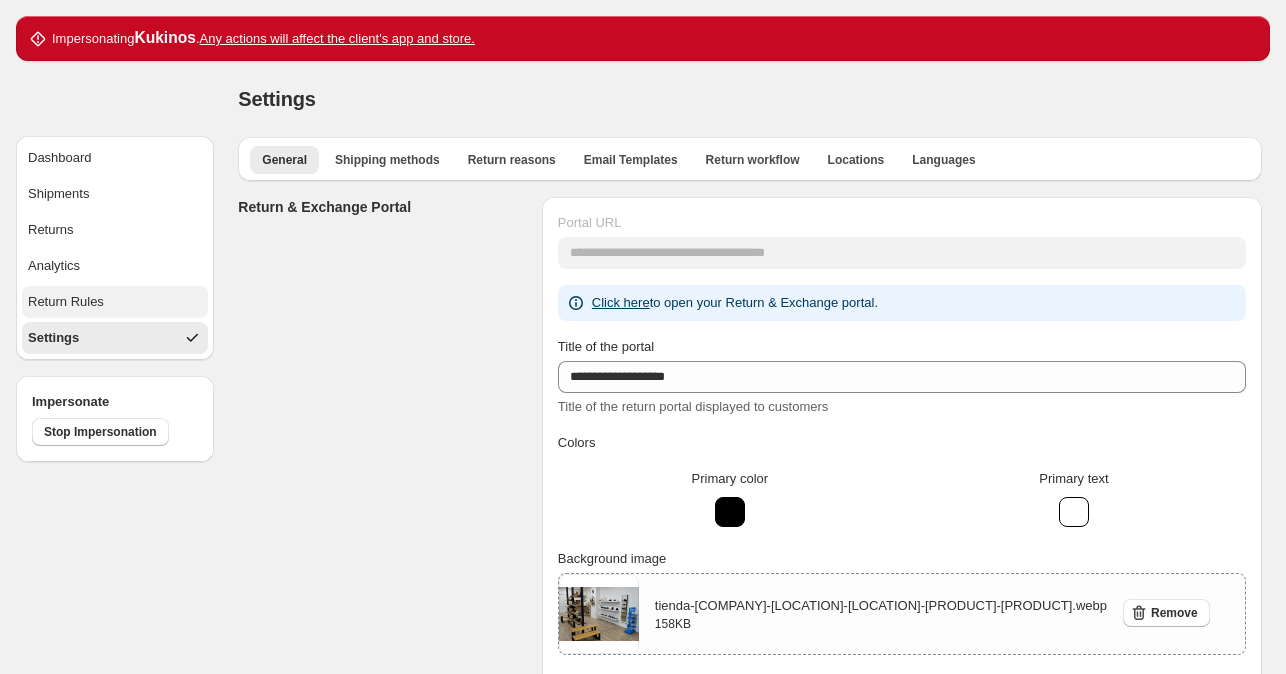 click on "Return Rules" at bounding box center (66, 302) 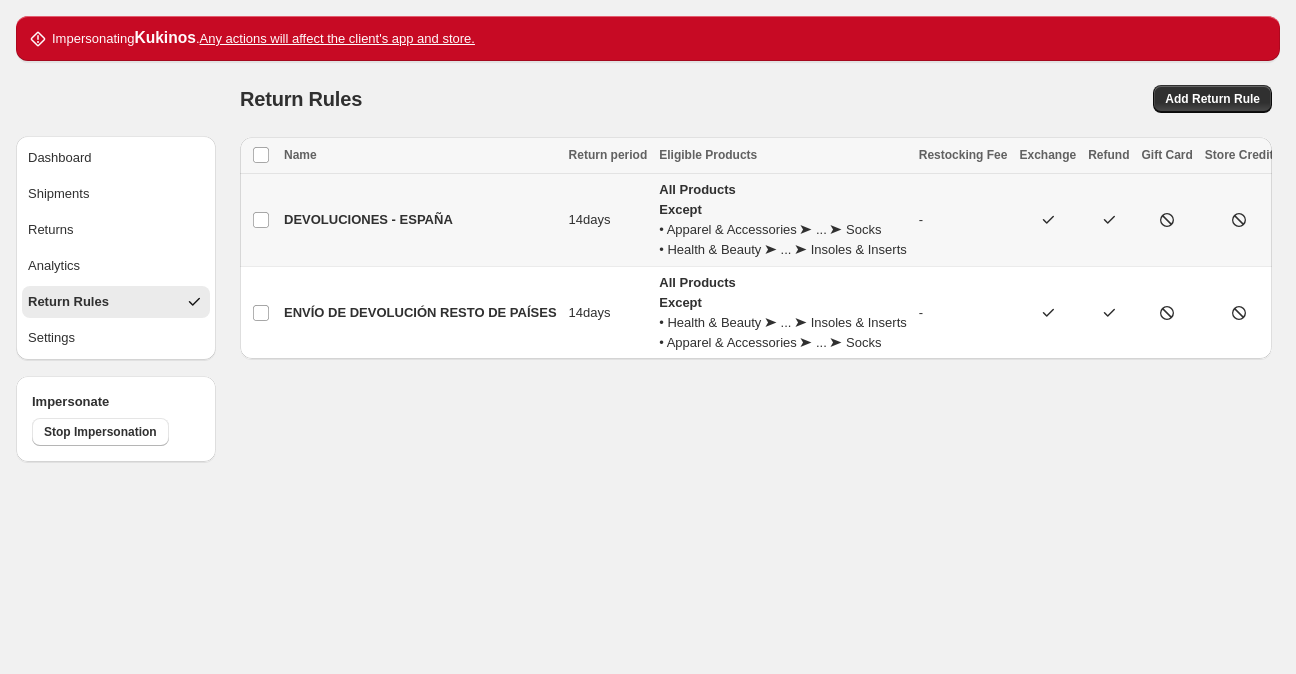 click on "DEVOLUCIONES - ESPAÑA" at bounding box center (420, 220) 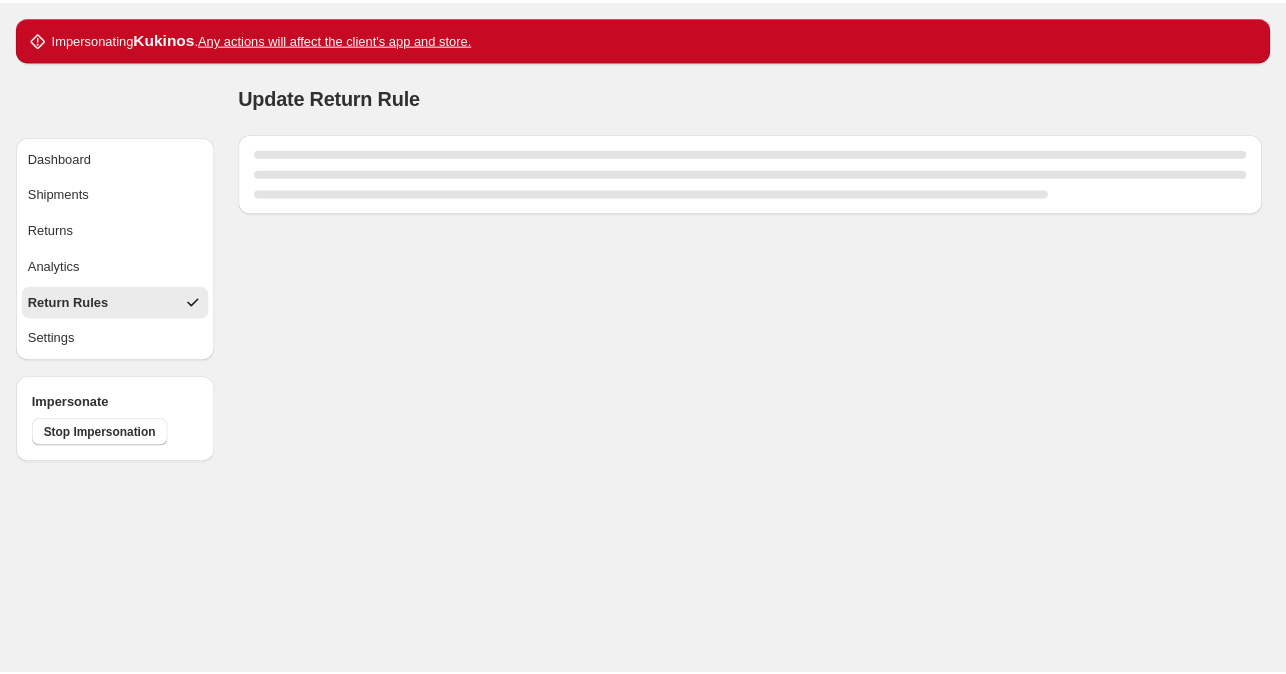select on "****" 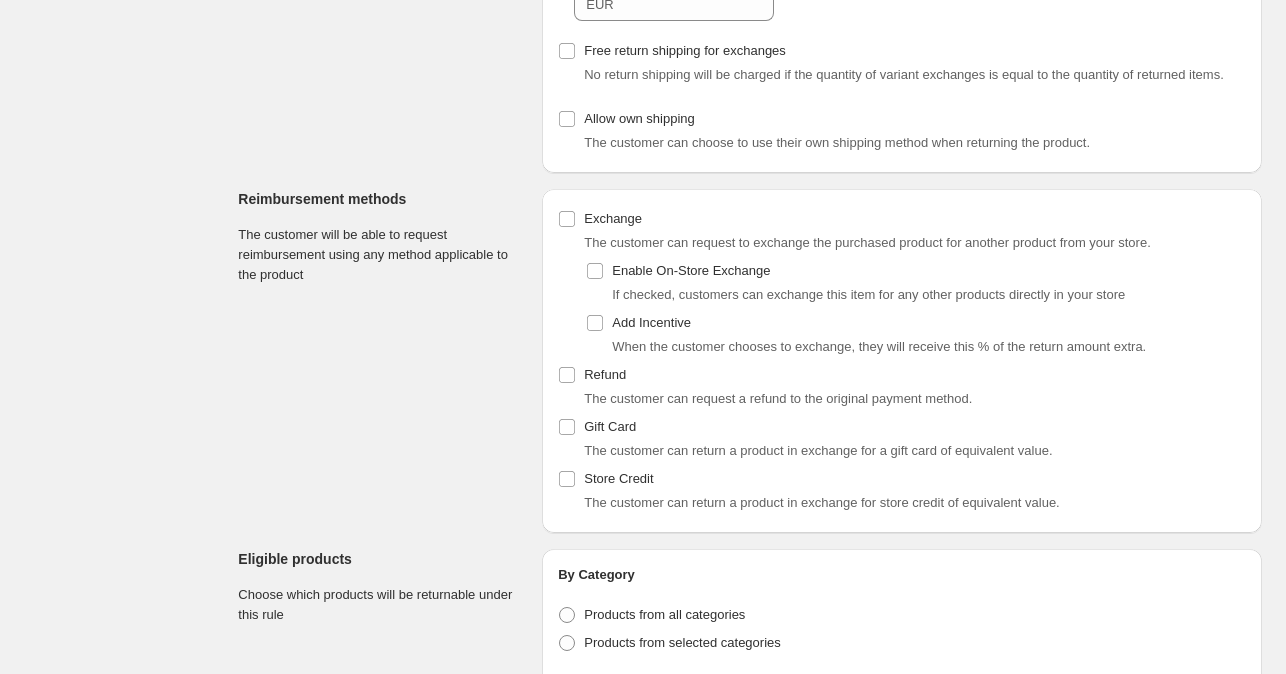 scroll, scrollTop: 1100, scrollLeft: 0, axis: vertical 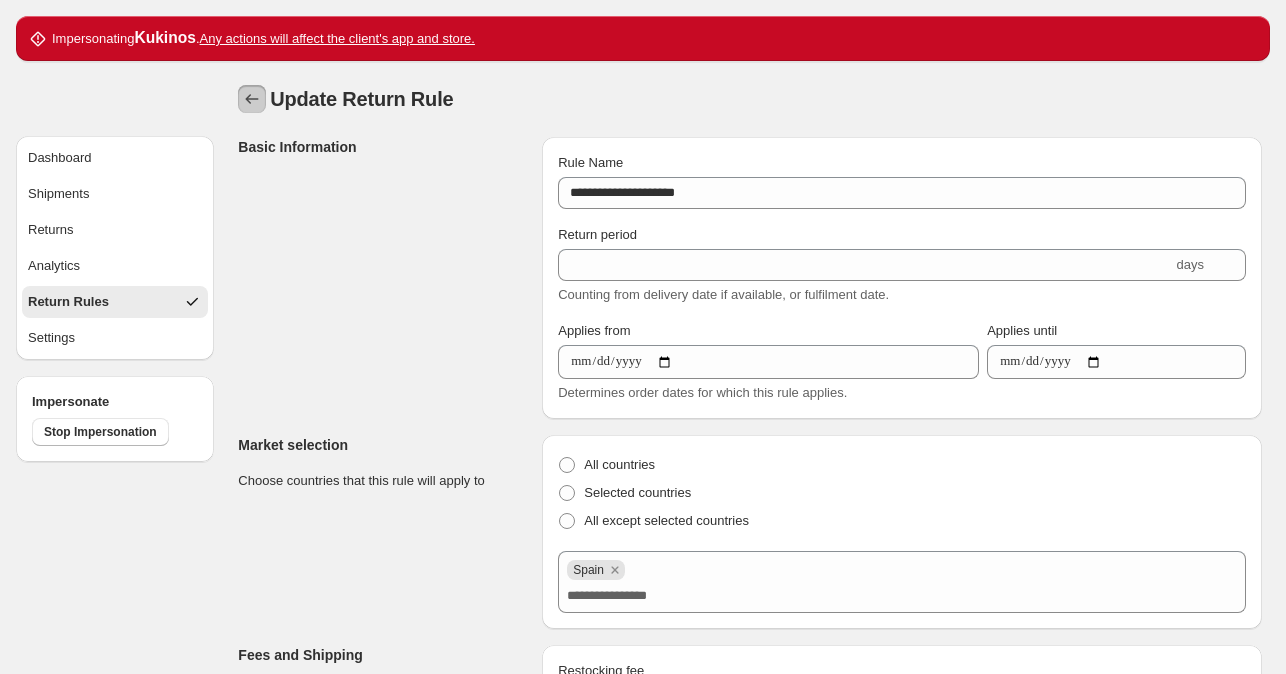 click at bounding box center [252, 99] 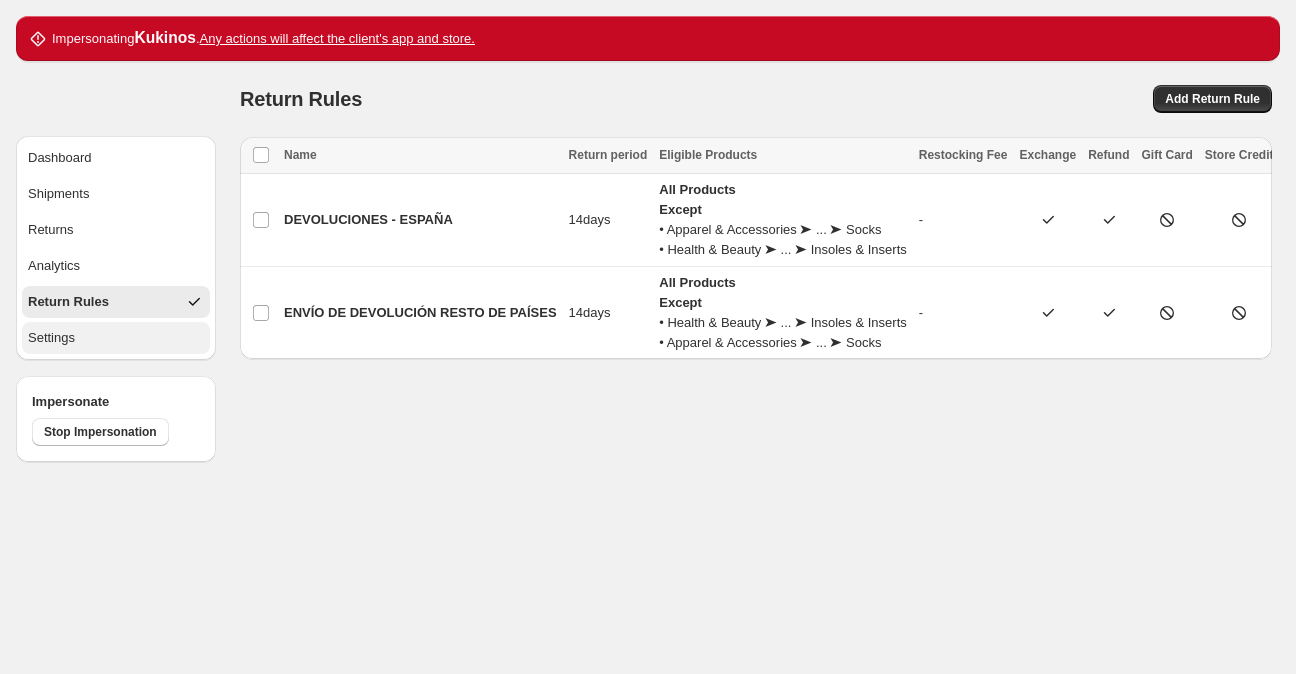 click on "Settings" at bounding box center (51, 338) 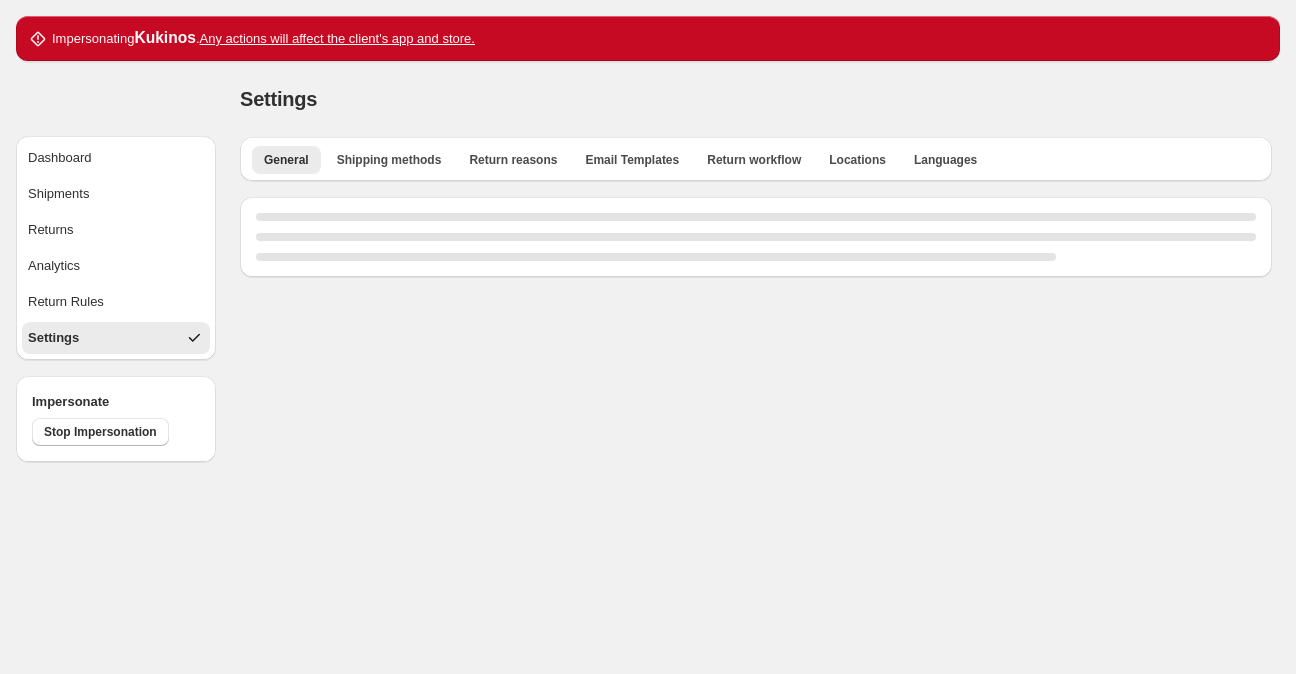 select on "**" 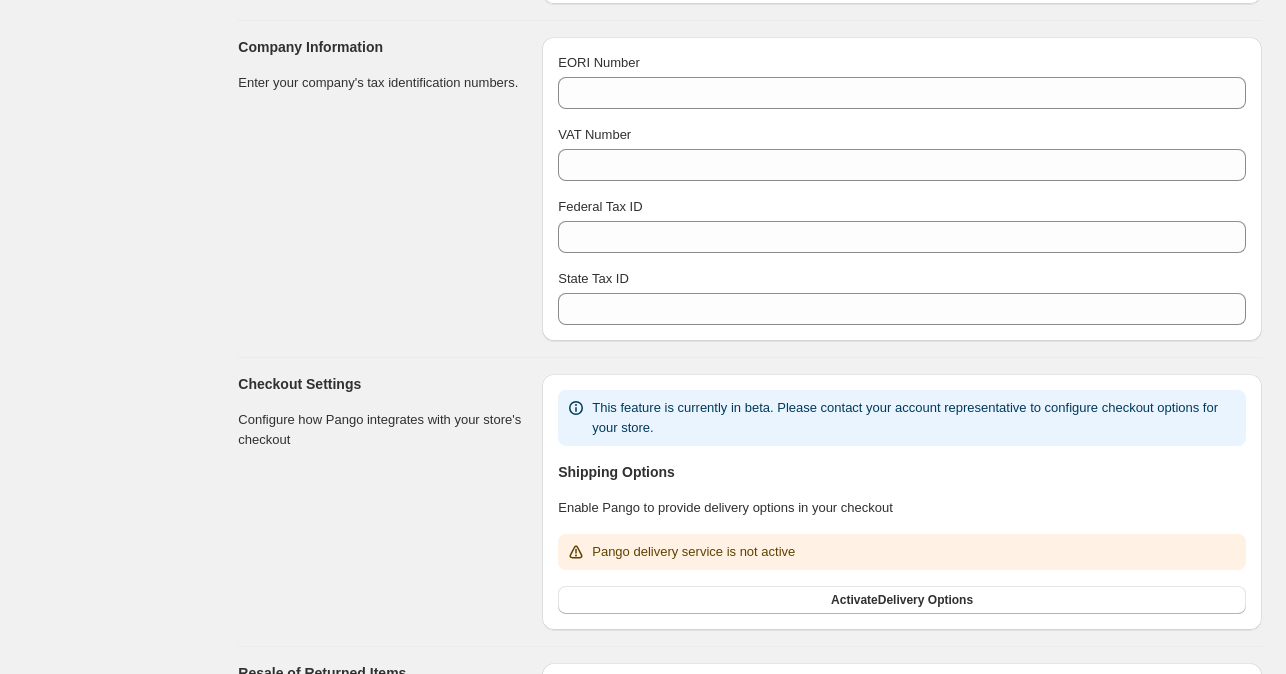 scroll, scrollTop: 1000, scrollLeft: 0, axis: vertical 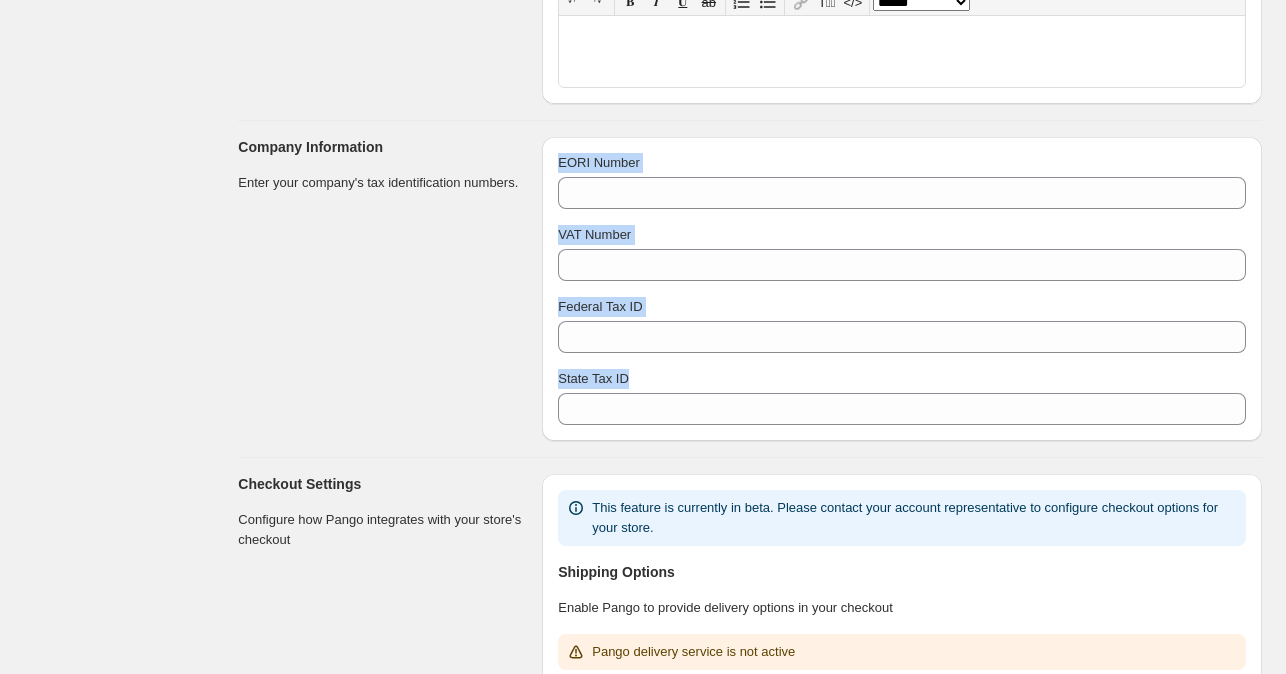 drag, startPoint x: 549, startPoint y: 159, endPoint x: 629, endPoint y: 380, distance: 235.03404 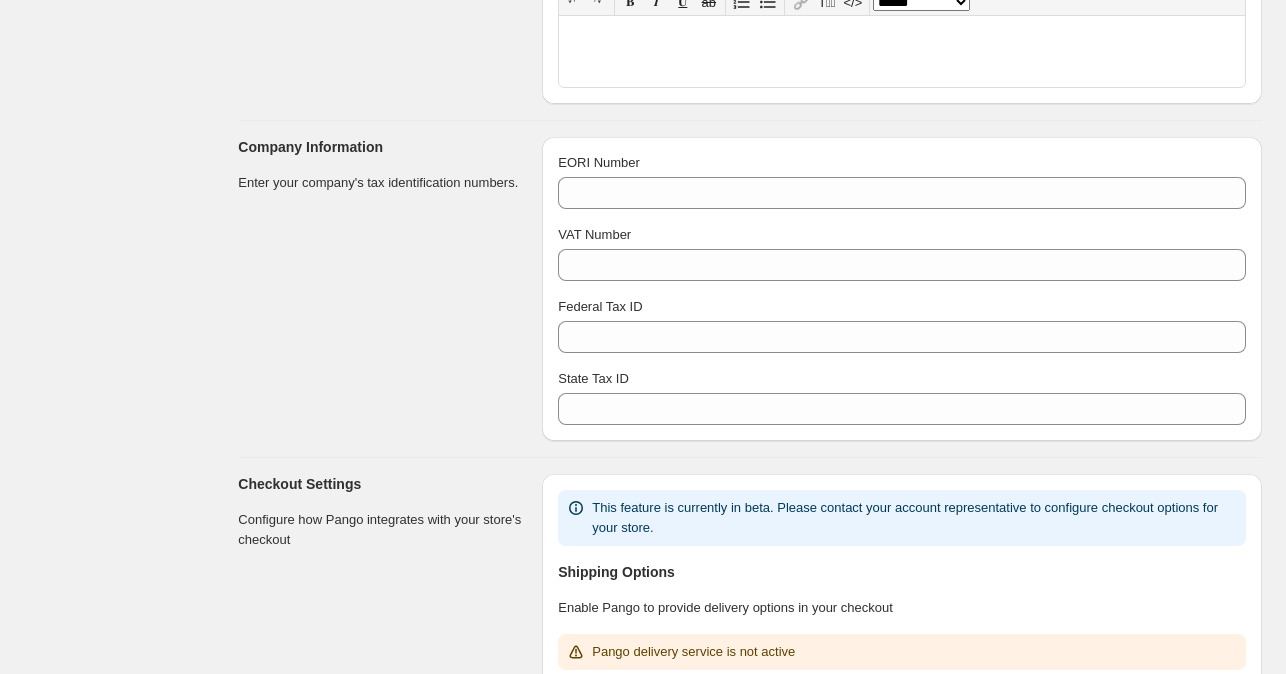 click on "Company Information Enter your company's tax identification numbers." at bounding box center (382, 289) 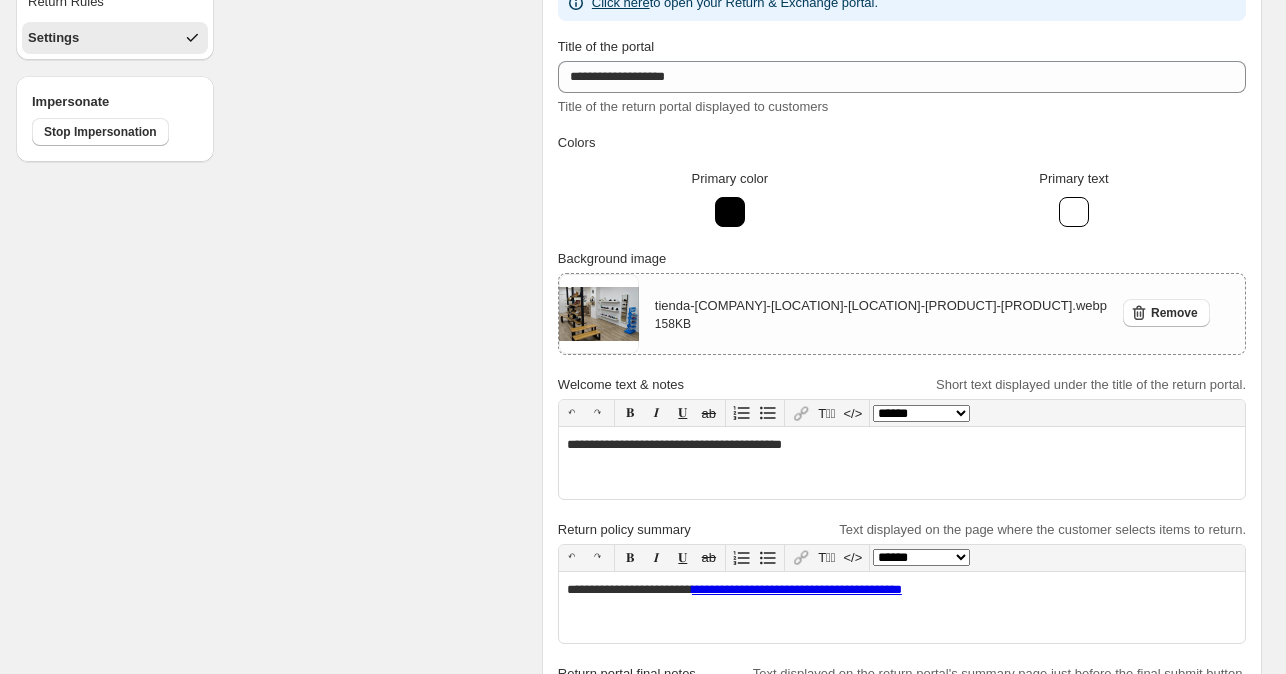 scroll, scrollTop: 100, scrollLeft: 0, axis: vertical 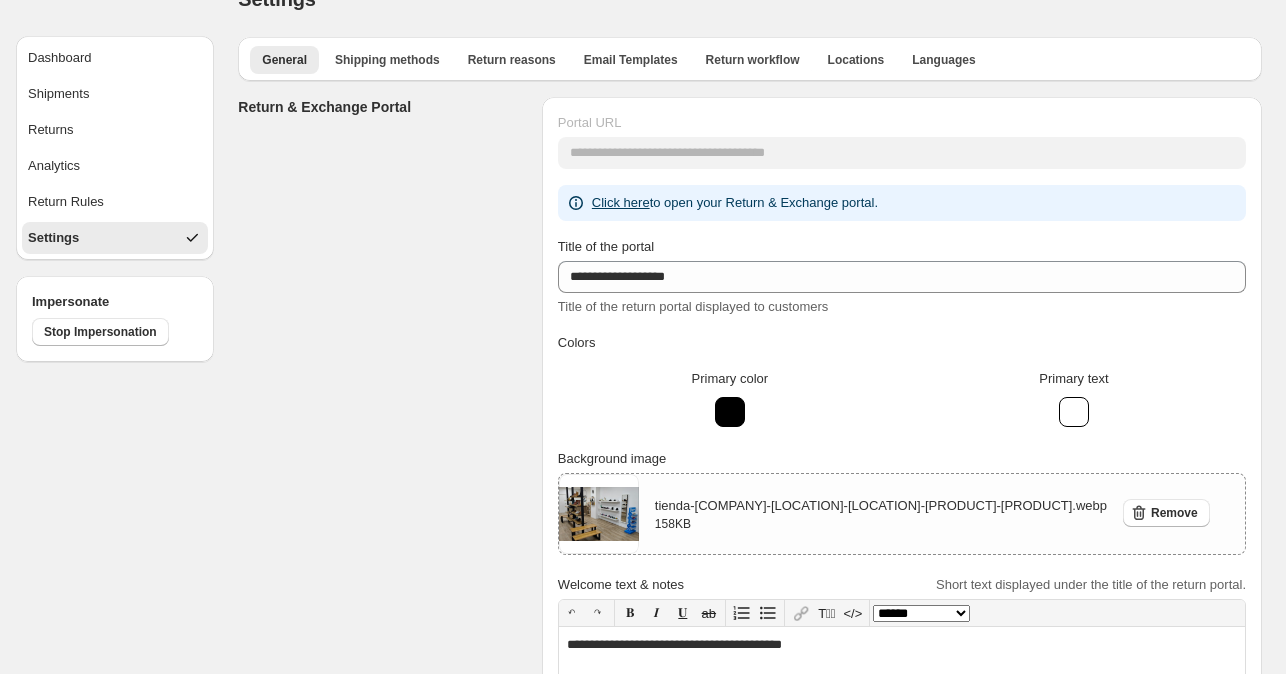 click on "Return & Exchange Portal" at bounding box center (382, 550) 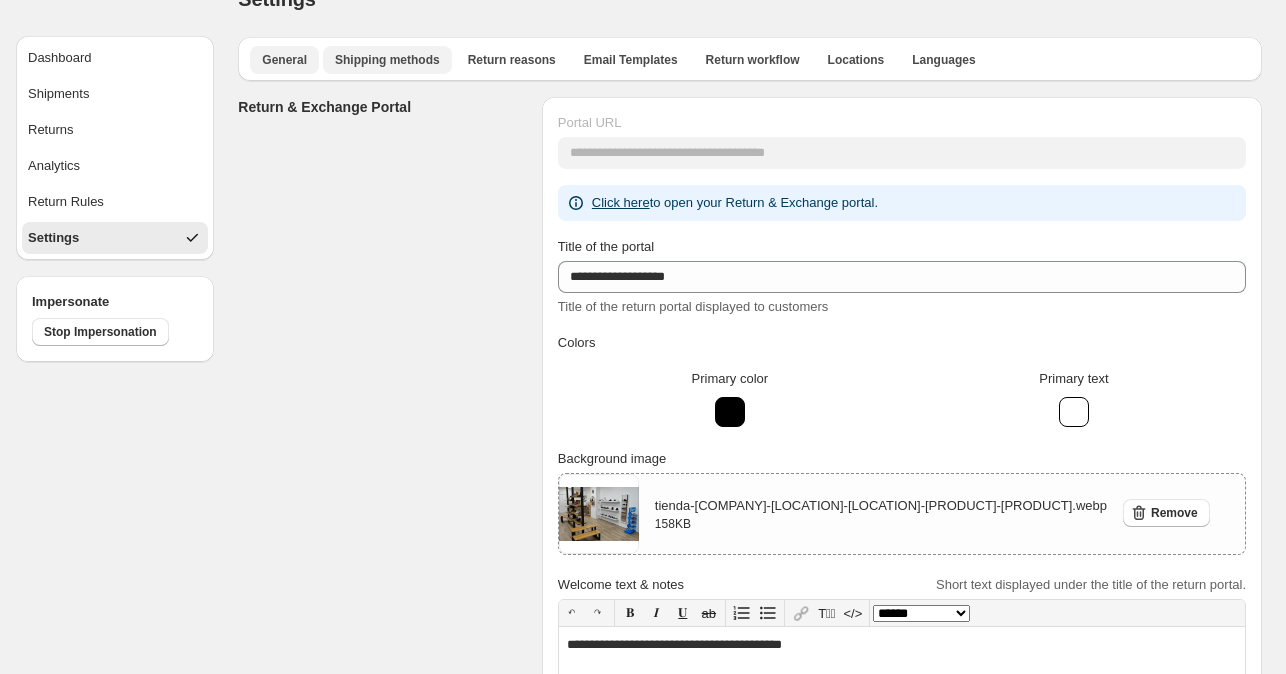 click on "Shipping methods" at bounding box center [387, 60] 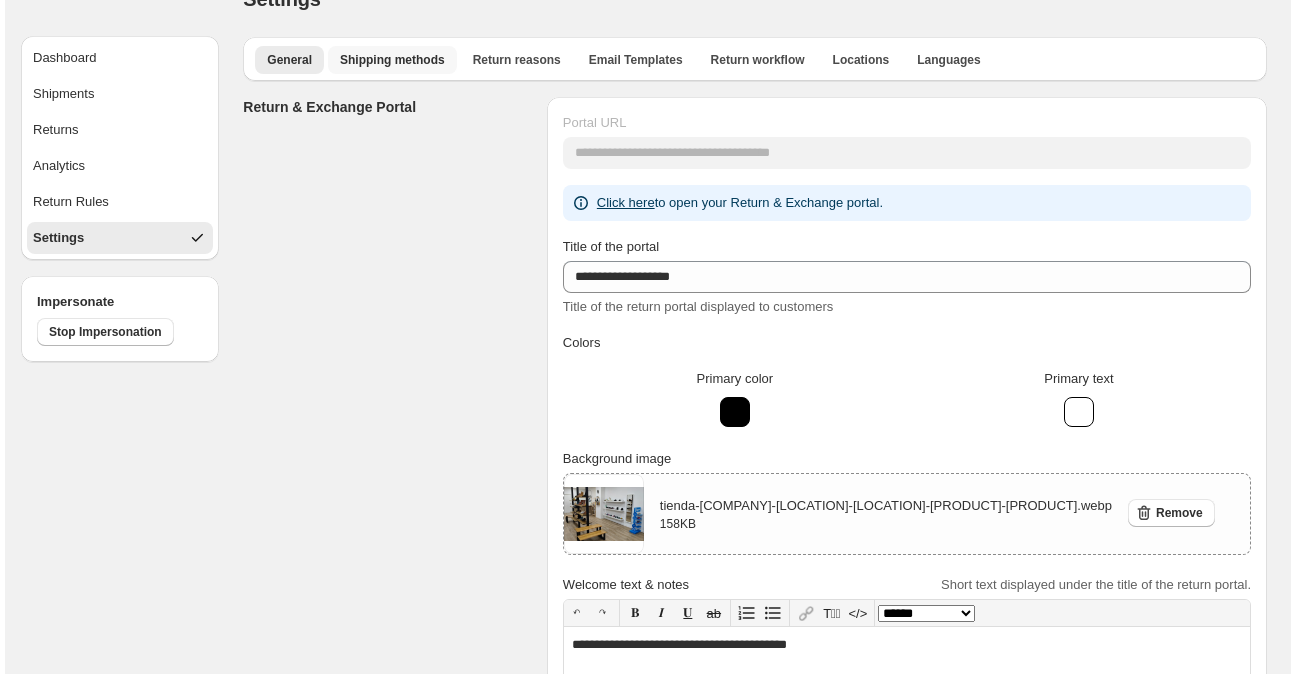scroll, scrollTop: 0, scrollLeft: 0, axis: both 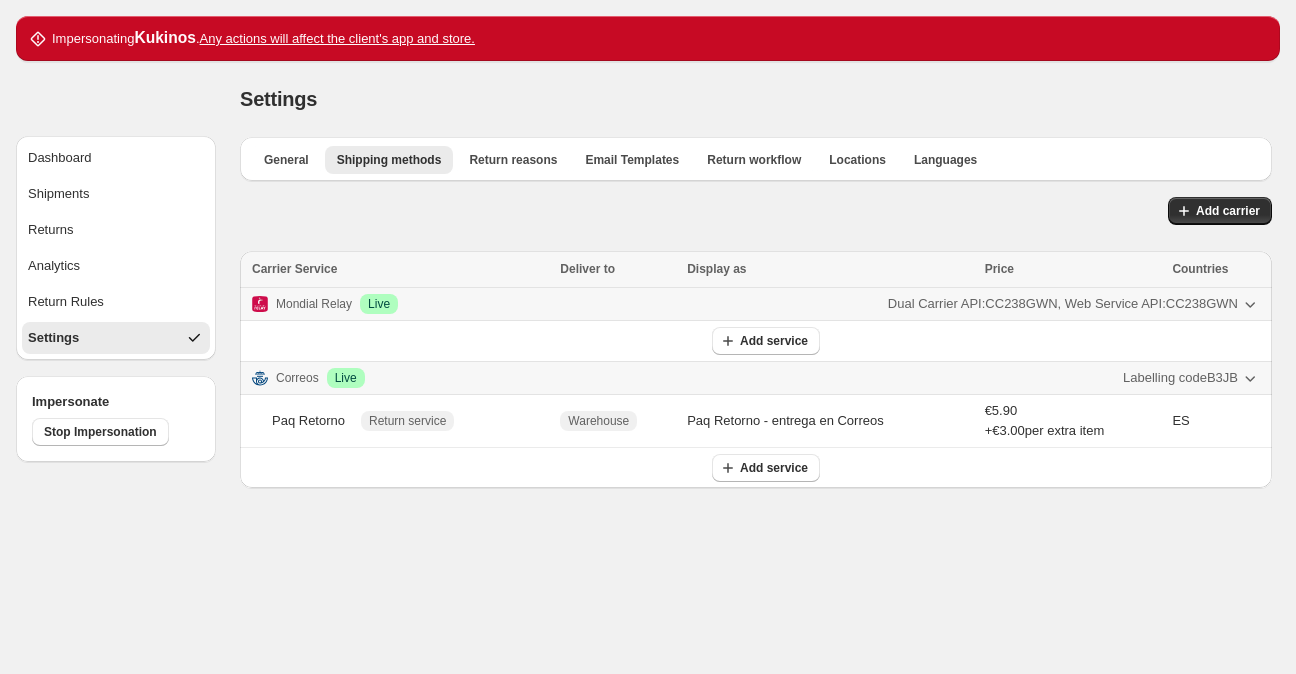 click on "Add carrier Loading integrations… Loading integrations… Carrier Service Deliver to Display as Price Countries Select all 2 integrations 0 selected Carrier Service Deliver to Display as Price Countries Mondial Relay Success Live Dual Carrier API:  CC238GWN , Web Service API:  CC238GWN Add service Correos Success Live Labelling code  B3JB Paq Retorno Return service Warehouse Paq Retorno - entrega en Correos €5.90 +  €3.00  per extra item ES Add service" at bounding box center (756, 342) 